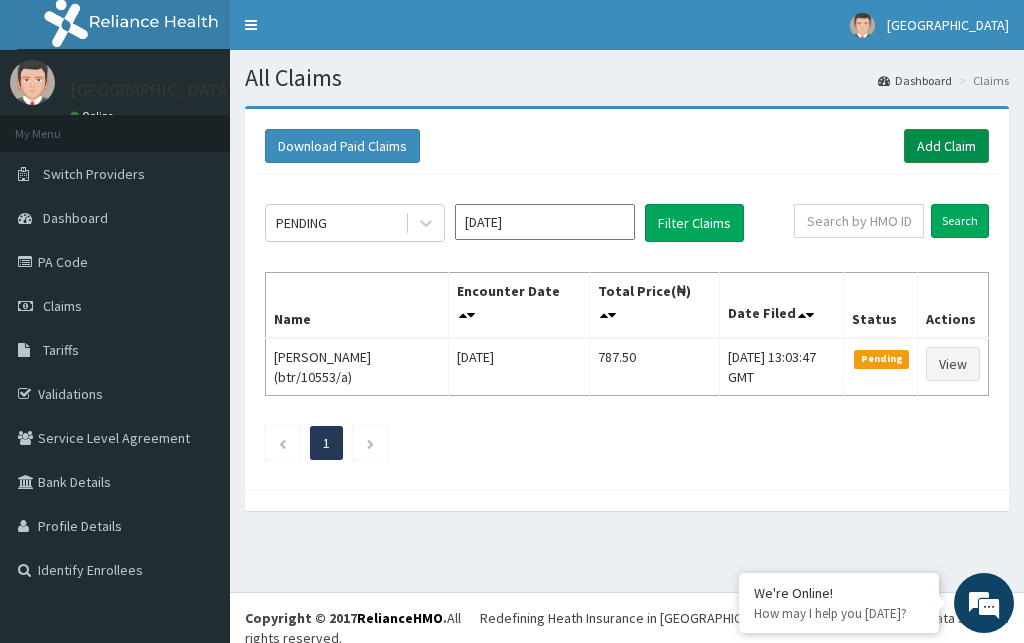 scroll, scrollTop: 0, scrollLeft: 0, axis: both 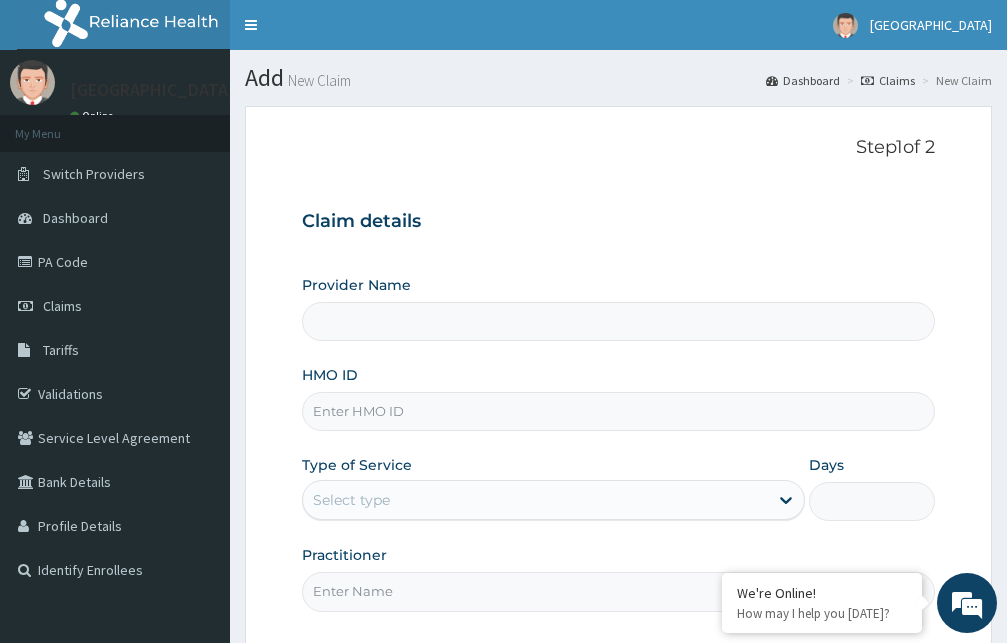 type on "[GEOGRAPHIC_DATA]" 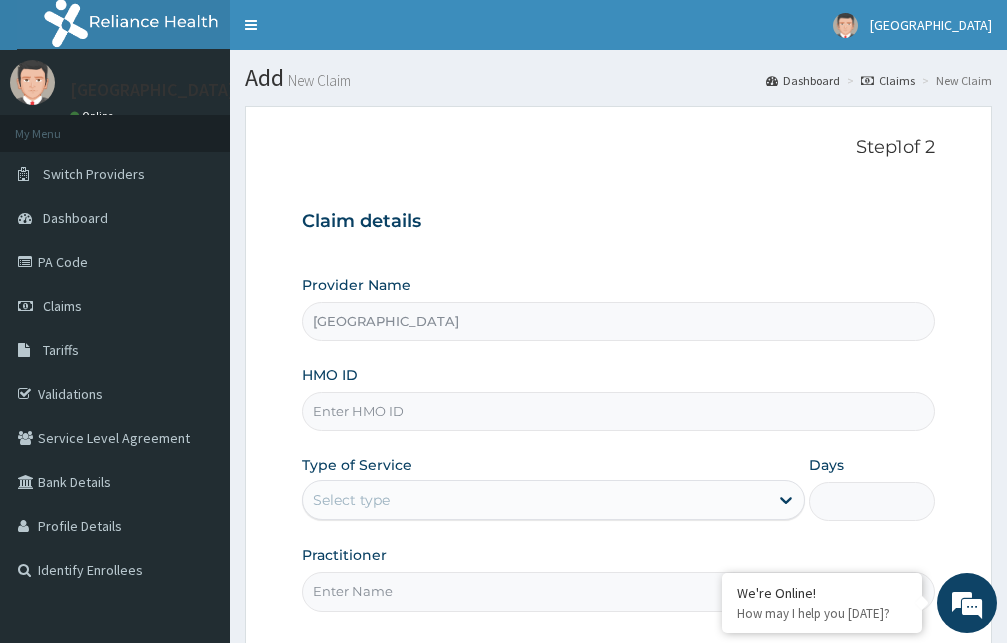 scroll, scrollTop: 0, scrollLeft: 0, axis: both 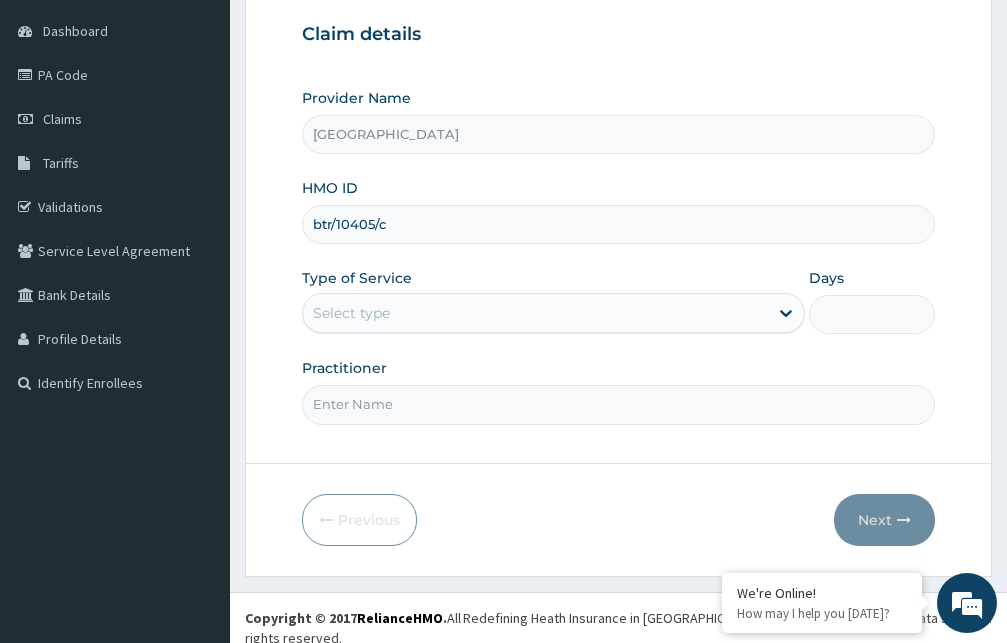 type on "btr/10405/c" 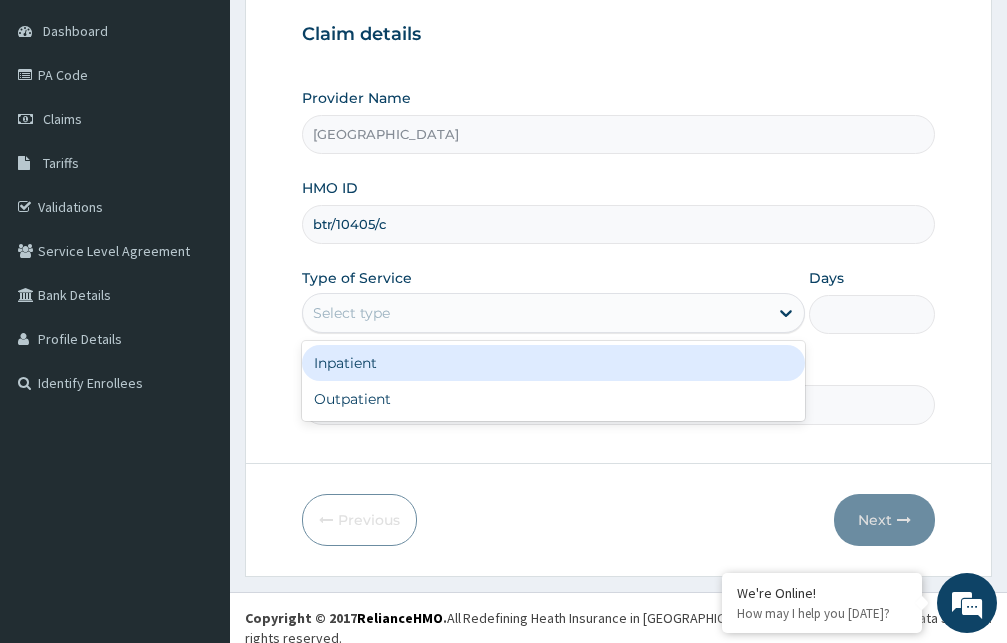 click on "Select type" at bounding box center [535, 313] 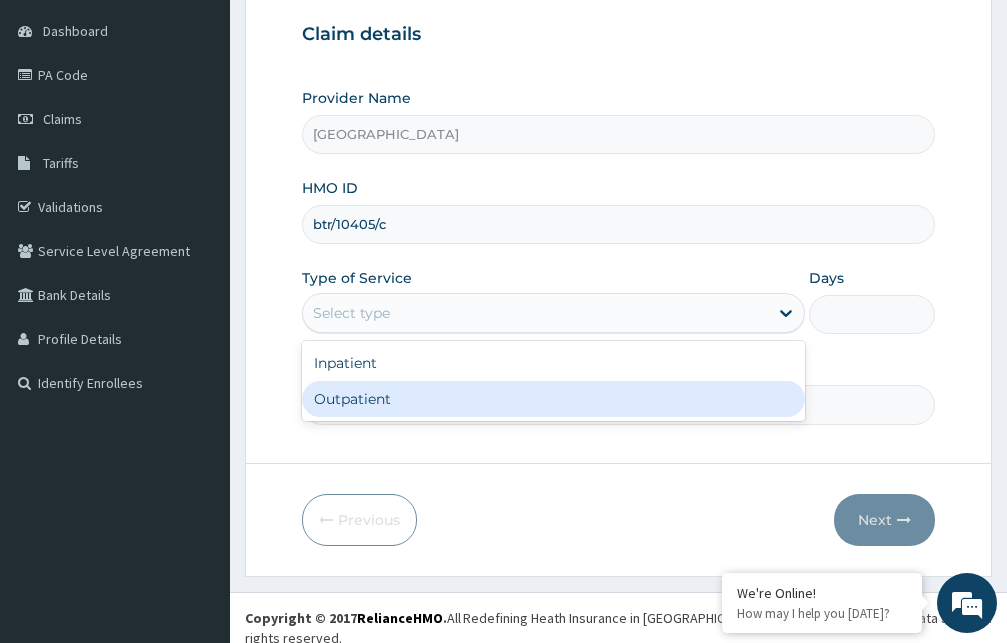 click on "Outpatient" at bounding box center [553, 399] 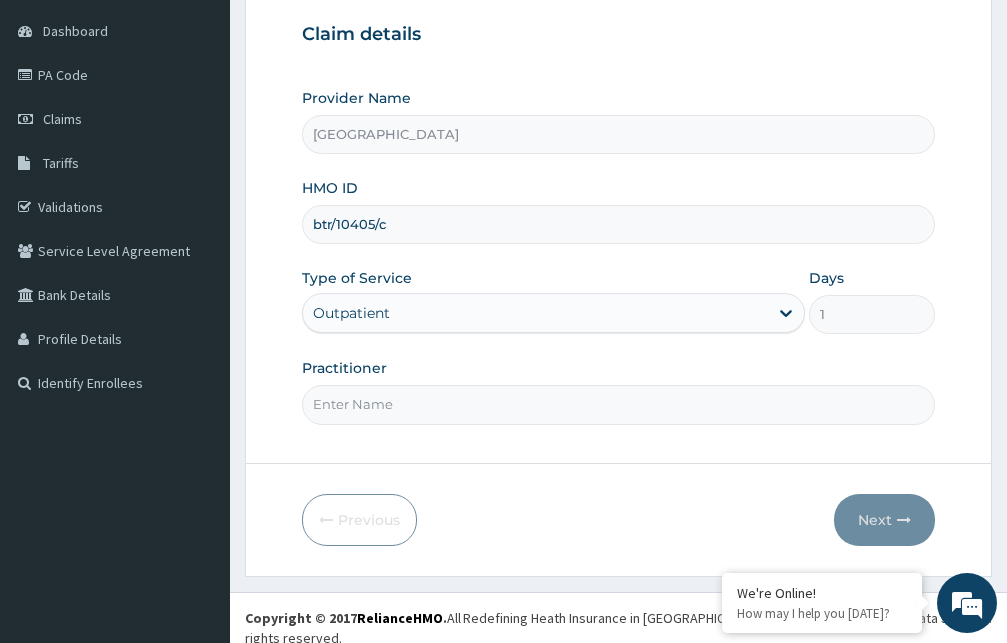 click on "Practitioner" at bounding box center [618, 404] 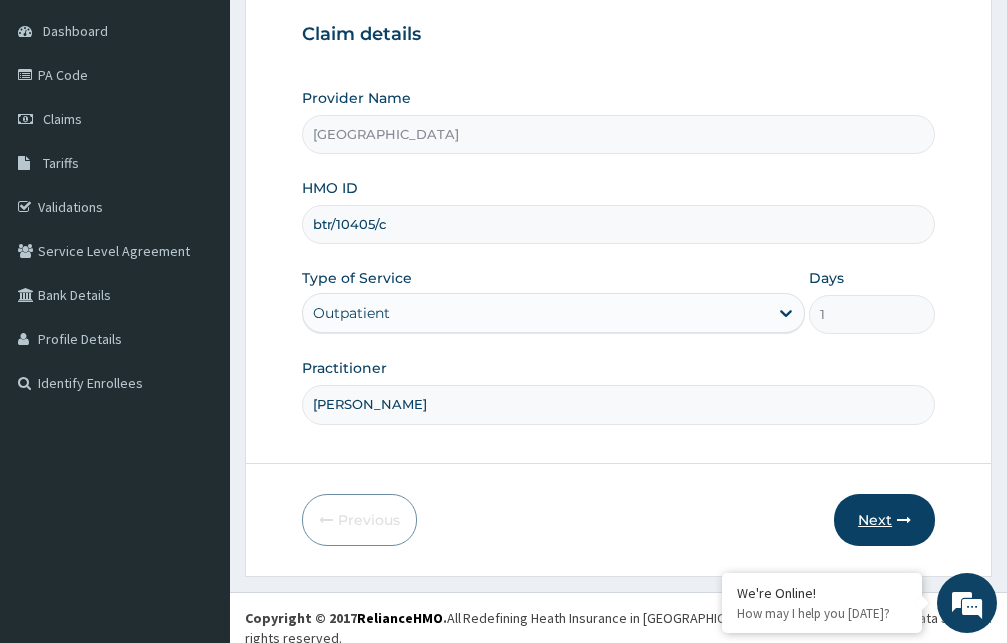type on "[PERSON_NAME]" 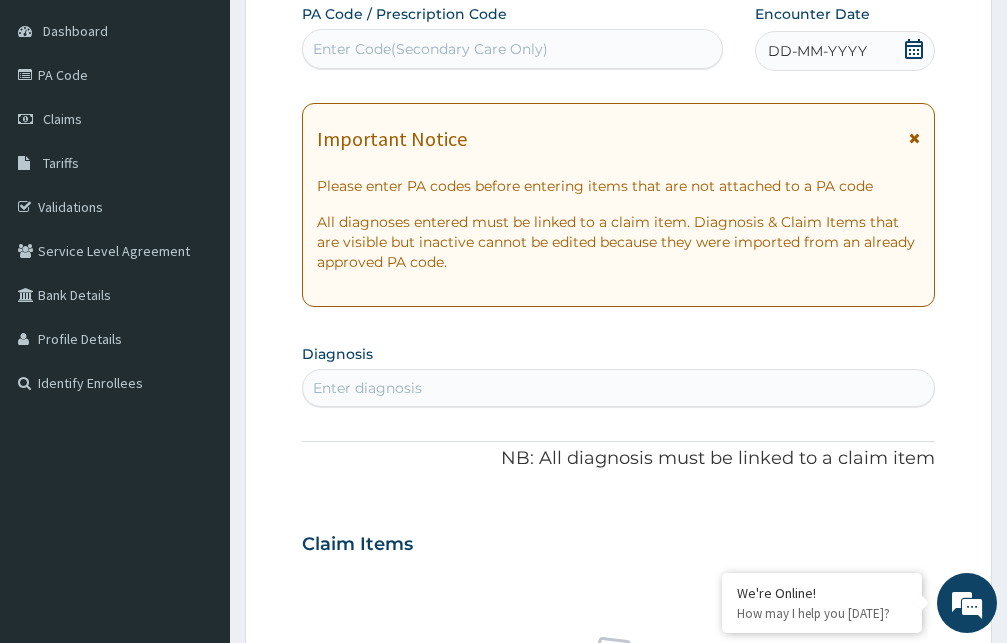 click at bounding box center (914, 138) 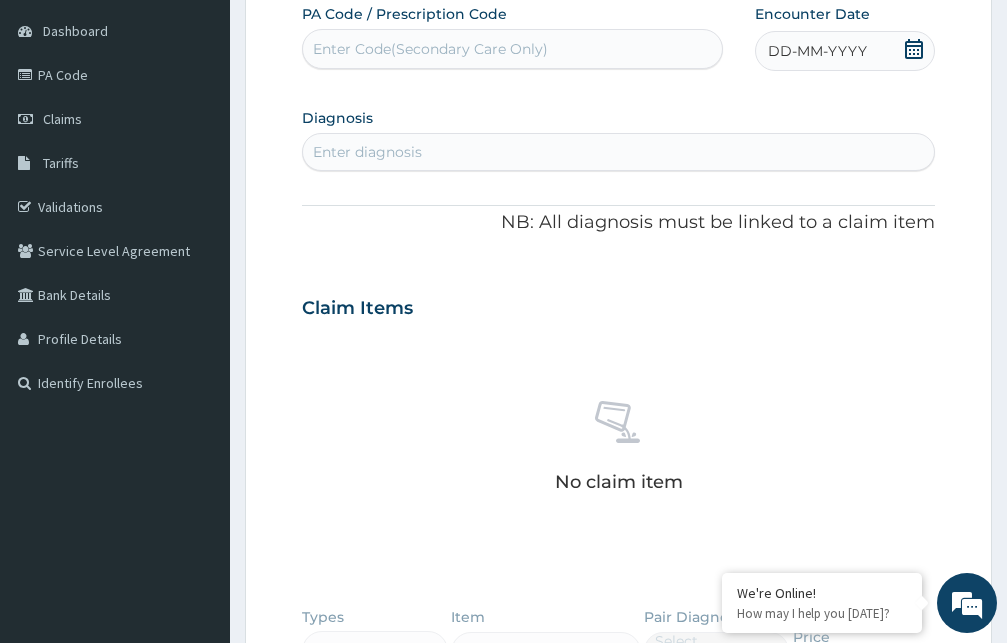click 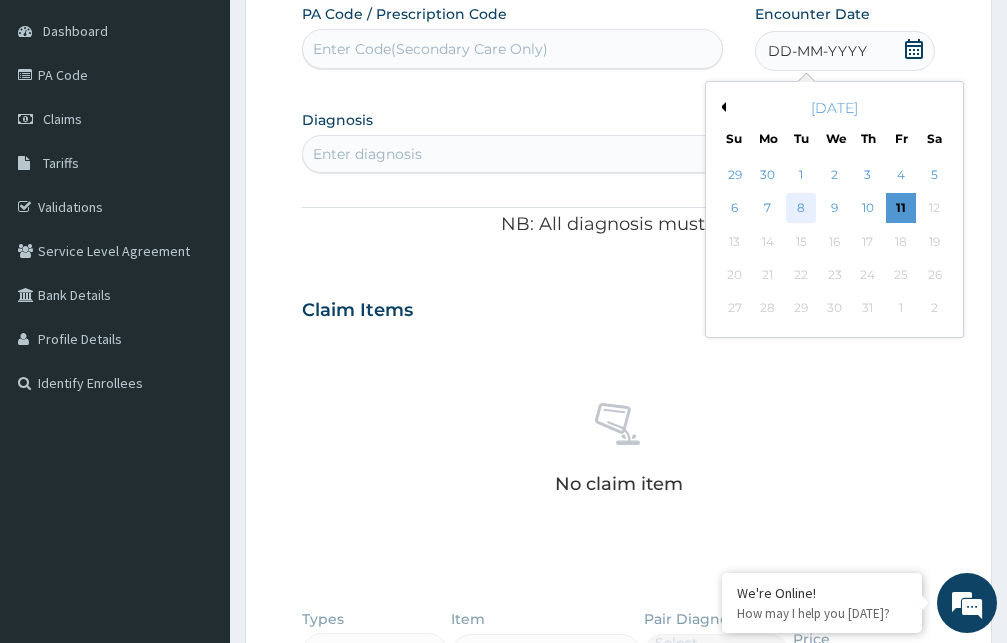 click on "8" at bounding box center [801, 209] 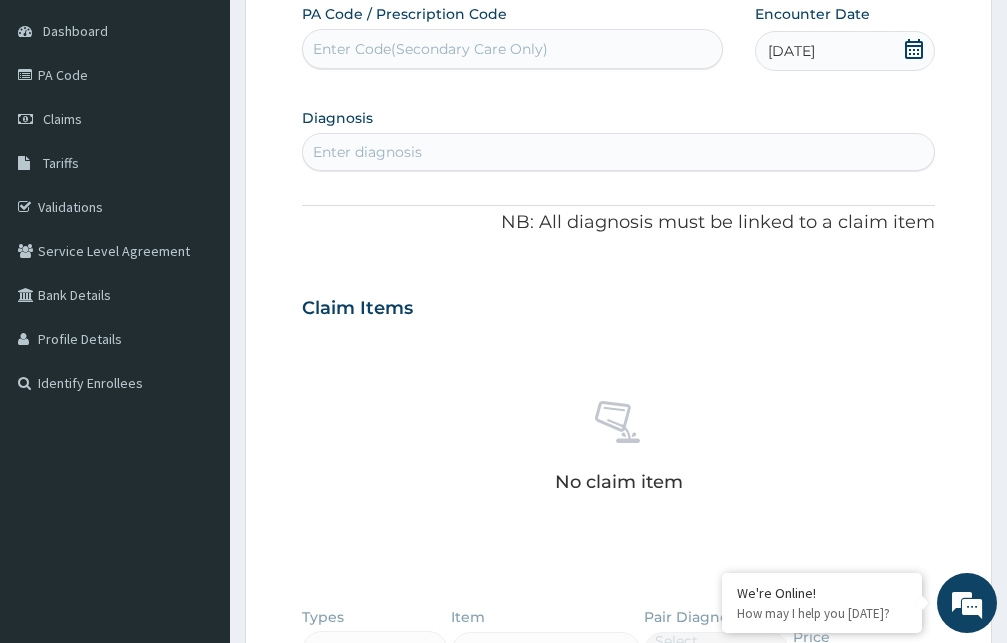 click on "Enter diagnosis" at bounding box center [618, 152] 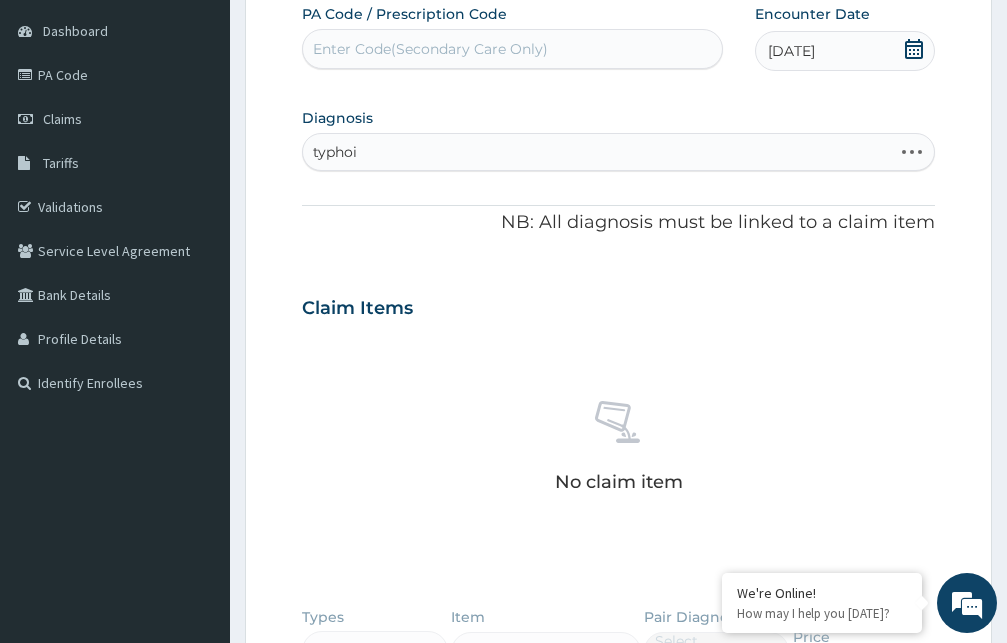 type on "[MEDICAL_DATA]" 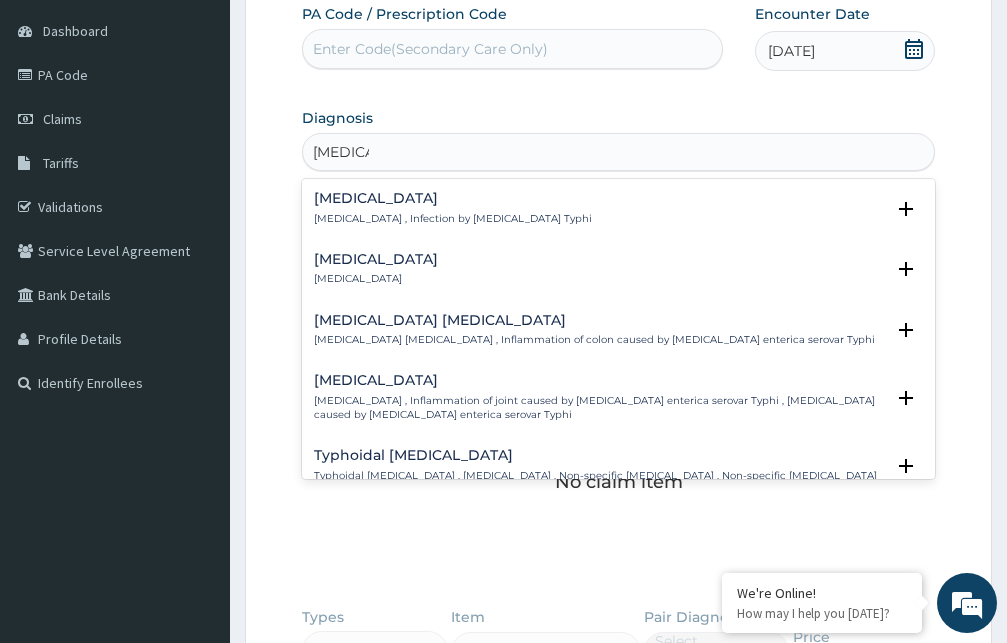 click on "[MEDICAL_DATA] , Infection by [MEDICAL_DATA] Typhi" at bounding box center [453, 219] 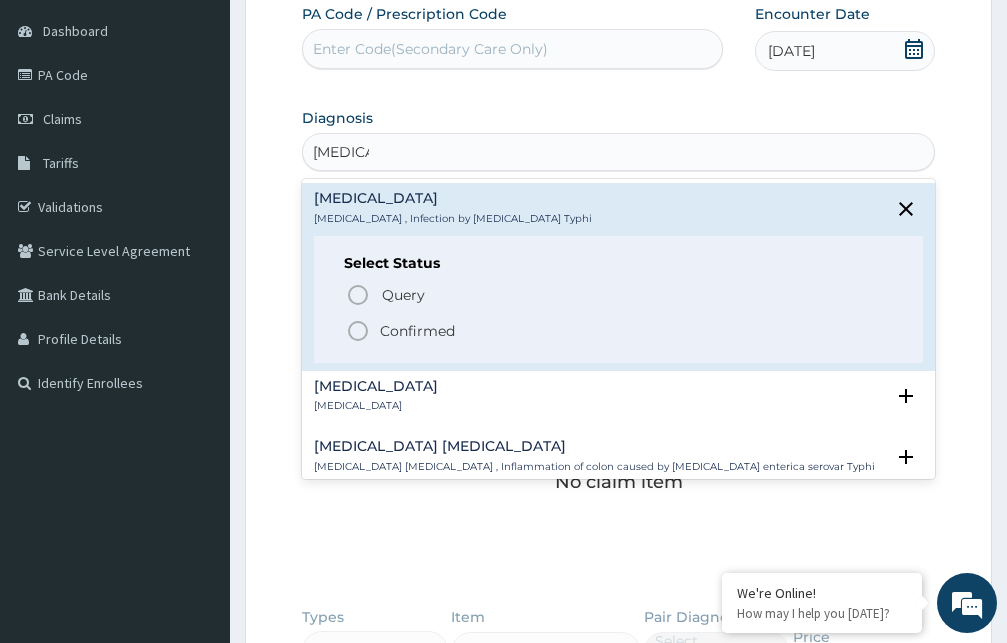 click 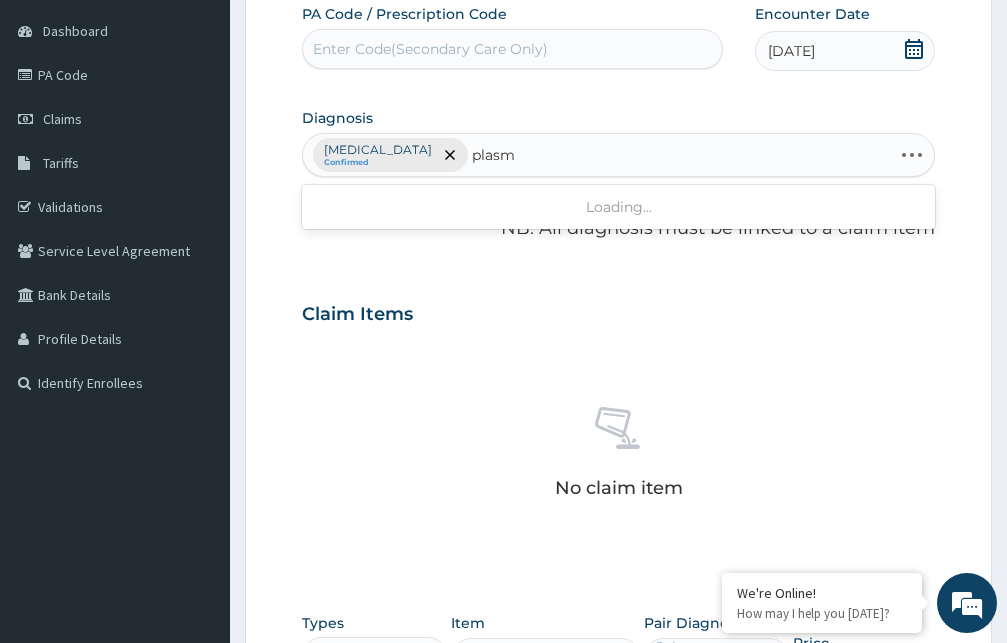 type on "plasmo" 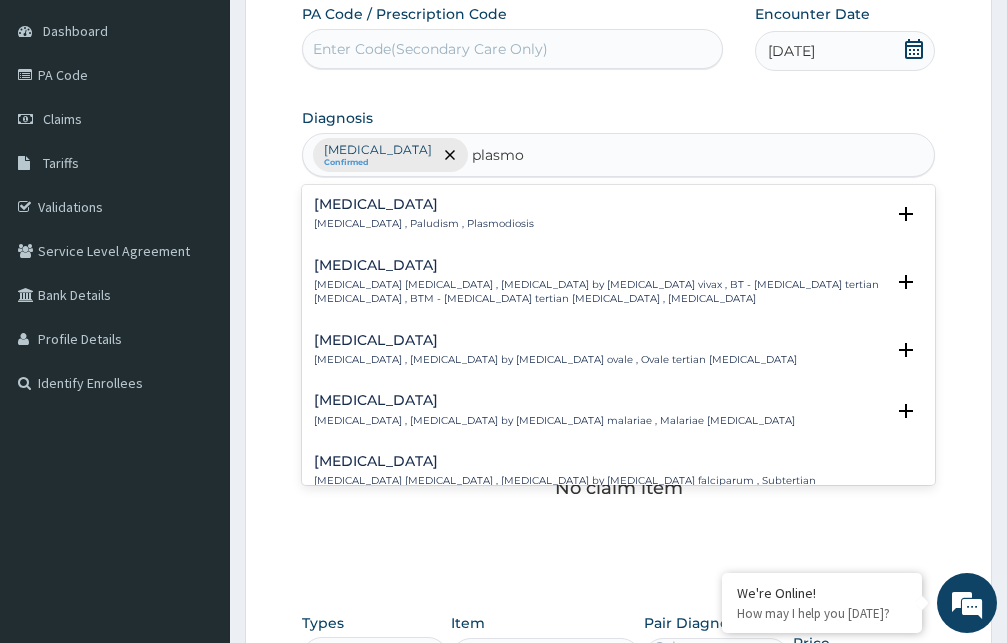 click on "[MEDICAL_DATA] , Paludism , Plasmodiosis" at bounding box center (424, 224) 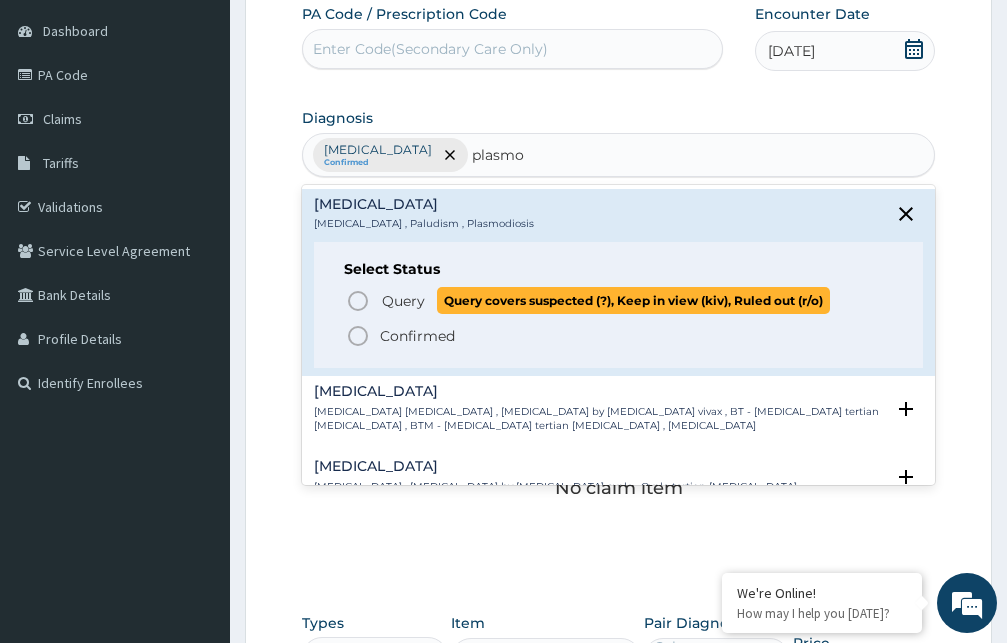 click 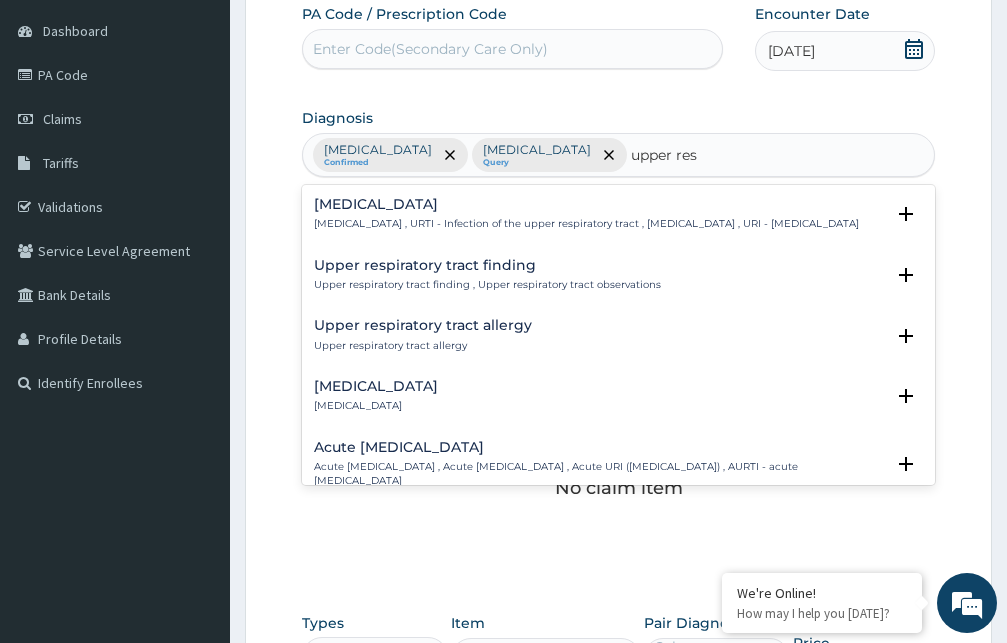 type on "upper resp" 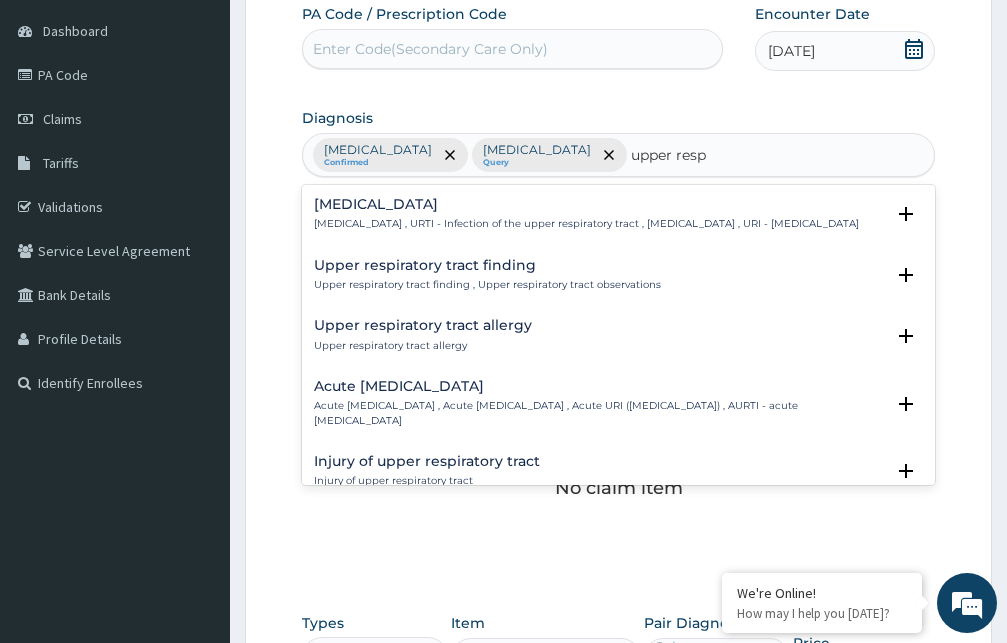 click on "Upper respiratory infection , URTI - Infection of the upper respiratory tract , Upper respiratory tract infection , URI - Upper respiratory infection" at bounding box center (586, 224) 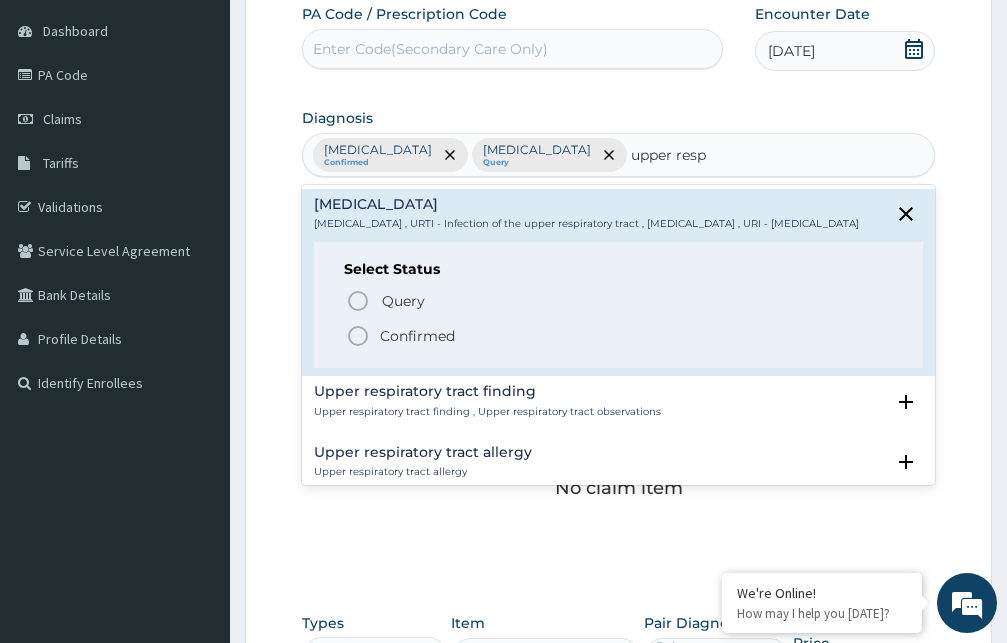 click 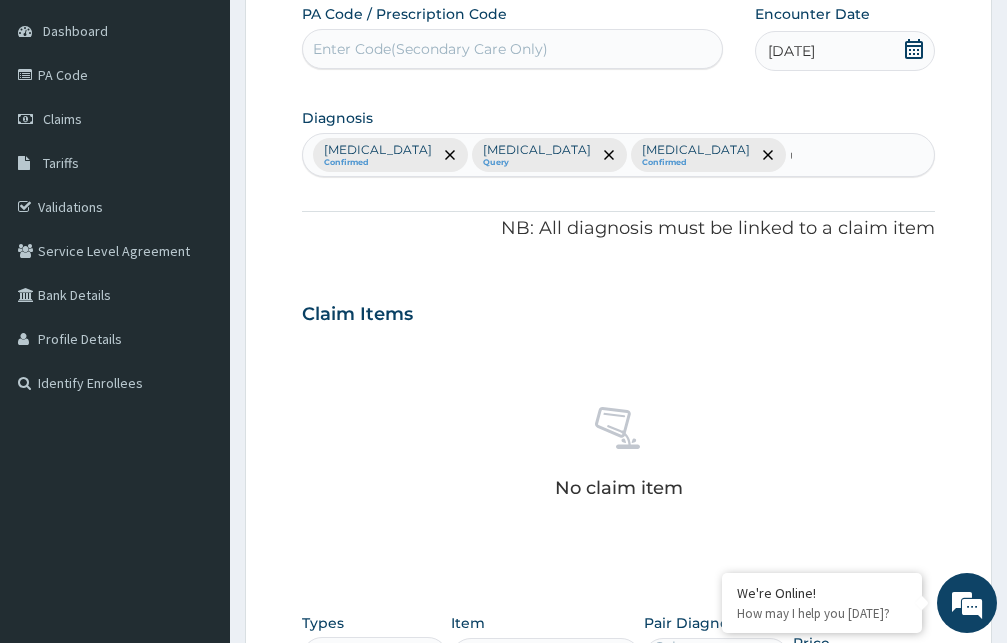 type 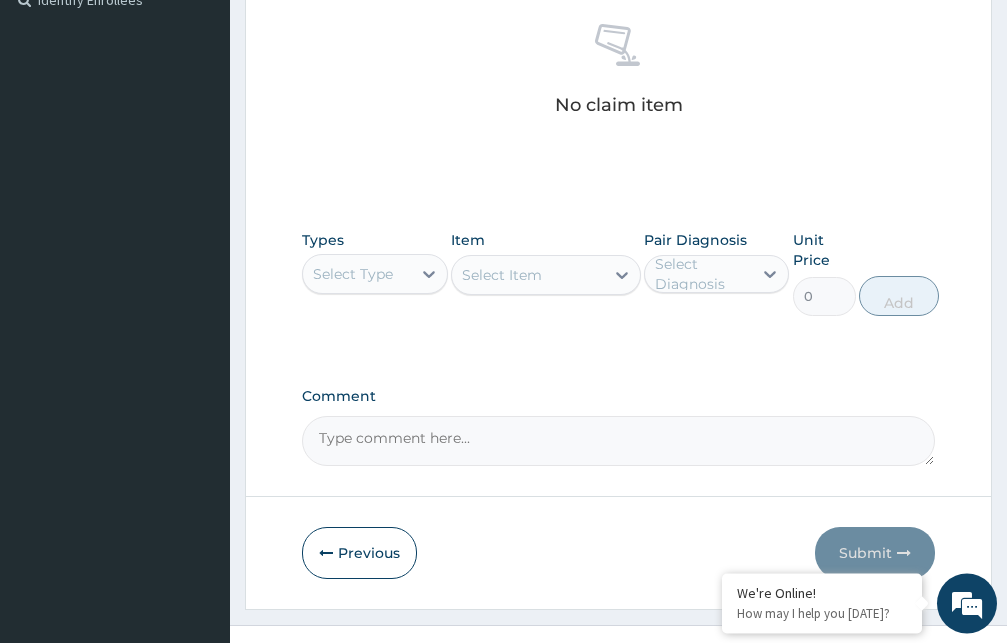 scroll, scrollTop: 595, scrollLeft: 0, axis: vertical 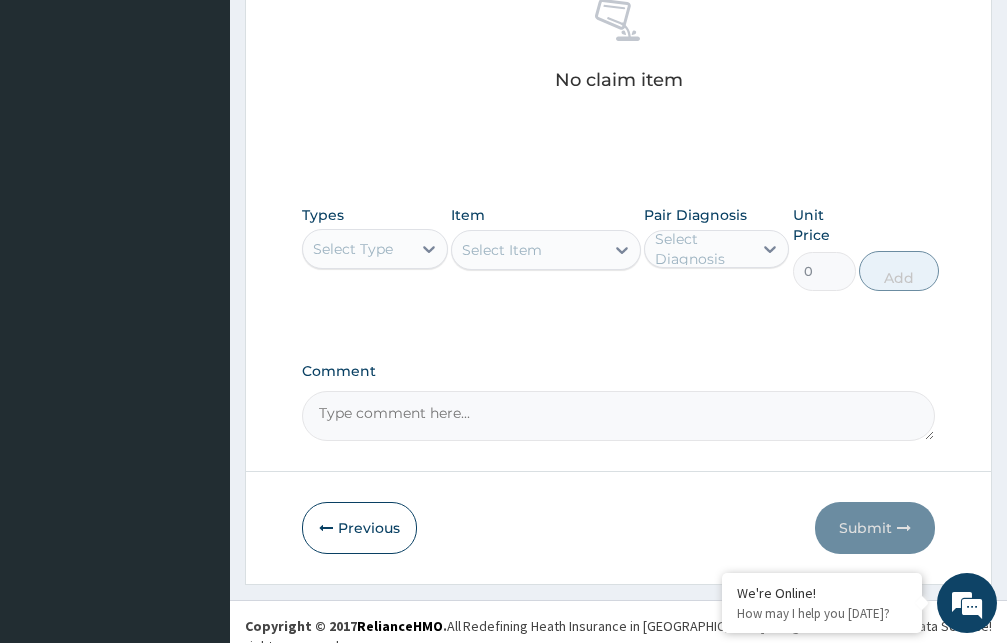 click on "Select Type" at bounding box center [357, 249] 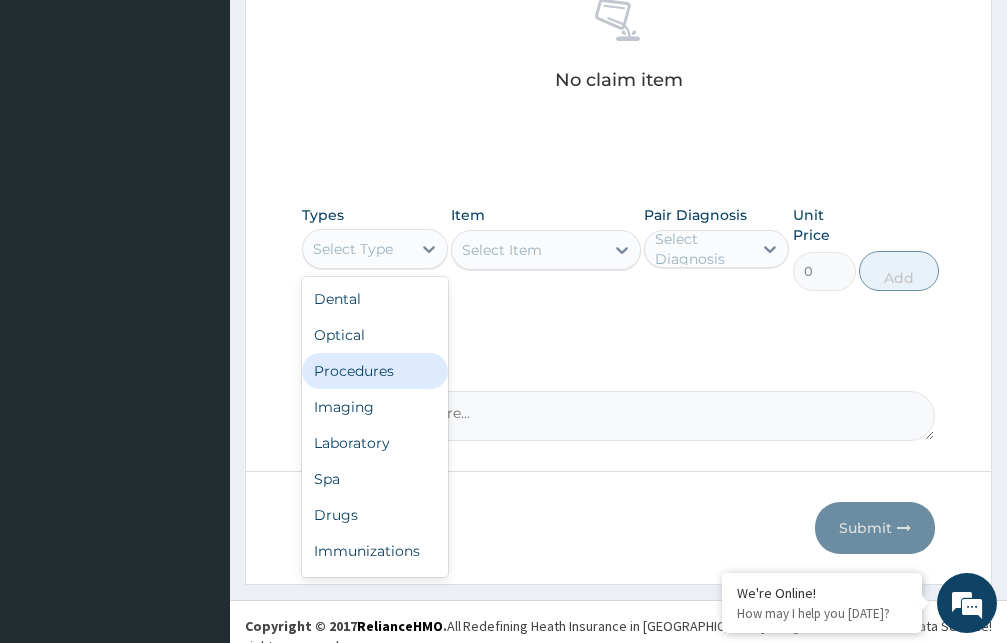click on "Procedures" at bounding box center (375, 371) 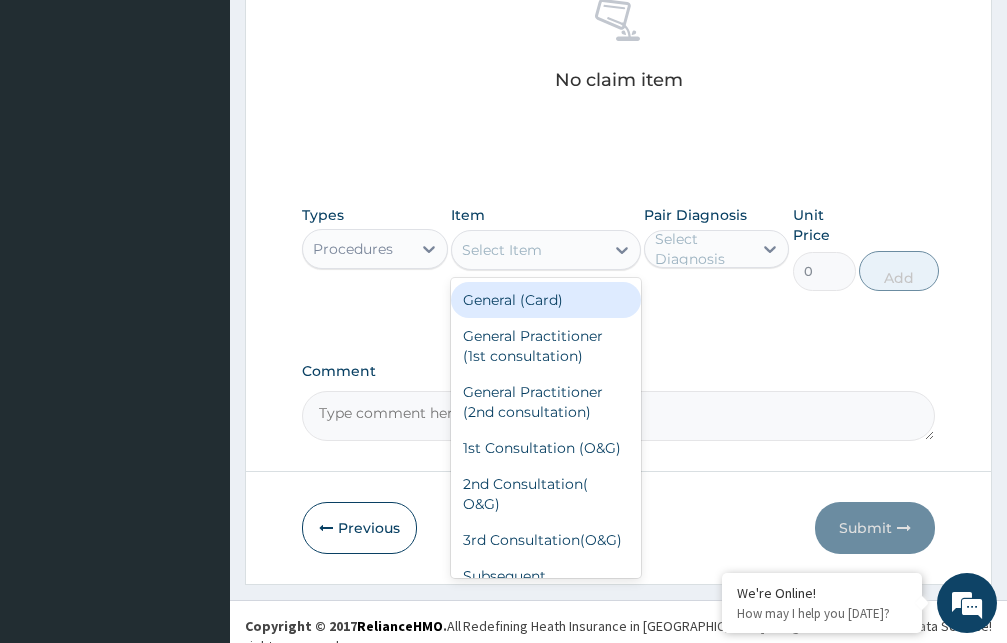 click on "Select Item" at bounding box center (502, 250) 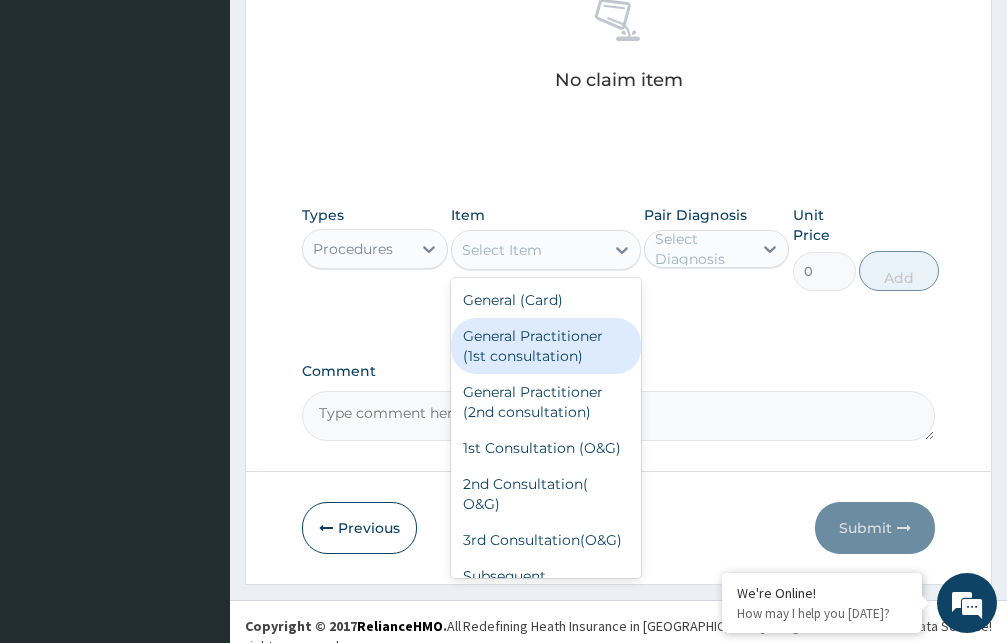 click on "General Practitioner (1st consultation)" at bounding box center [546, 346] 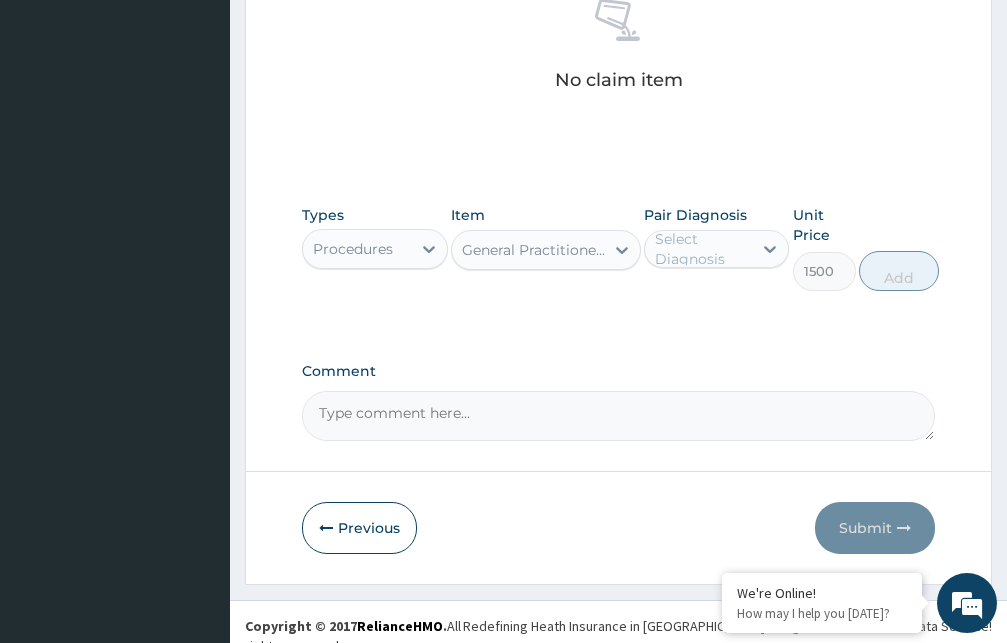 click on "Select Diagnosis" at bounding box center (703, 249) 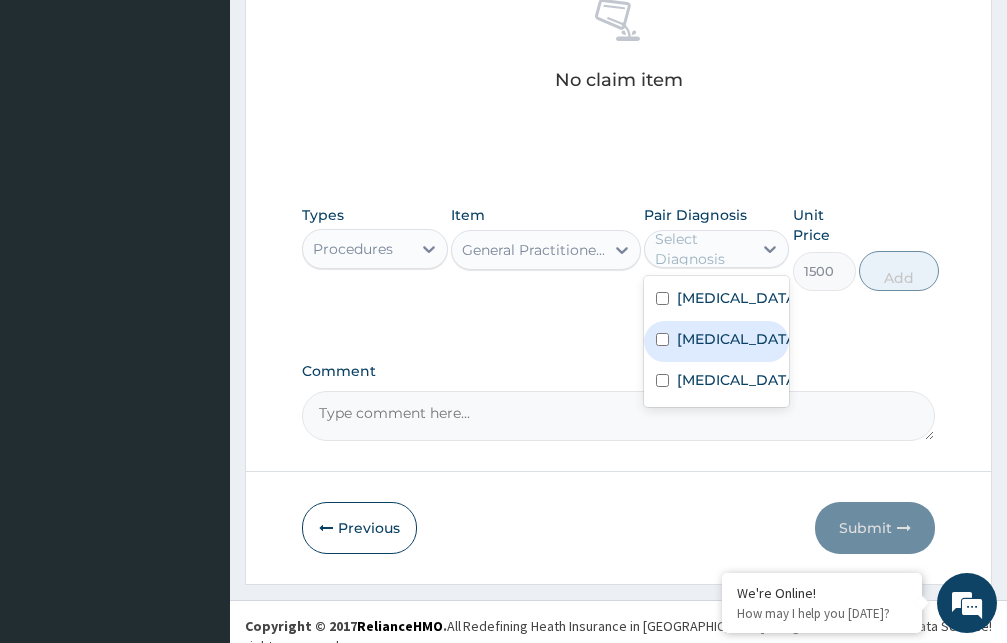 click on "[MEDICAL_DATA]" at bounding box center (738, 339) 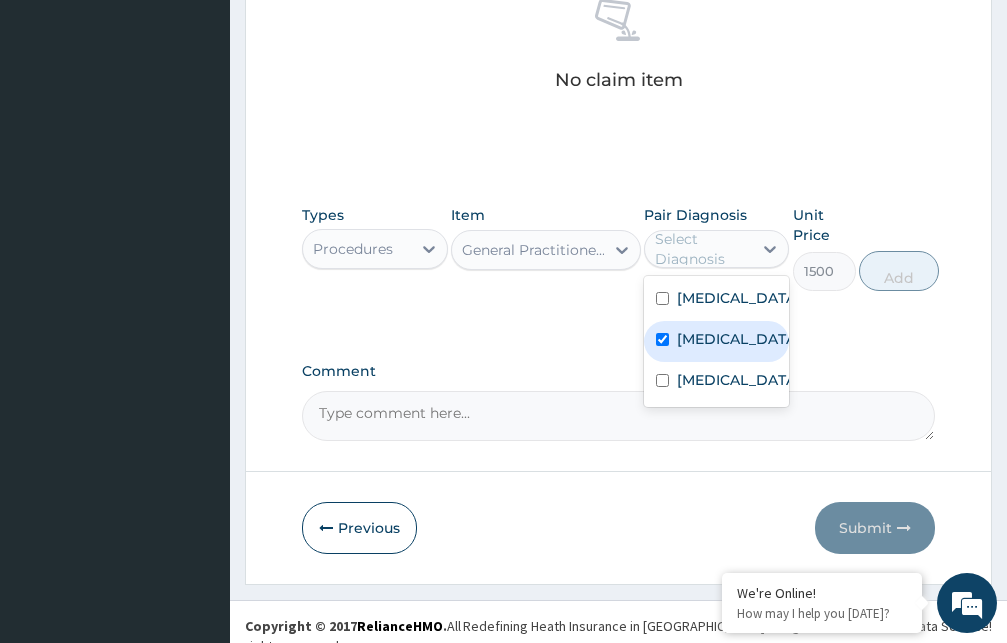 checkbox on "true" 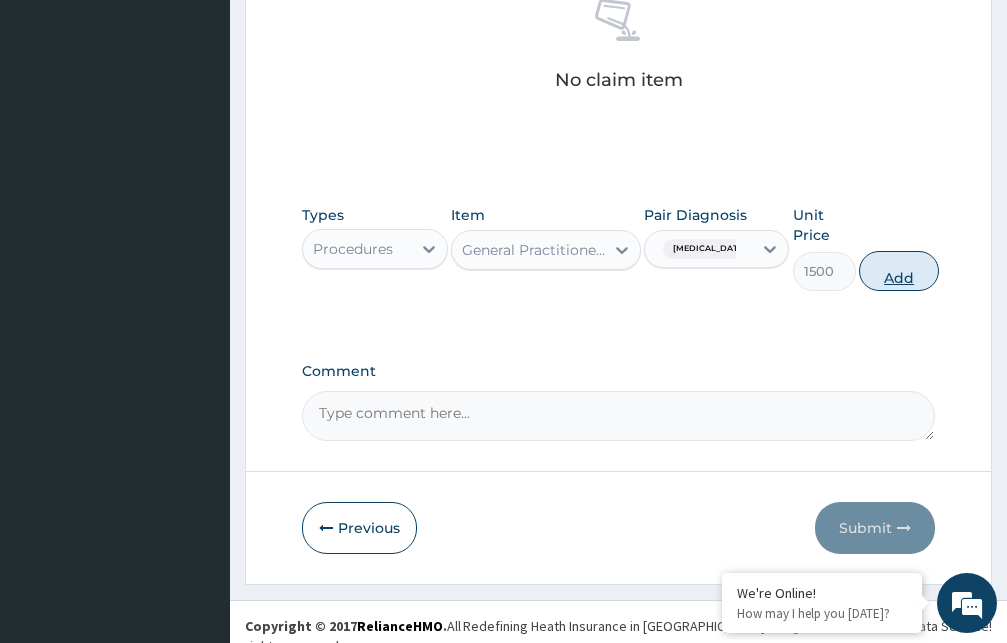 click on "Add" at bounding box center [899, 271] 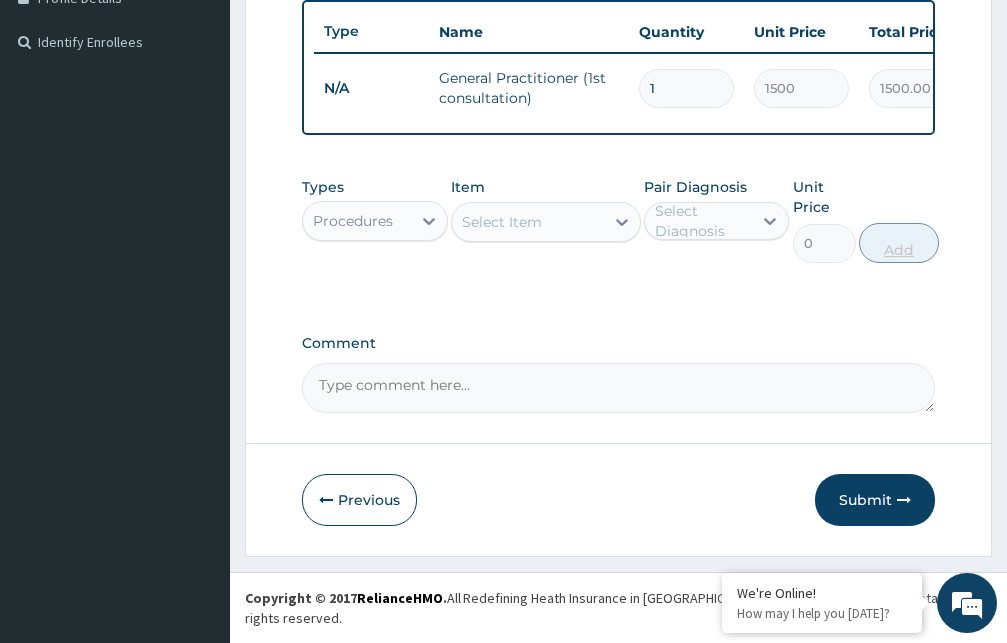 scroll, scrollTop: 525, scrollLeft: 0, axis: vertical 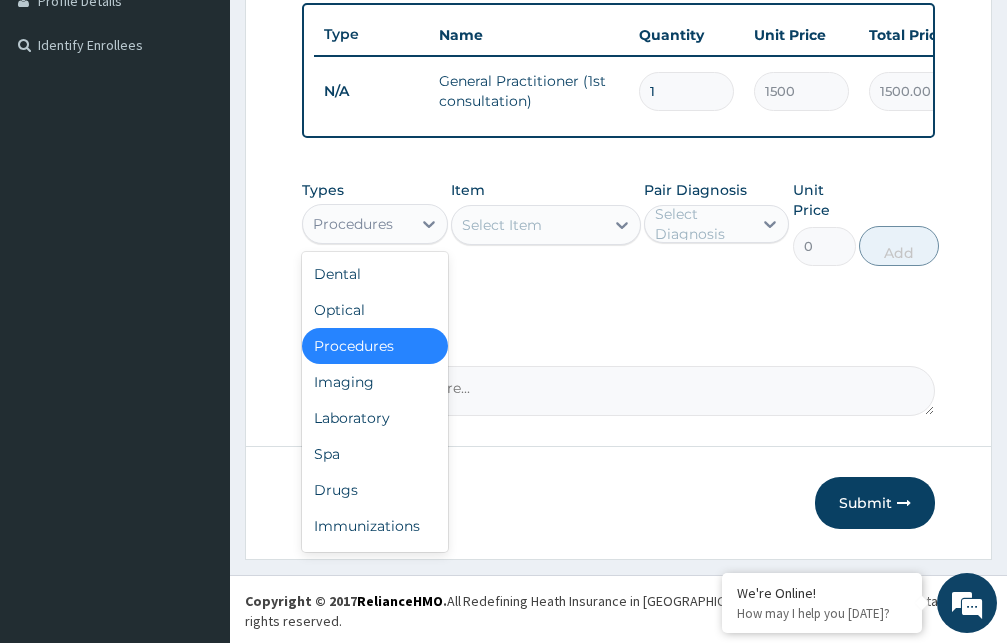 click on "Procedures" at bounding box center (357, 224) 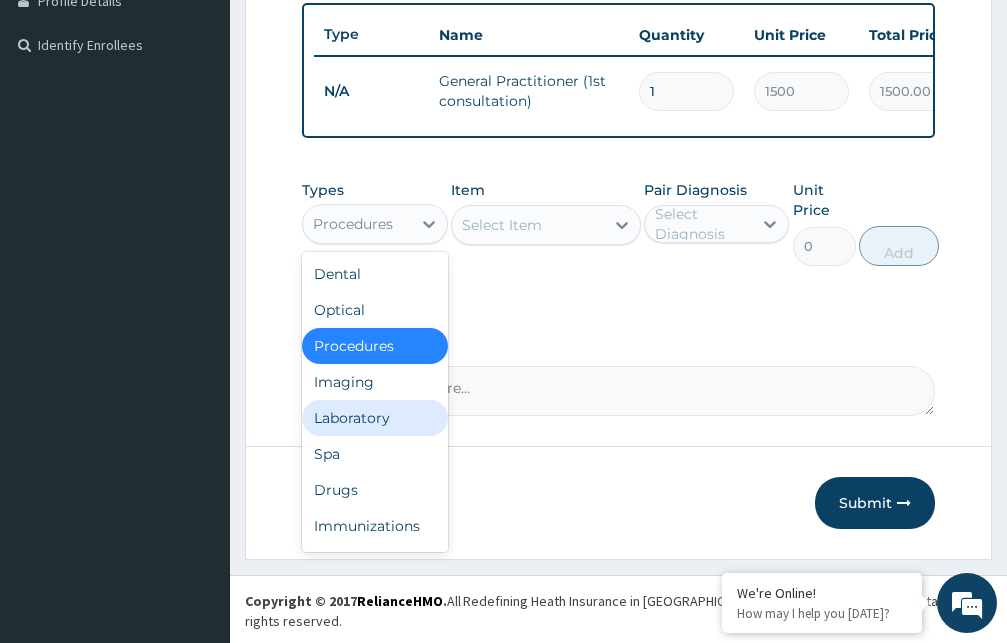 click on "Laboratory" at bounding box center (375, 418) 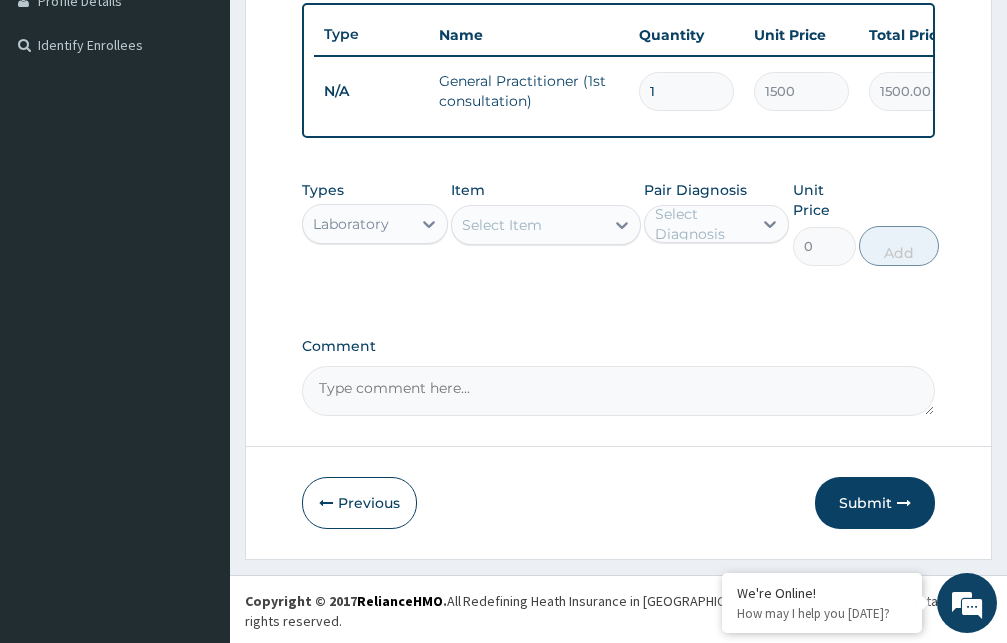 click on "Select Item" at bounding box center [502, 225] 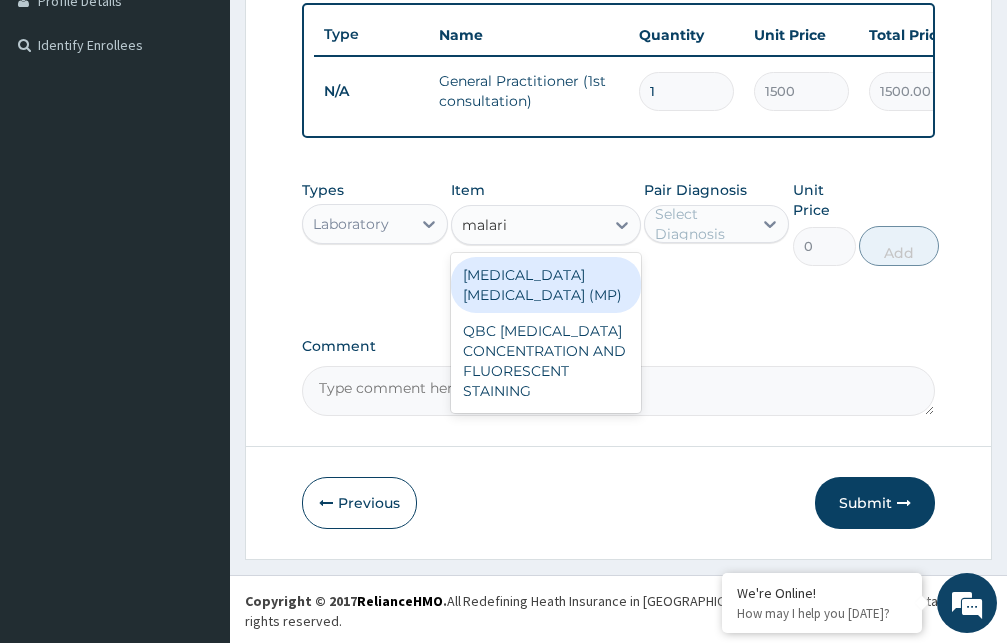 type on "malaria" 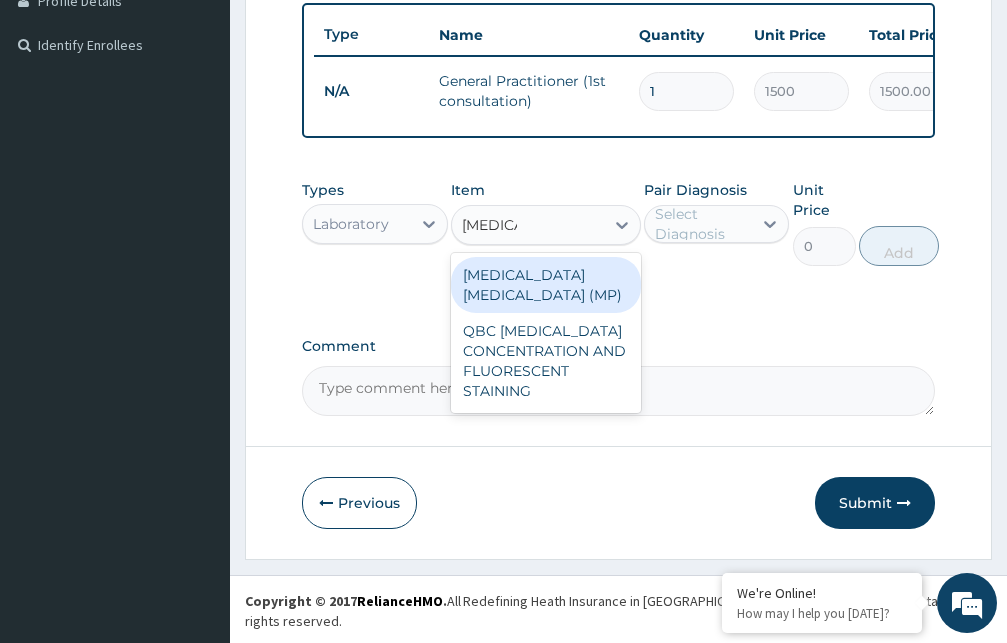 click on "[MEDICAL_DATA] [MEDICAL_DATA] (MP)" at bounding box center (546, 285) 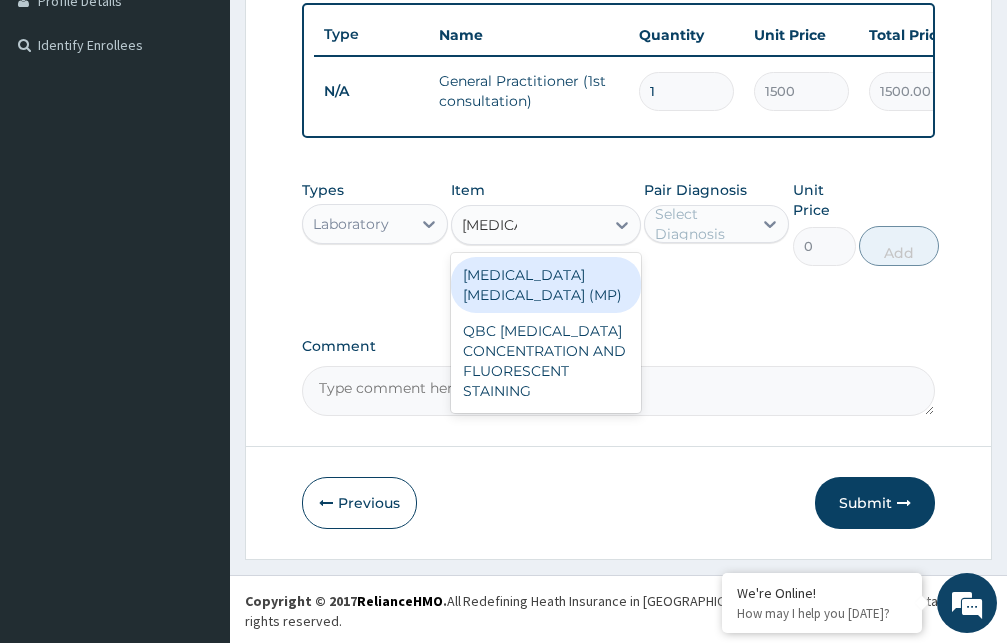 type 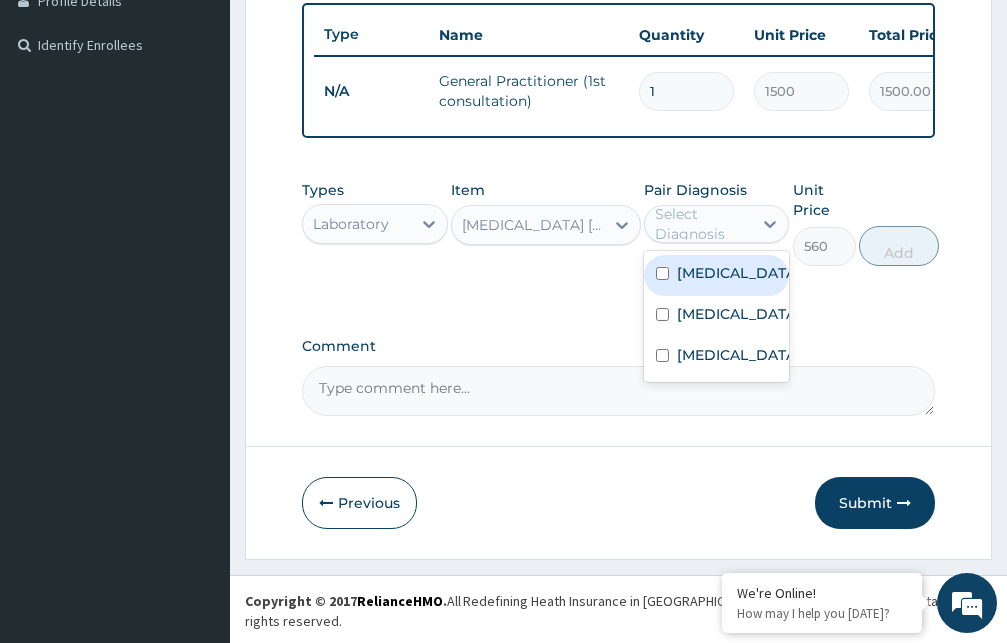 click on "Select Diagnosis" at bounding box center (703, 224) 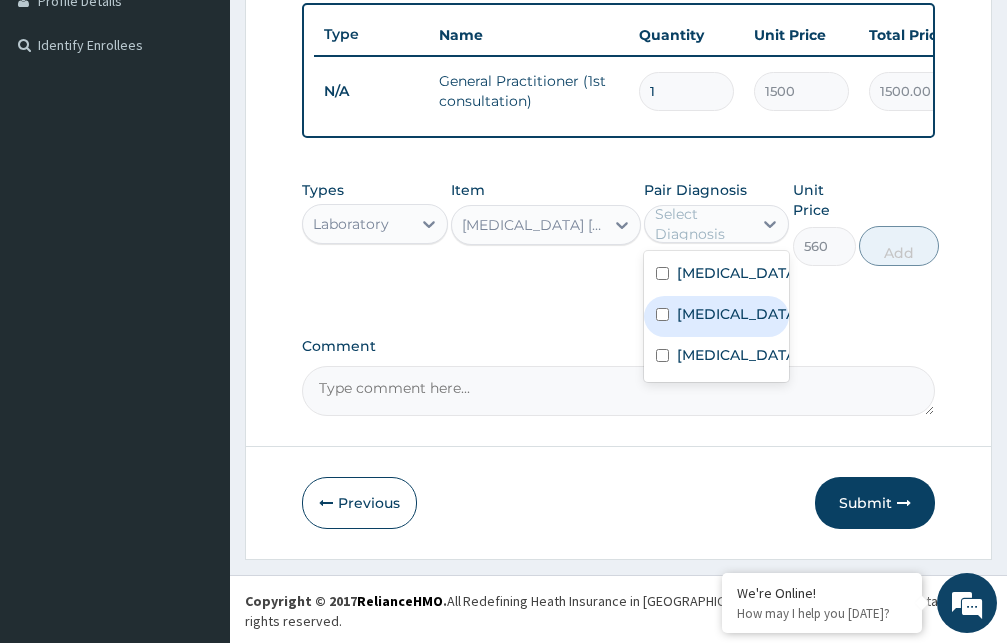 click on "[MEDICAL_DATA]" at bounding box center [738, 314] 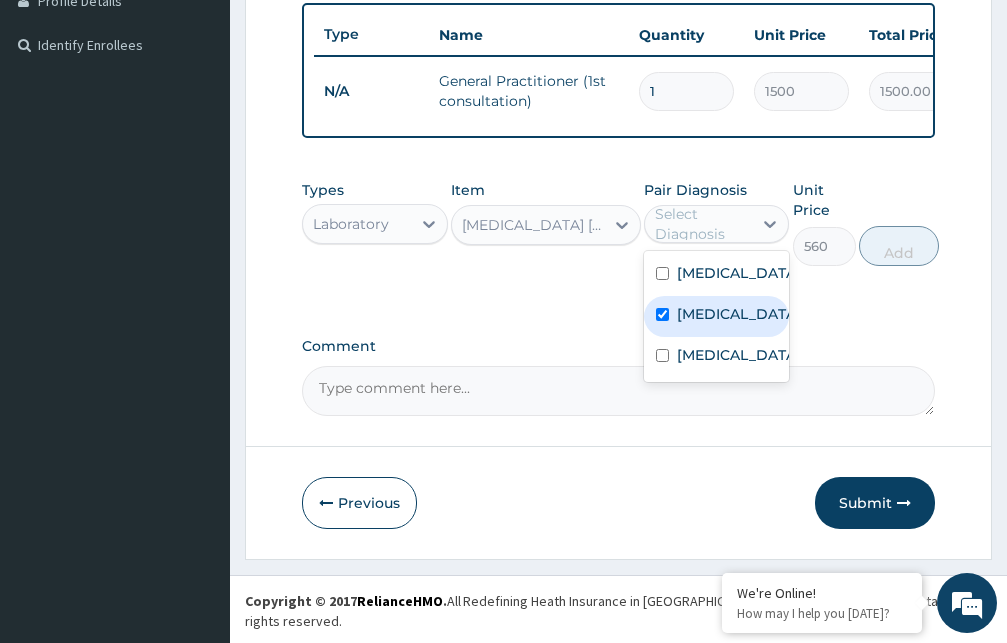 checkbox on "true" 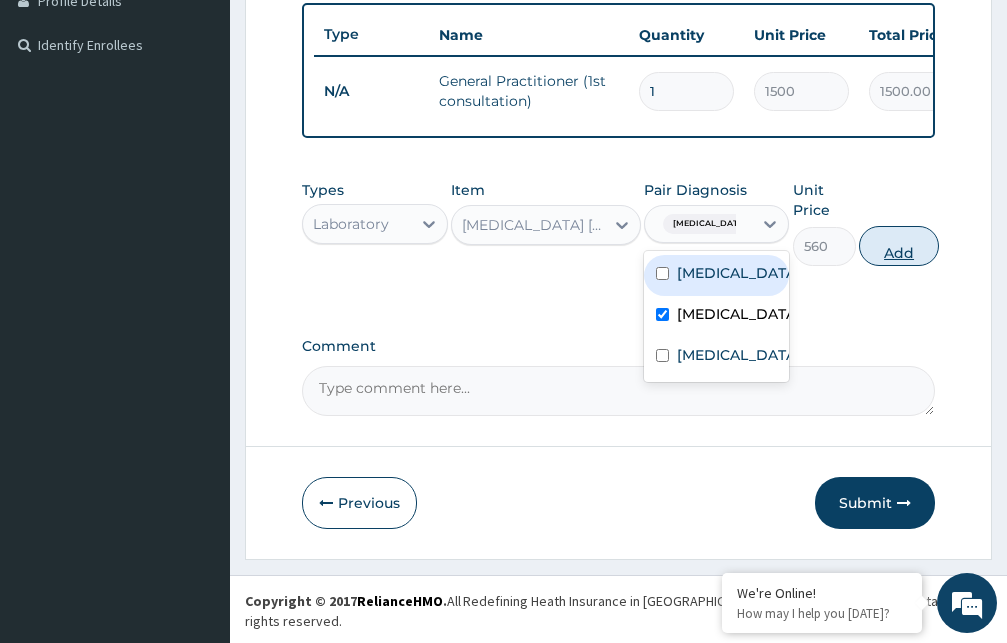 click on "Add" at bounding box center (899, 246) 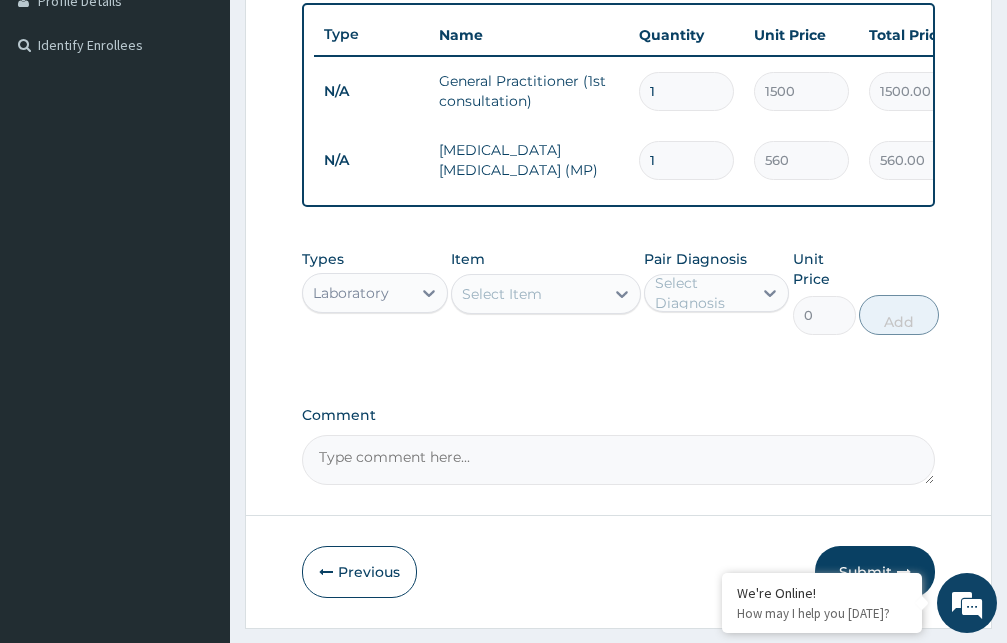 click on "Laboratory" at bounding box center (351, 293) 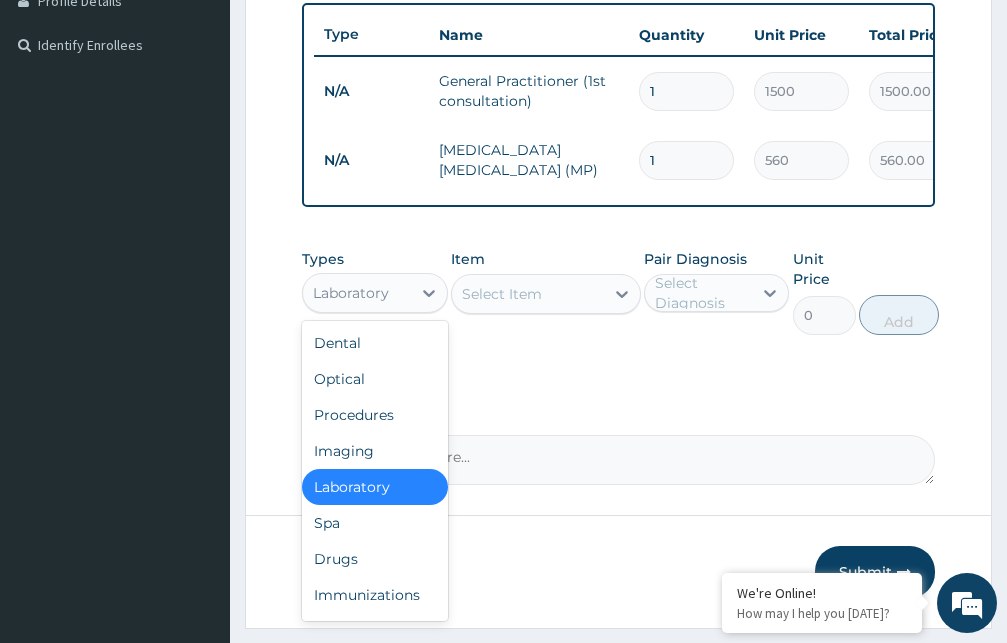 click on "Select Item" at bounding box center (528, 294) 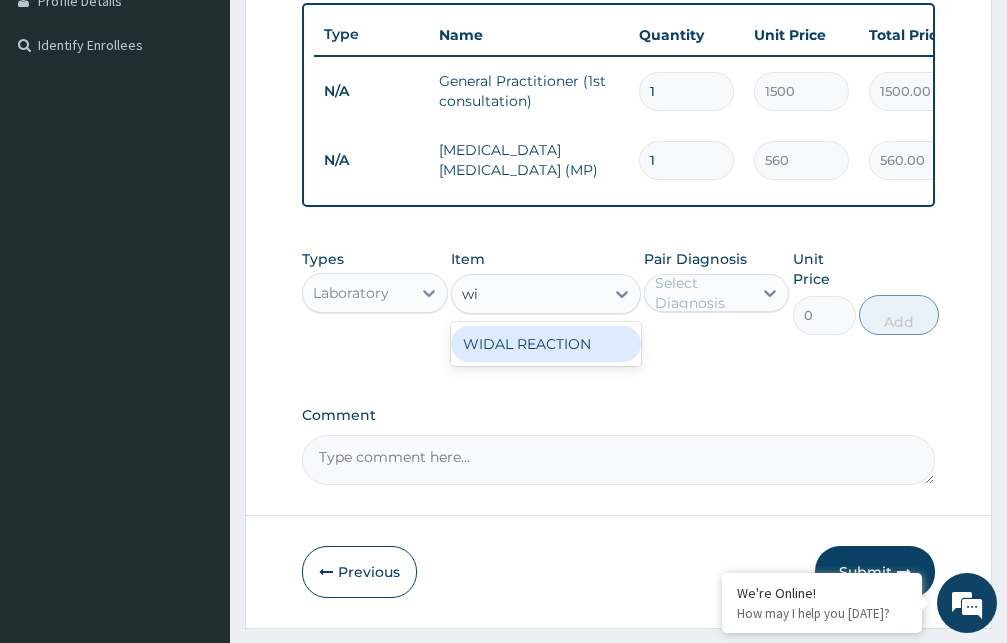 type on "wid" 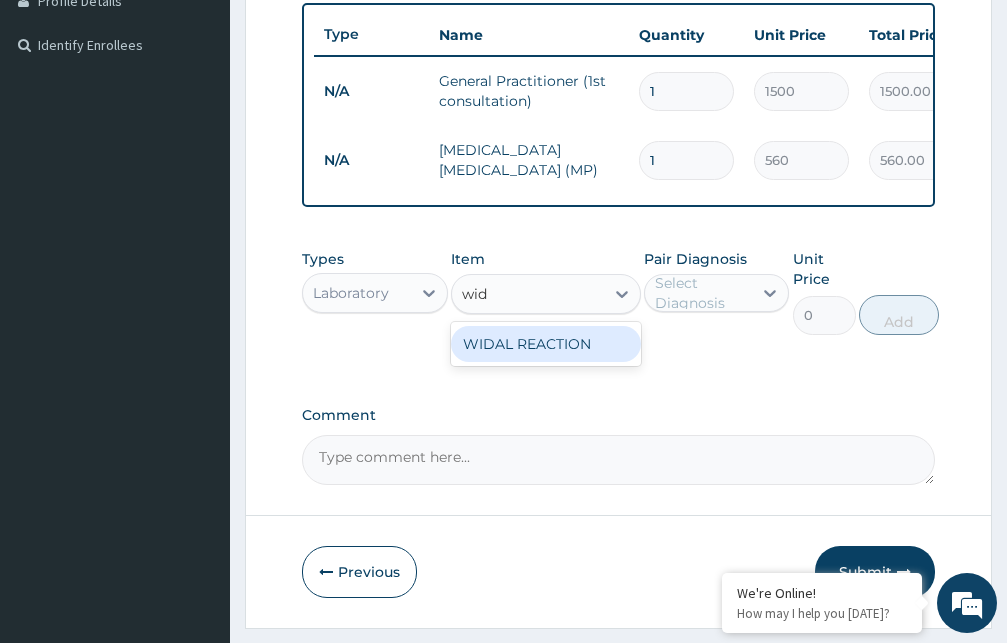 click on "WIDAL REACTION" at bounding box center [546, 344] 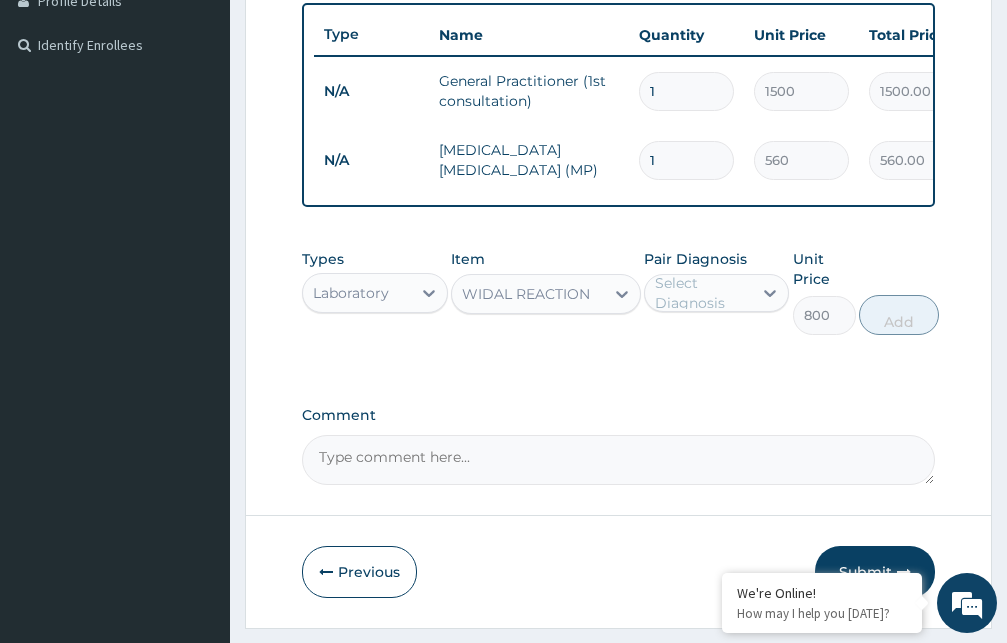 click on "Select Diagnosis" at bounding box center [703, 293] 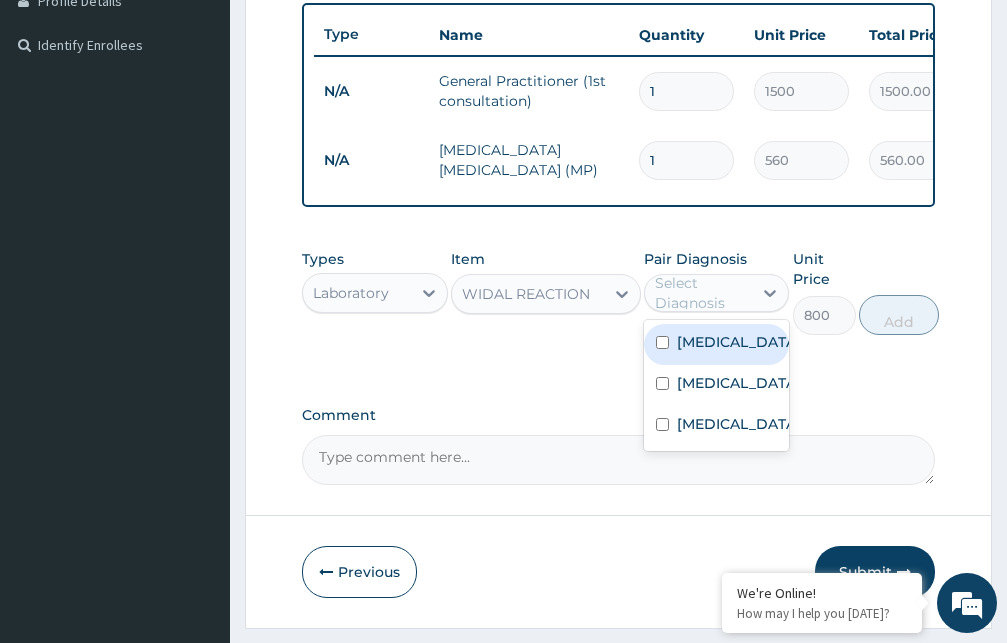click on "[MEDICAL_DATA]" at bounding box center (738, 342) 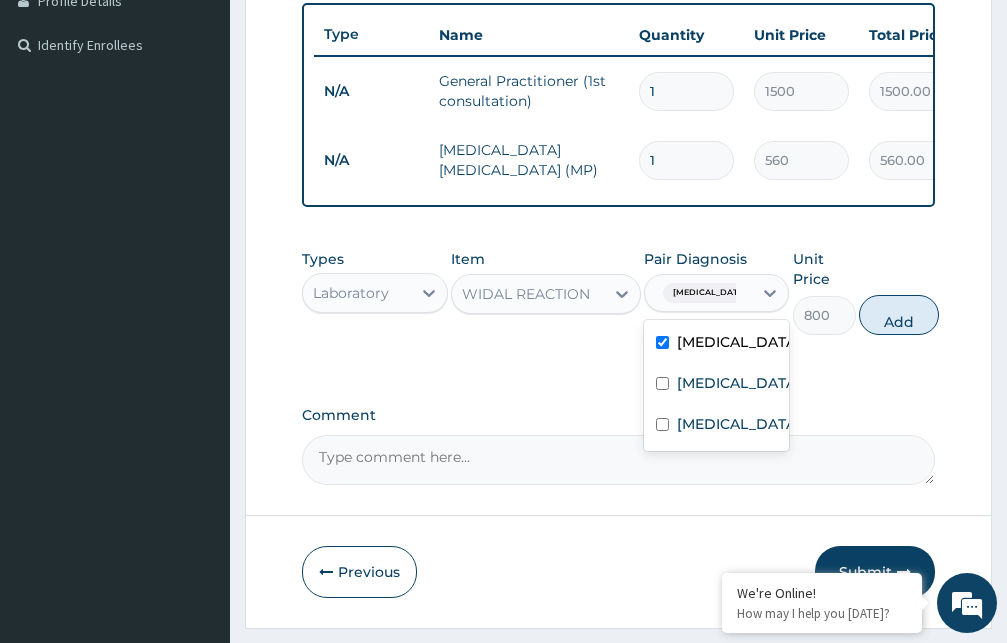 checkbox on "true" 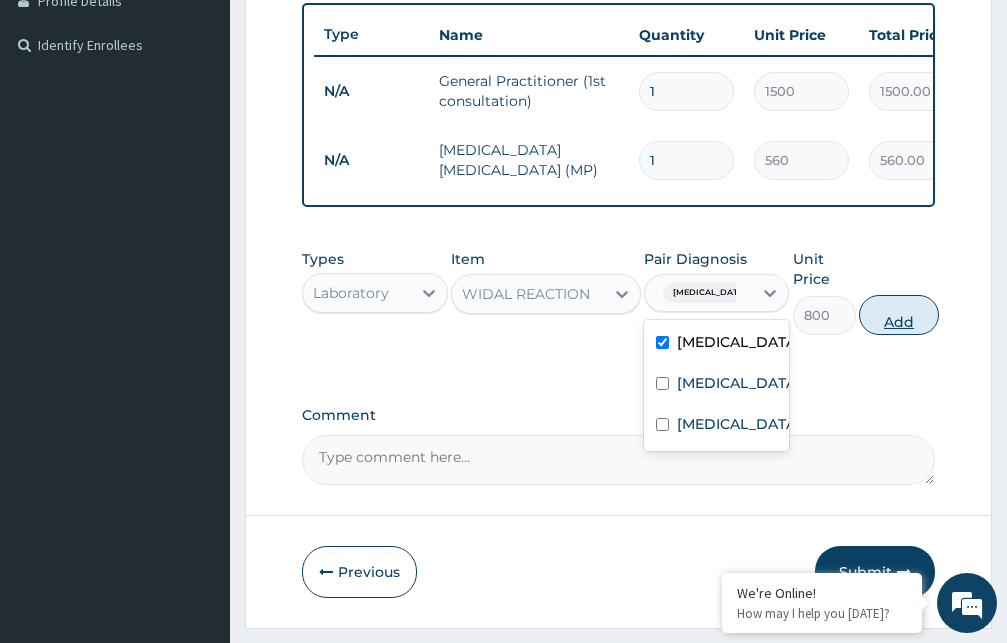 click on "Add" at bounding box center [899, 315] 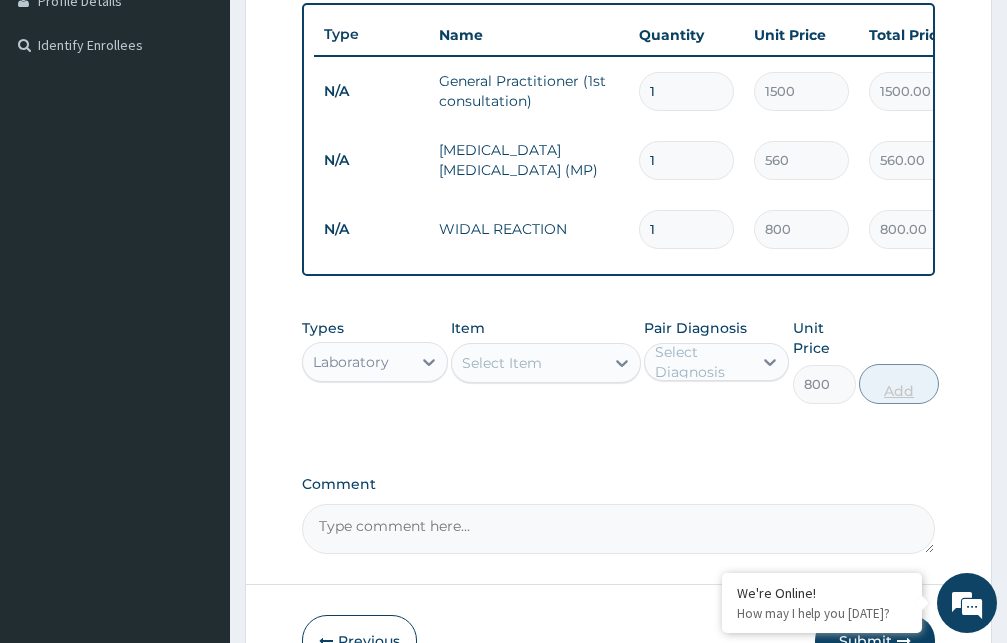 type on "0" 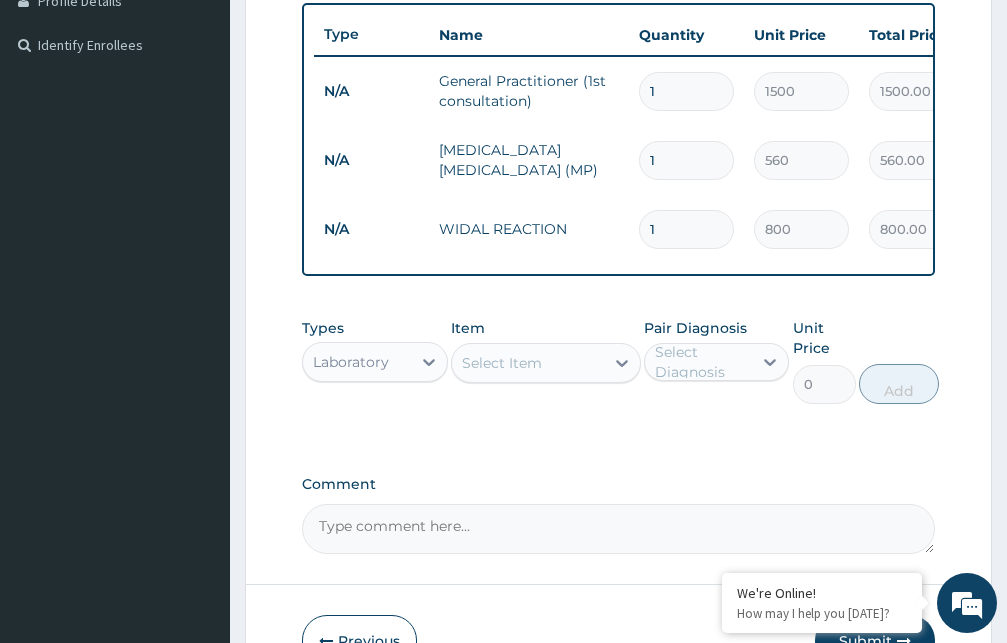 click on "Laboratory" at bounding box center (351, 362) 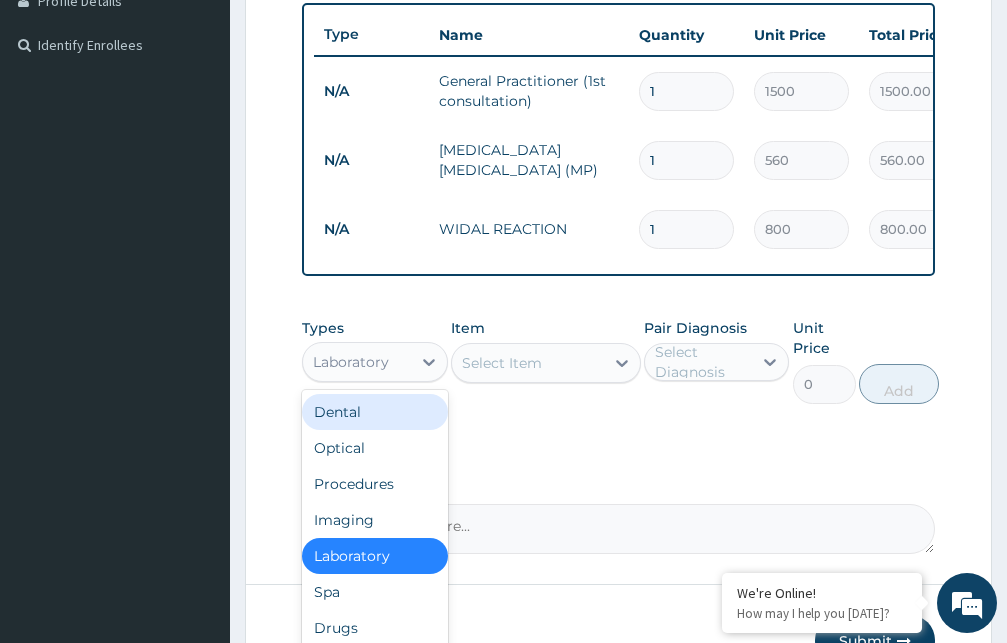 scroll, scrollTop: 68, scrollLeft: 0, axis: vertical 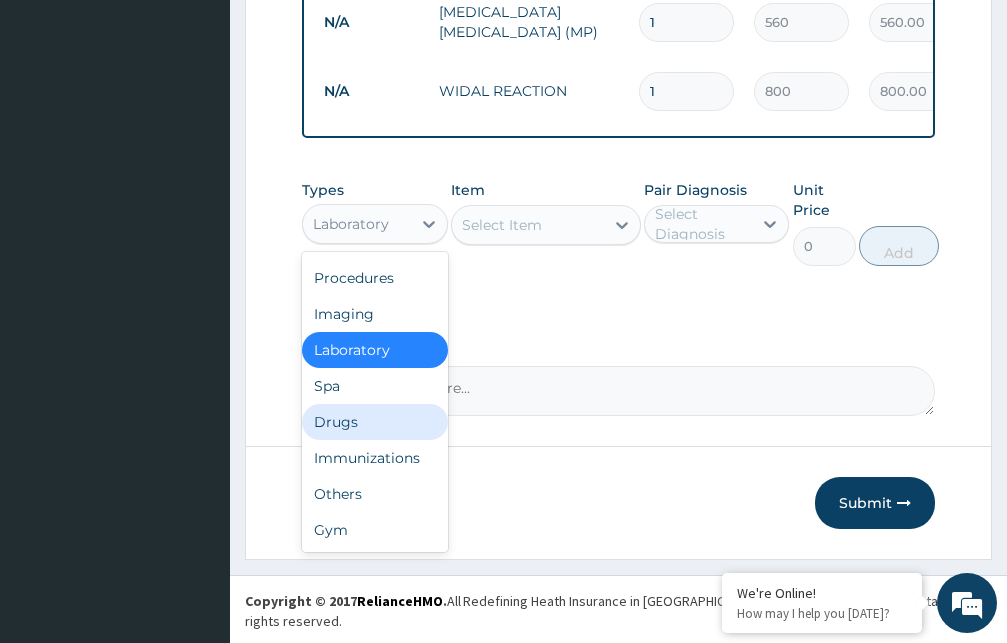 click on "Drugs" at bounding box center (375, 422) 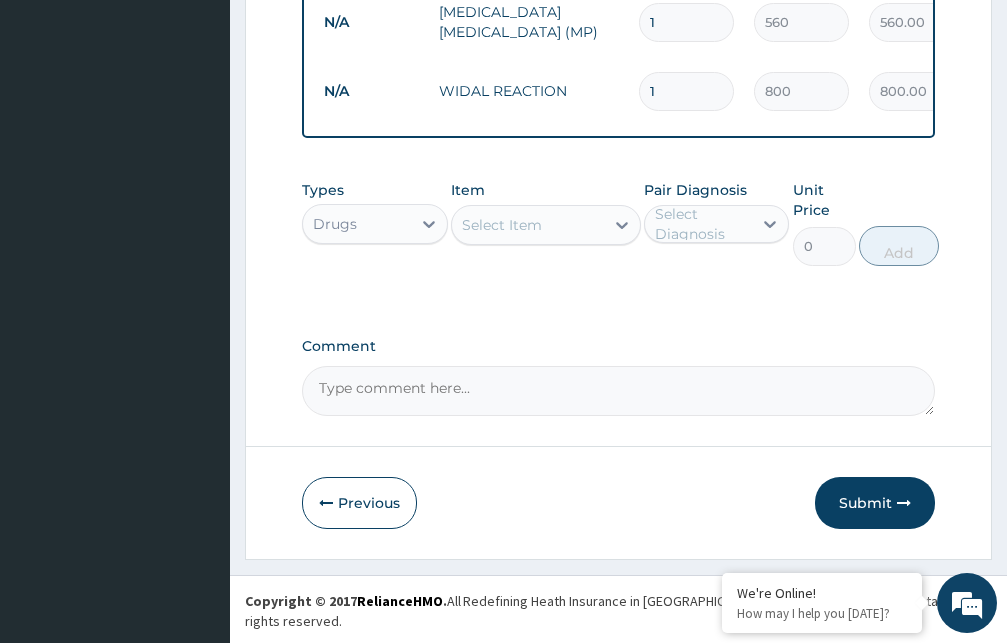 click on "Select Item" at bounding box center (528, 225) 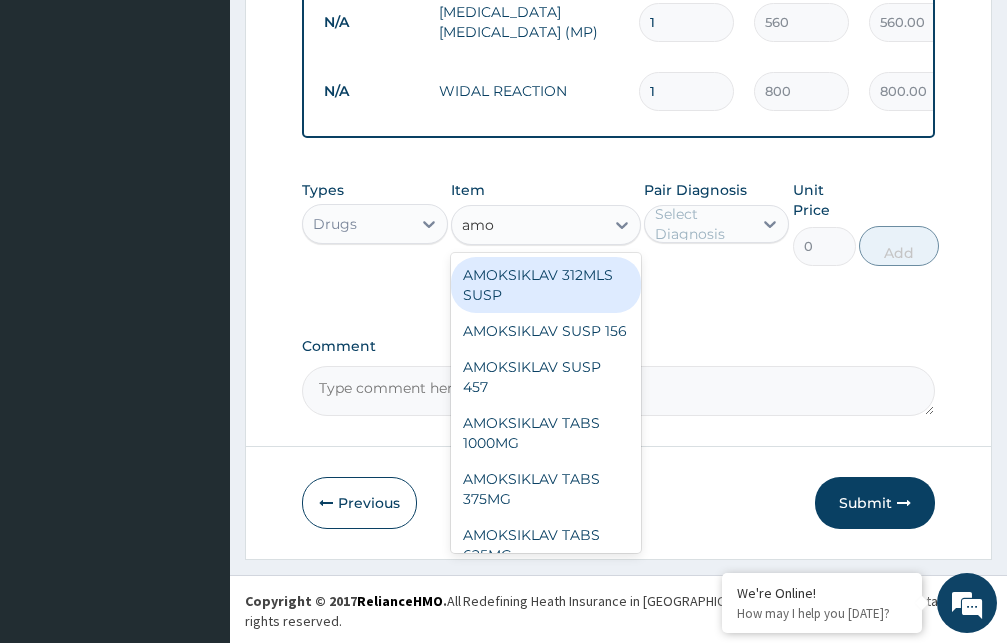 type on "amox" 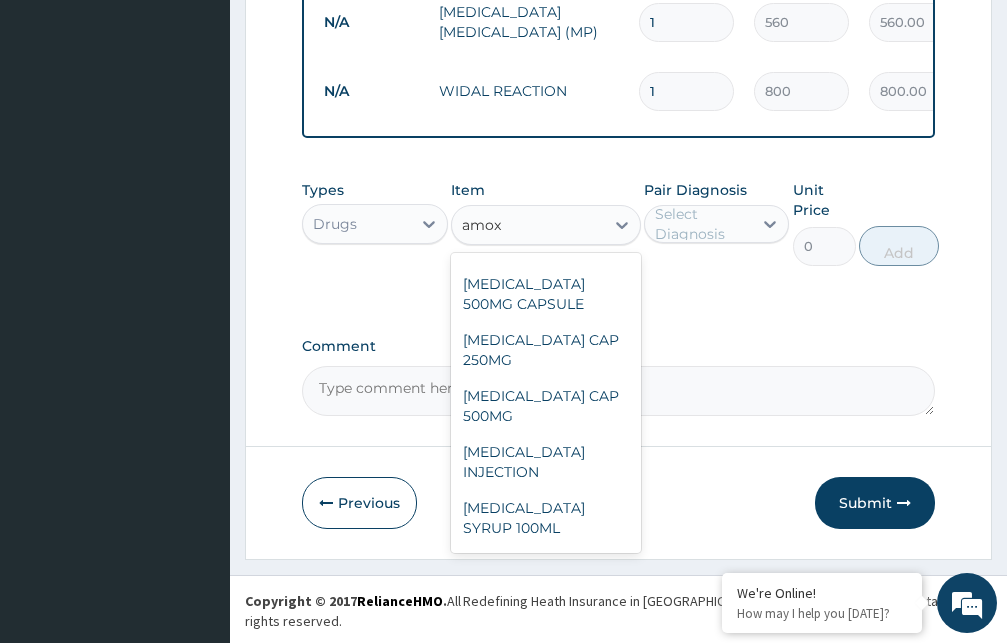scroll, scrollTop: 367, scrollLeft: 0, axis: vertical 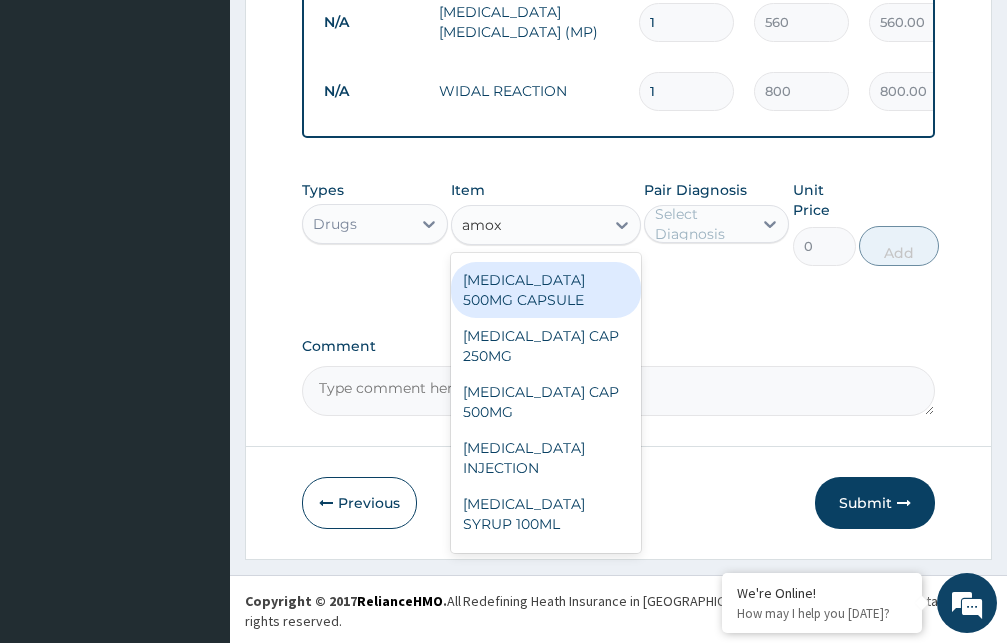 click on "[MEDICAL_DATA] 500MG CAPSULE" at bounding box center (546, 290) 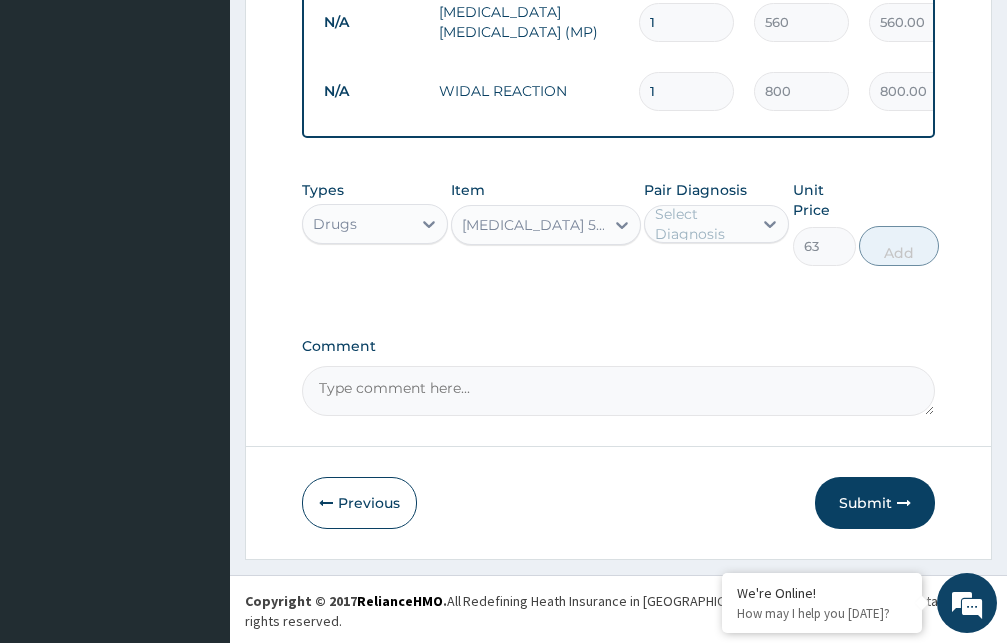 click on "[MEDICAL_DATA] 500MG CAPSULE" at bounding box center [534, 225] 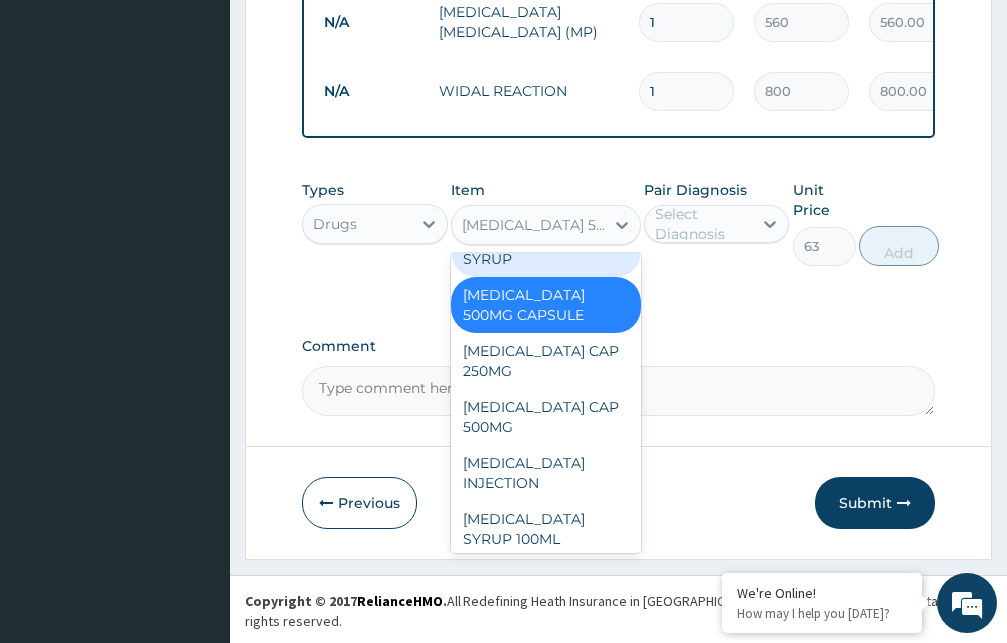 scroll, scrollTop: 4038, scrollLeft: 0, axis: vertical 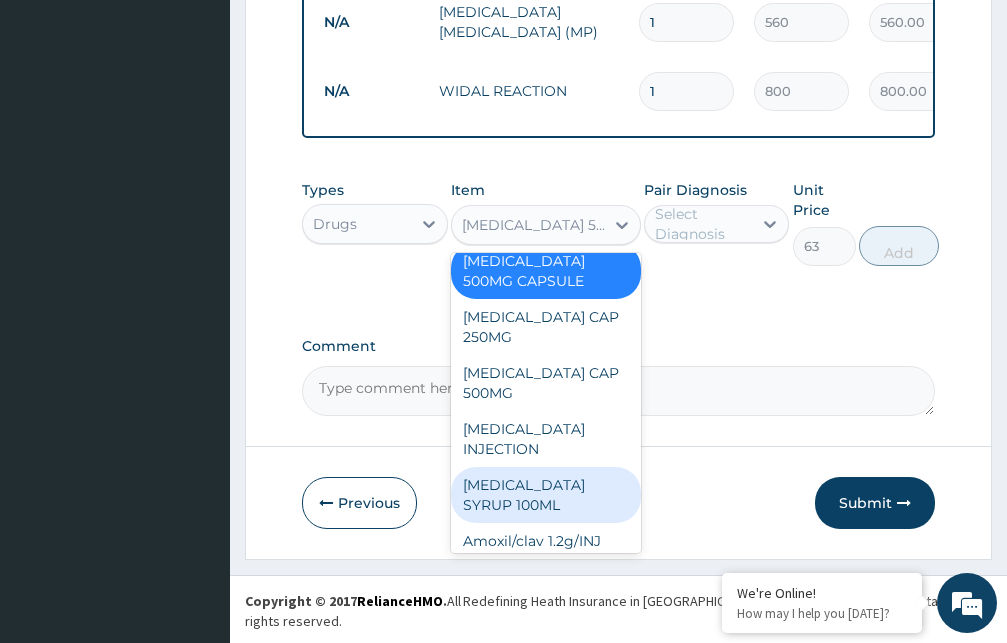 click on "[MEDICAL_DATA] SYRUP 100ML" at bounding box center [546, 495] 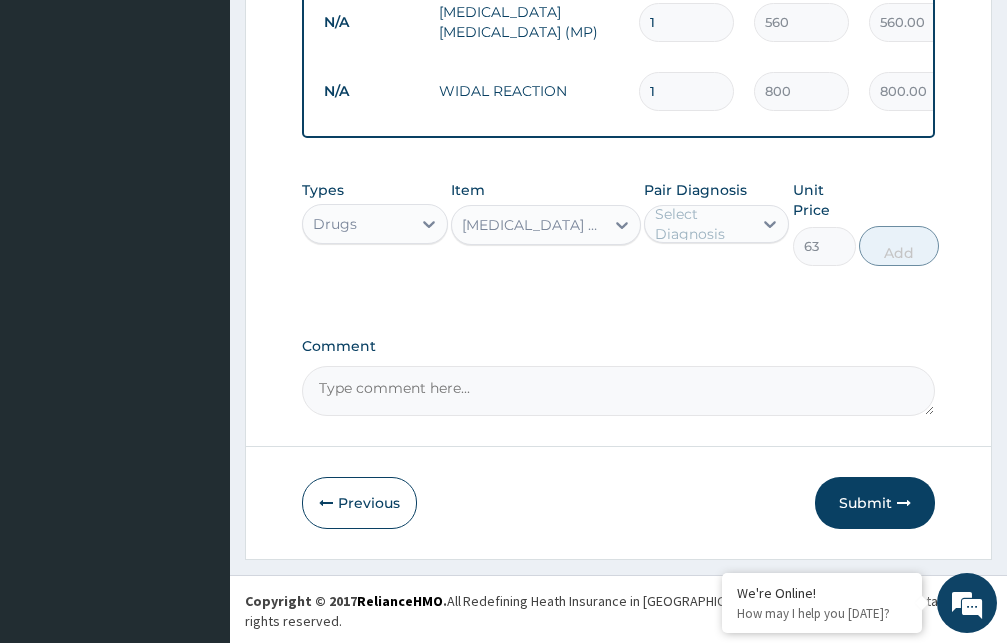 type on "412.12" 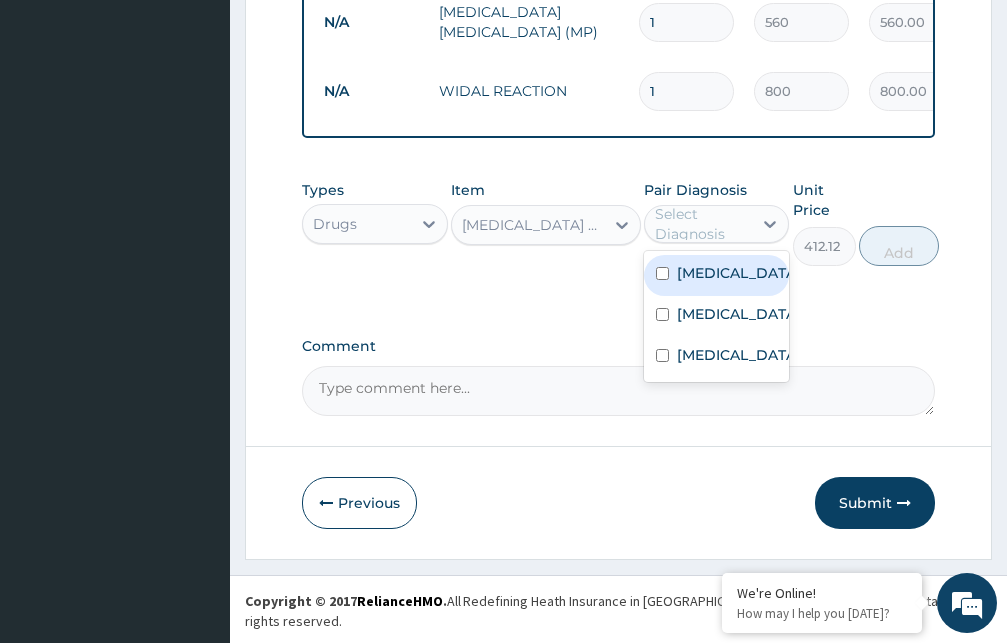 click on "Select Diagnosis" at bounding box center [703, 224] 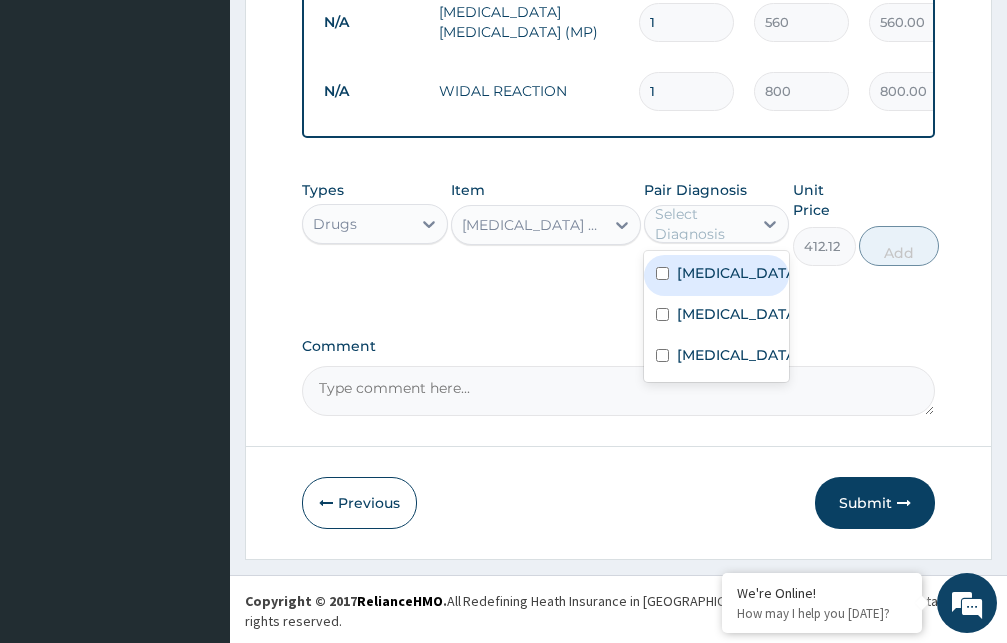 click on "[MEDICAL_DATA]" at bounding box center [738, 273] 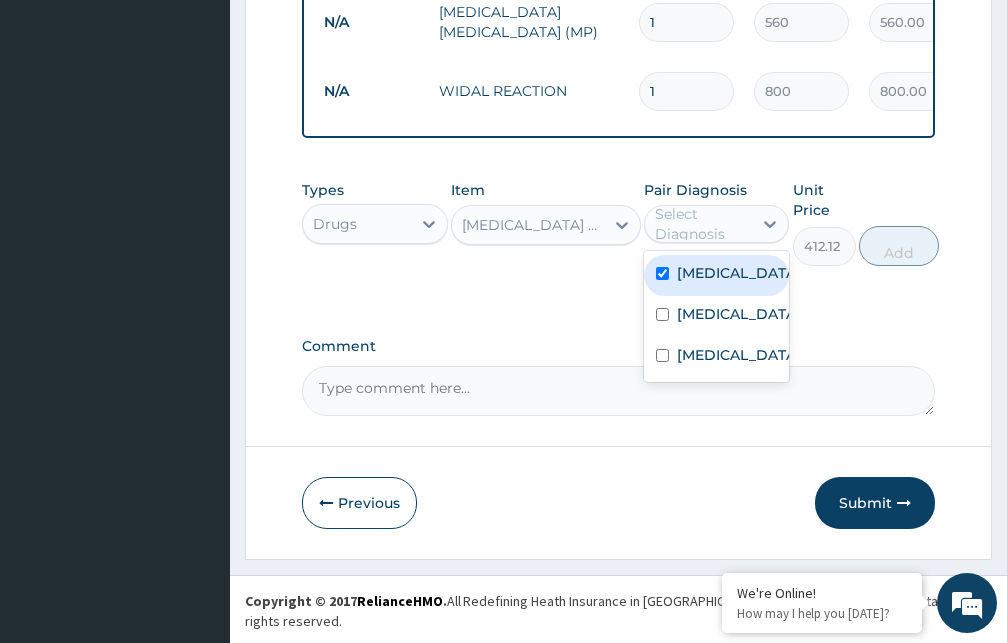 checkbox on "true" 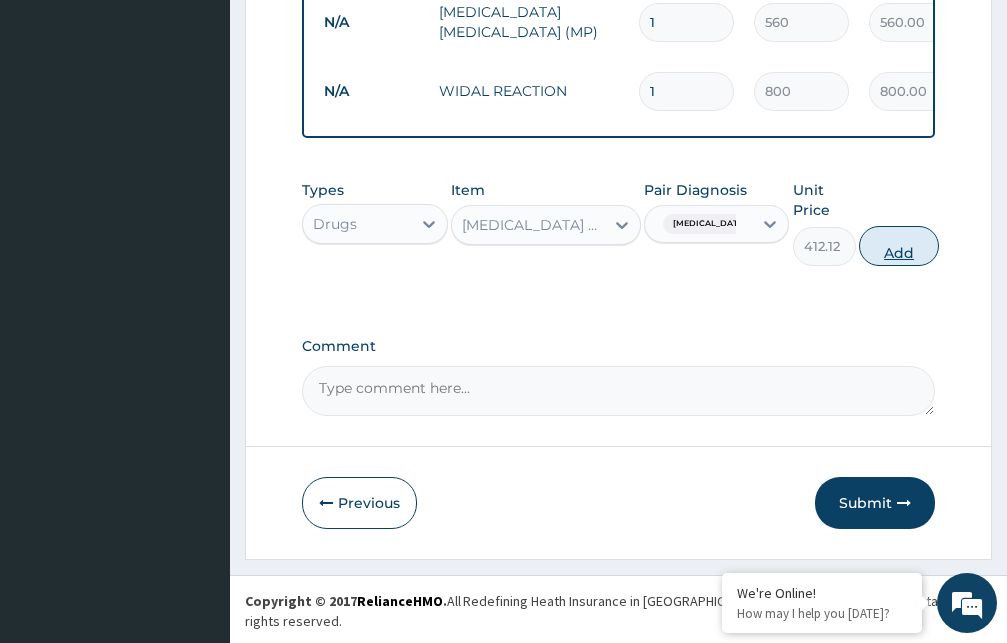 click on "Add" at bounding box center (899, 246) 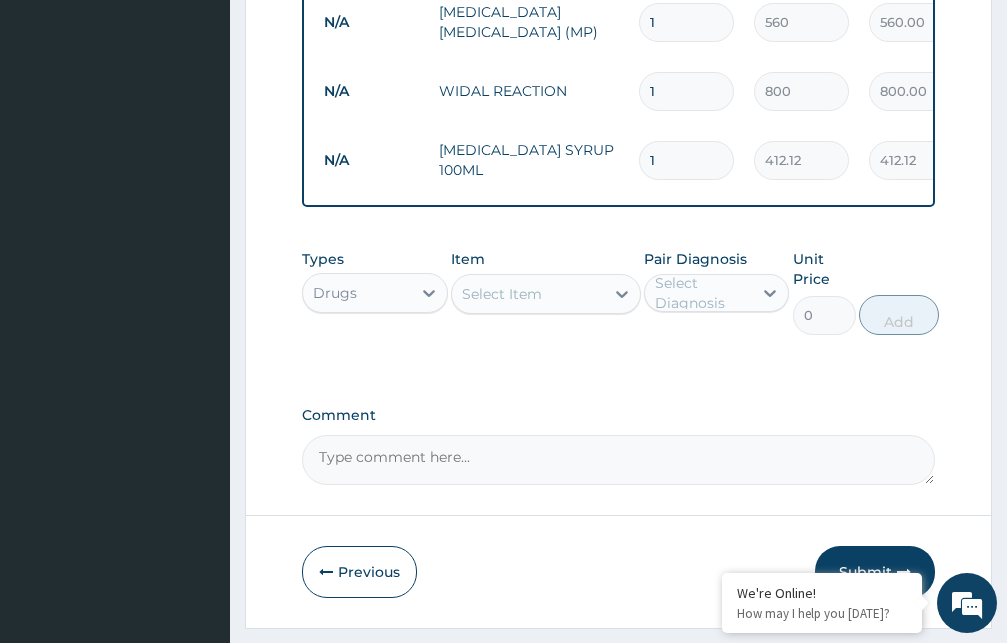 click on "Select Item" at bounding box center [502, 294] 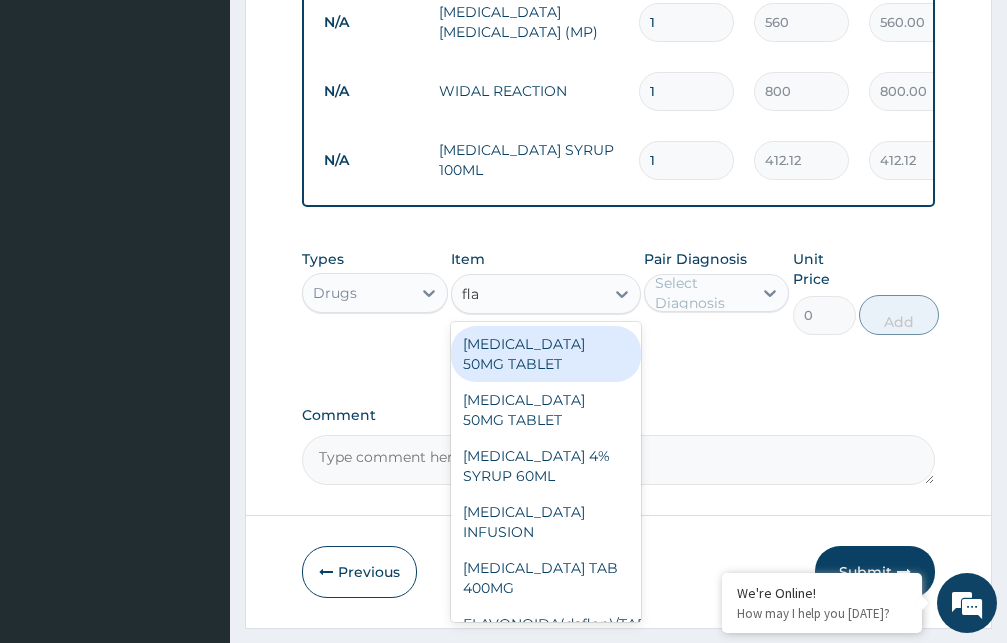 type on "flag" 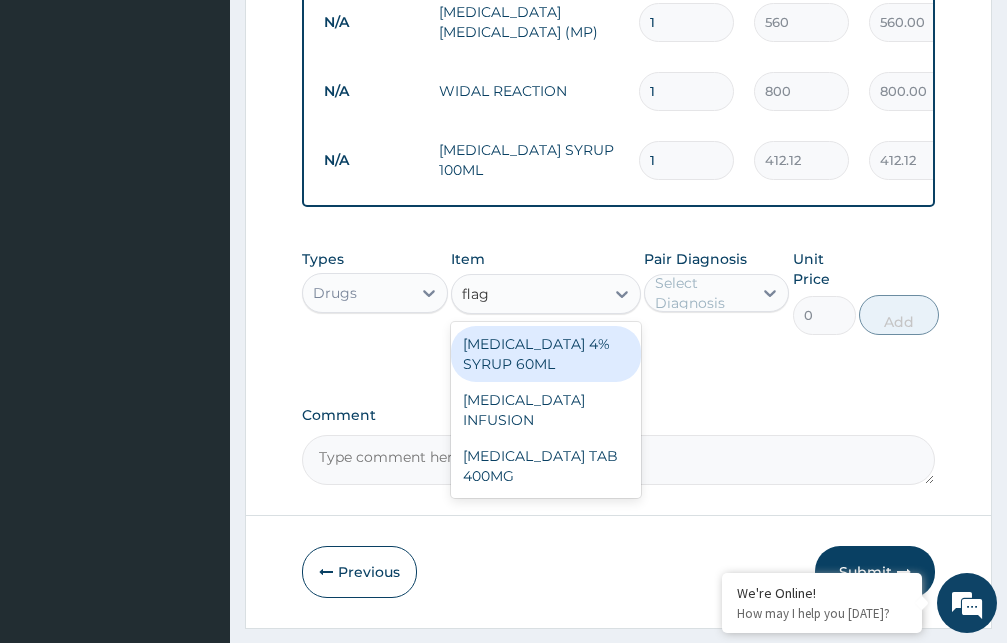 click on "[MEDICAL_DATA] 4% SYRUP 60ML" at bounding box center (546, 354) 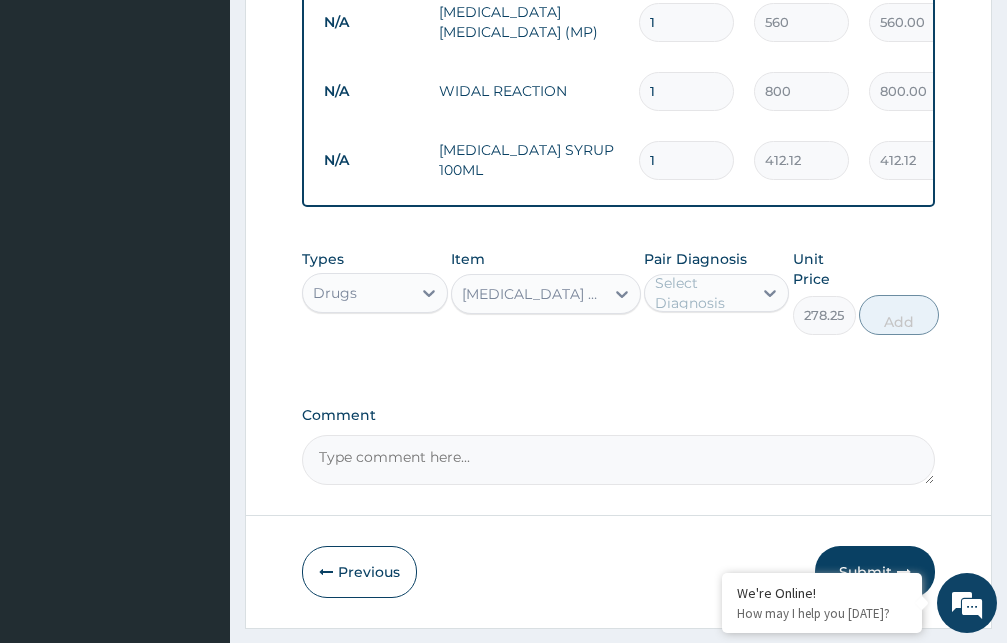 click on "Select Diagnosis" at bounding box center [703, 293] 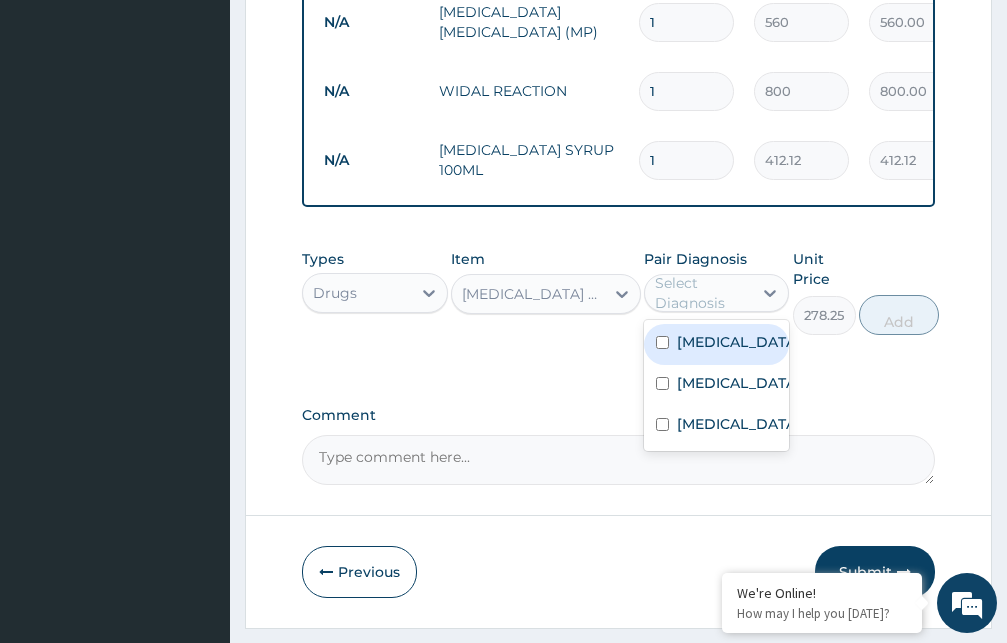 click on "[MEDICAL_DATA]" at bounding box center (738, 342) 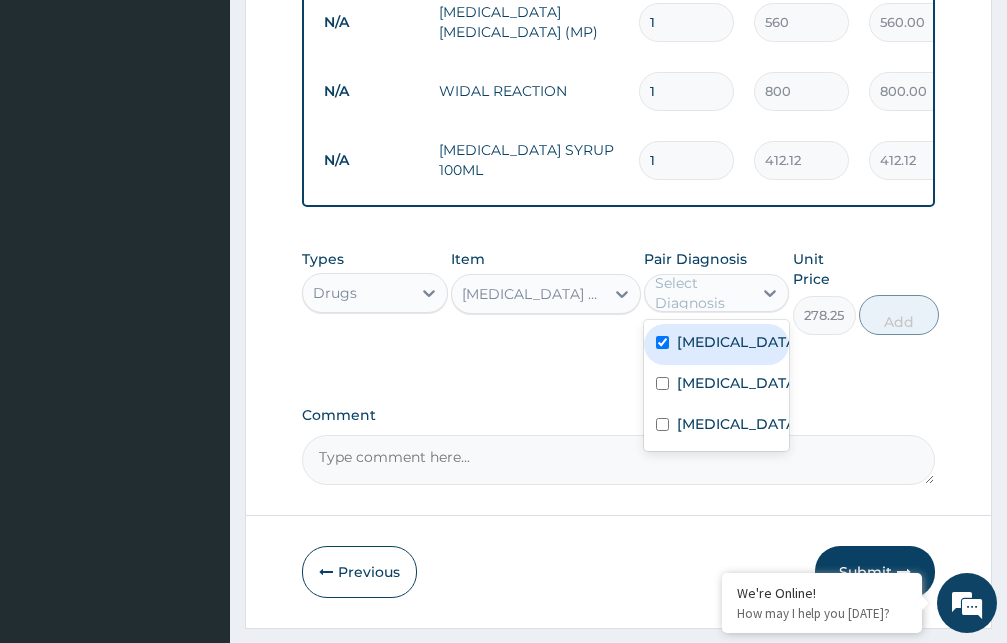 checkbox on "true" 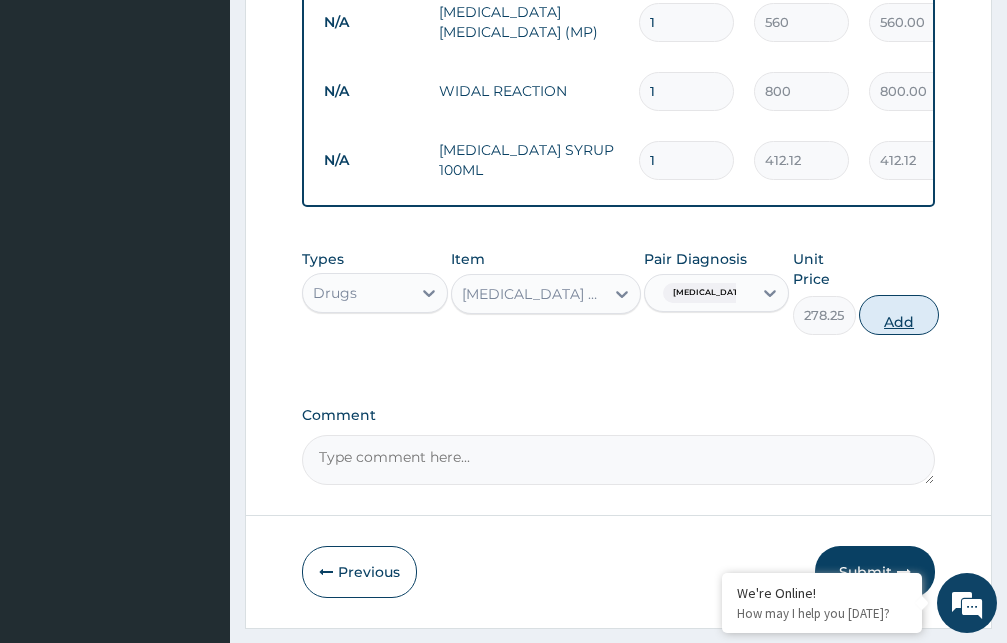 click on "Add" at bounding box center (899, 315) 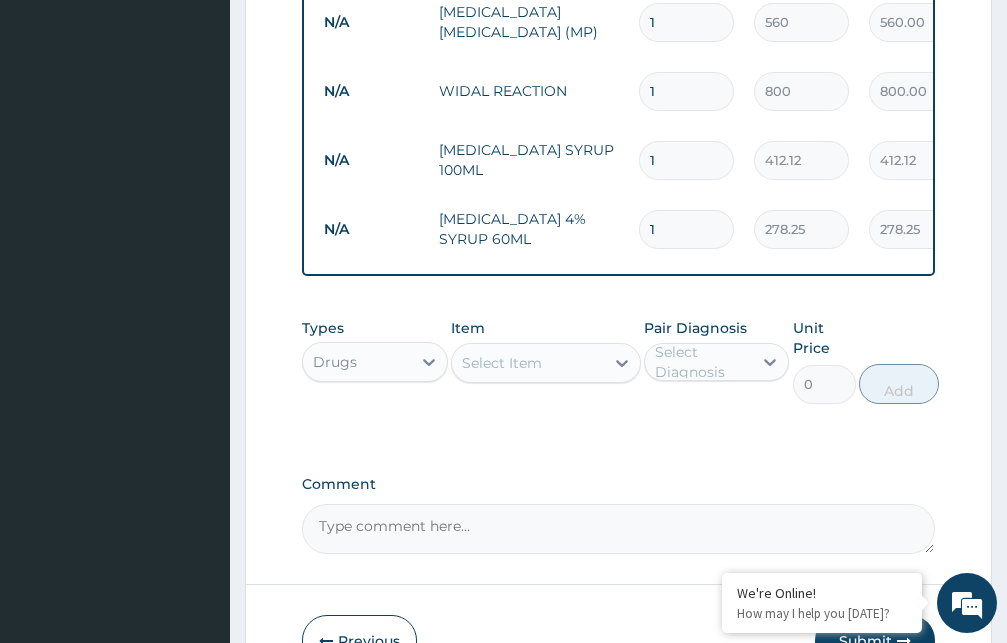 click on "Select Item" at bounding box center [528, 363] 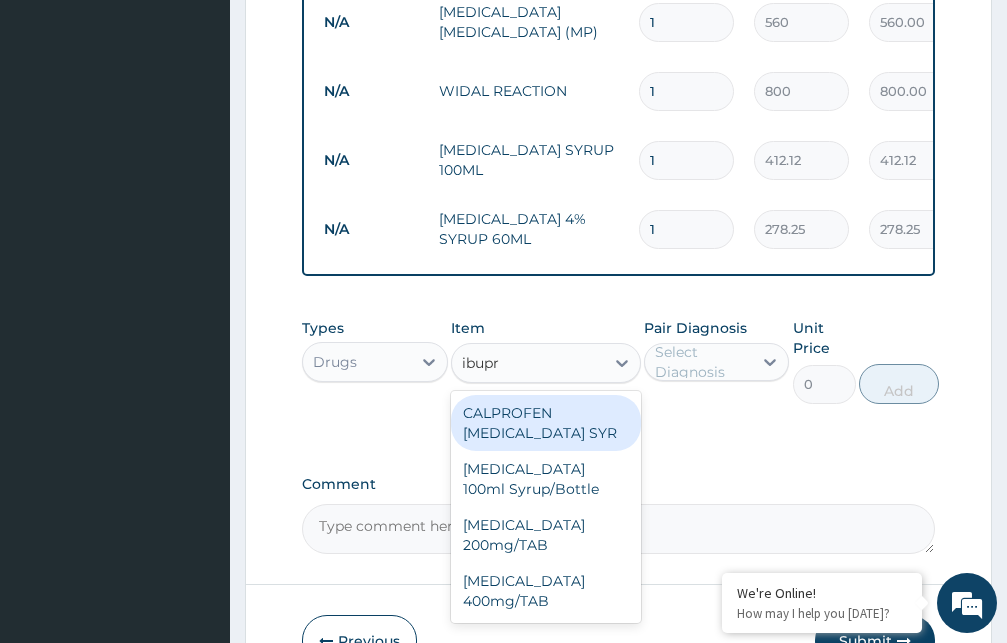 type on "ibupro" 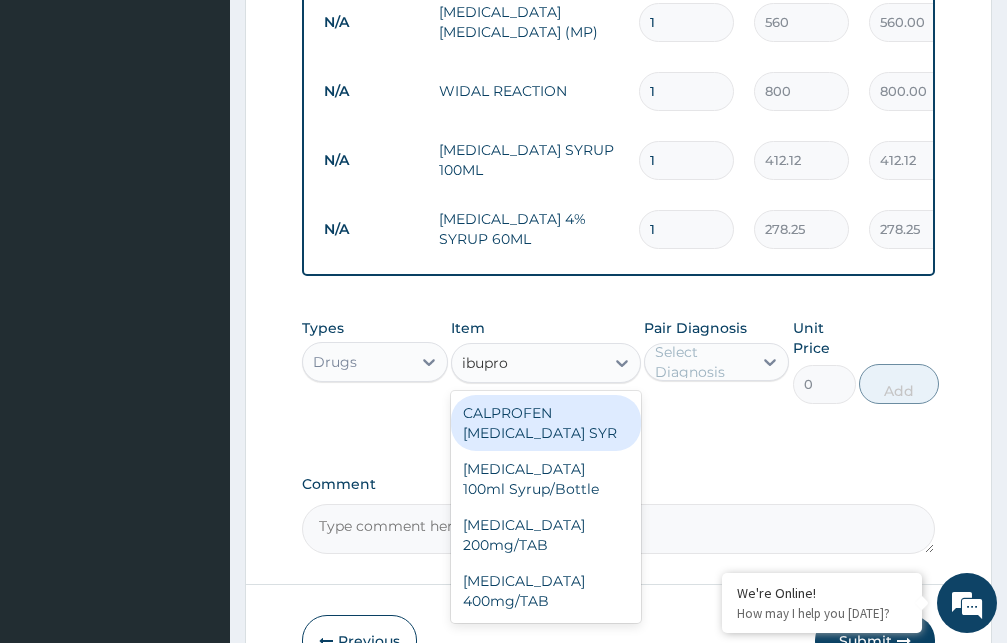click on "CALPROFEN [MEDICAL_DATA] SYR" at bounding box center [546, 423] 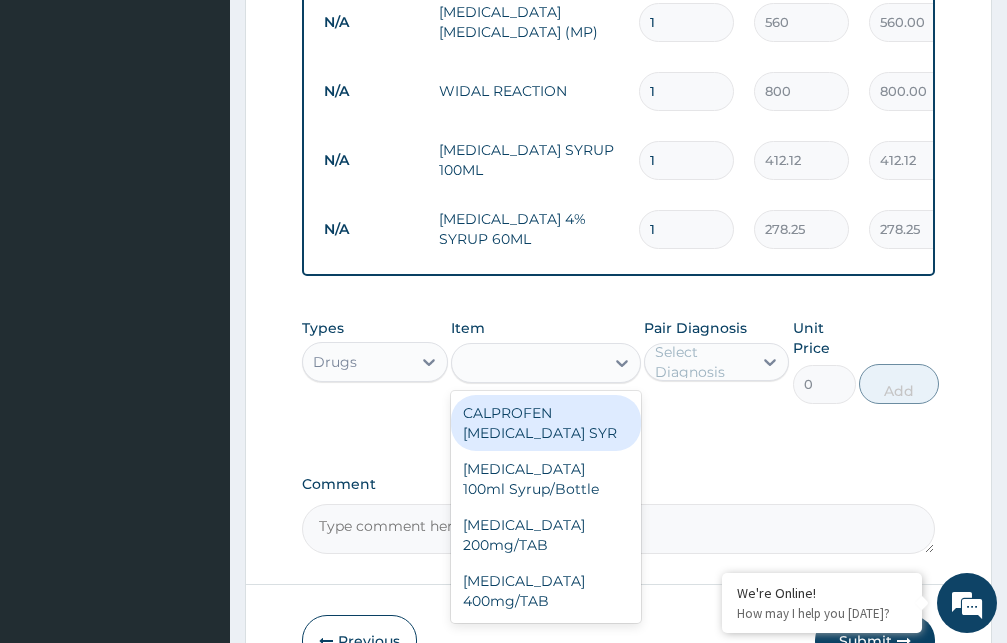 type on "1155" 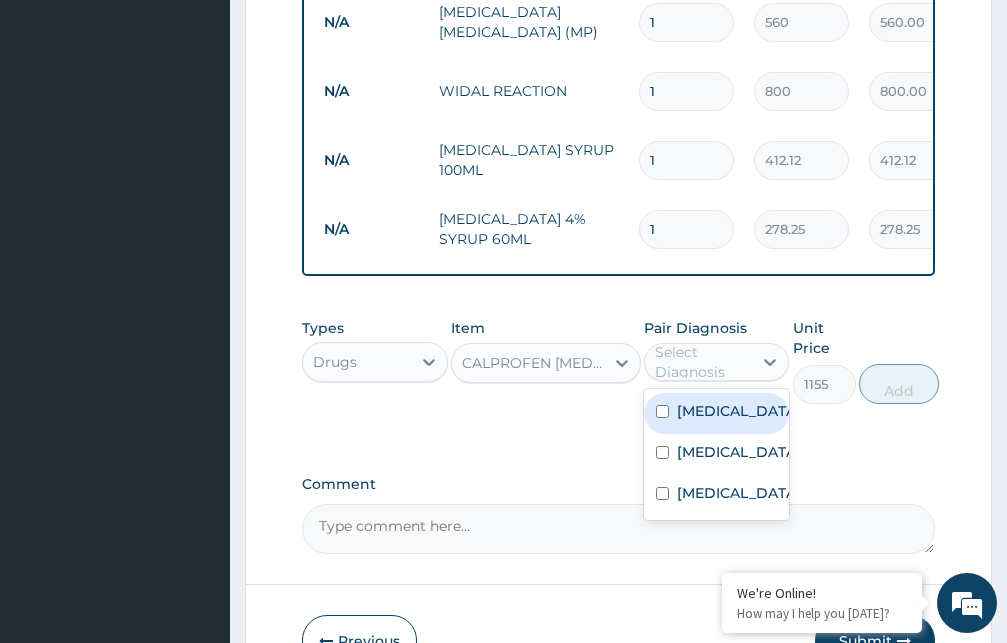 click on "Select Diagnosis" at bounding box center [703, 362] 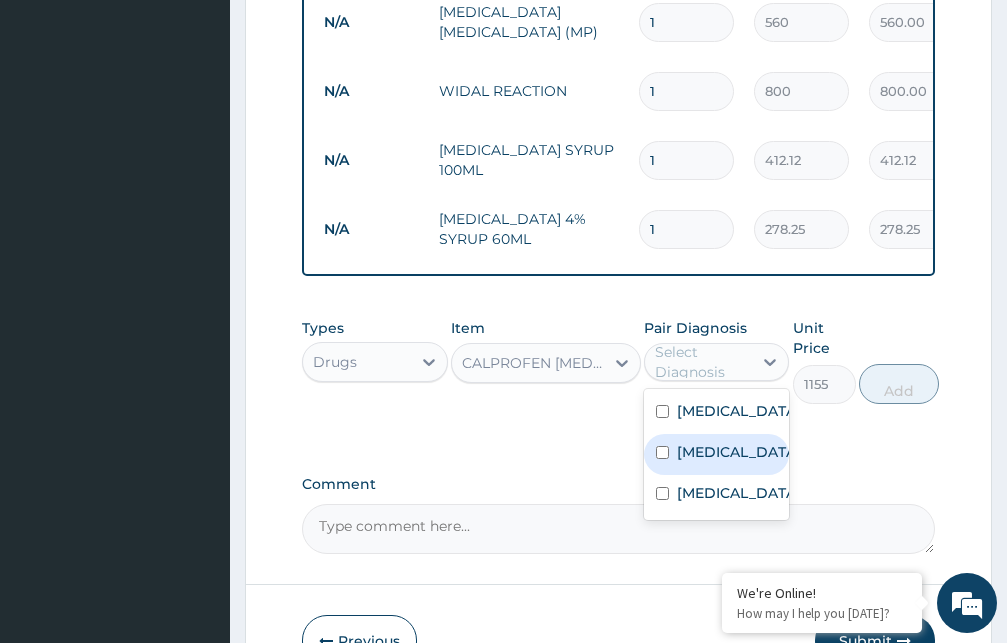 click on "[MEDICAL_DATA]" at bounding box center (738, 452) 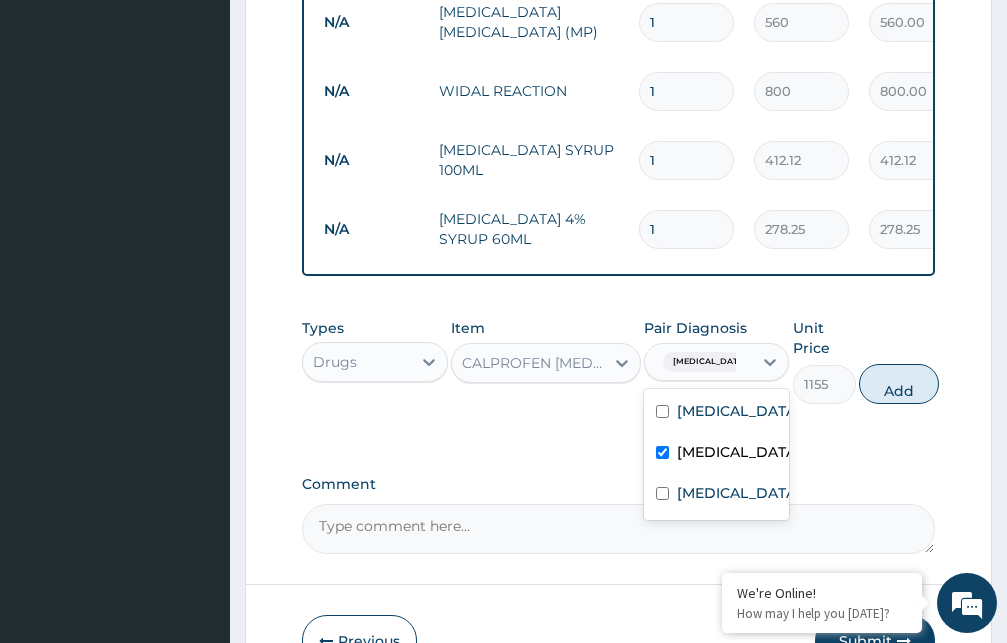 checkbox on "true" 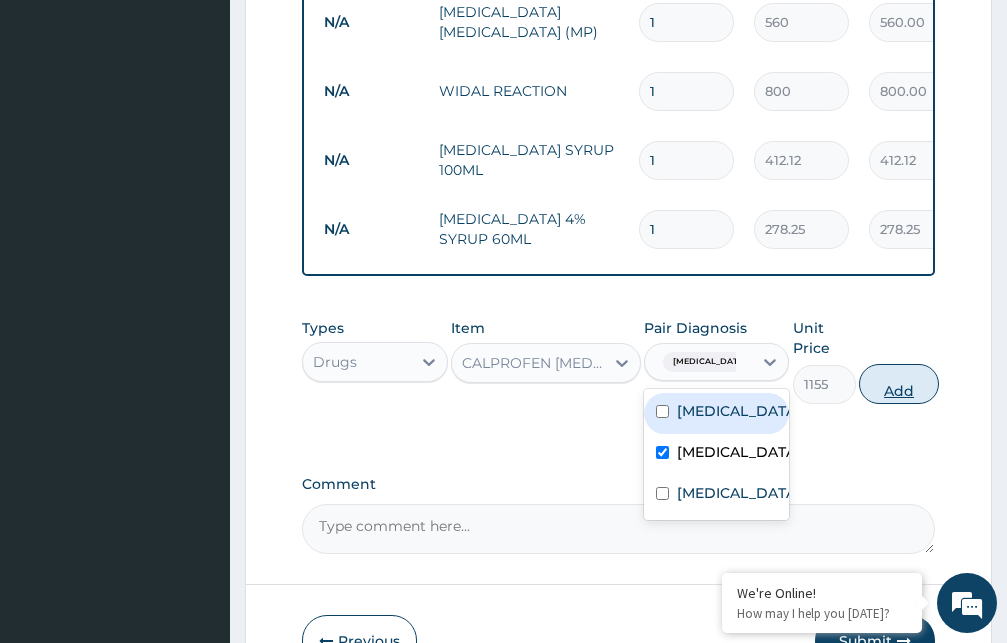 click on "Add" at bounding box center (899, 384) 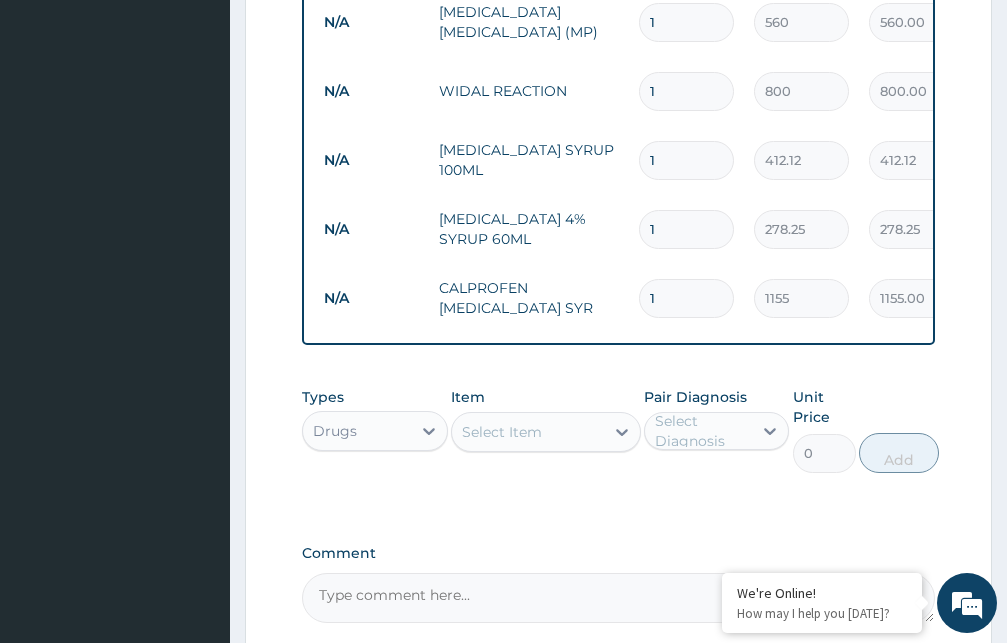 click on "Select Item" at bounding box center [528, 432] 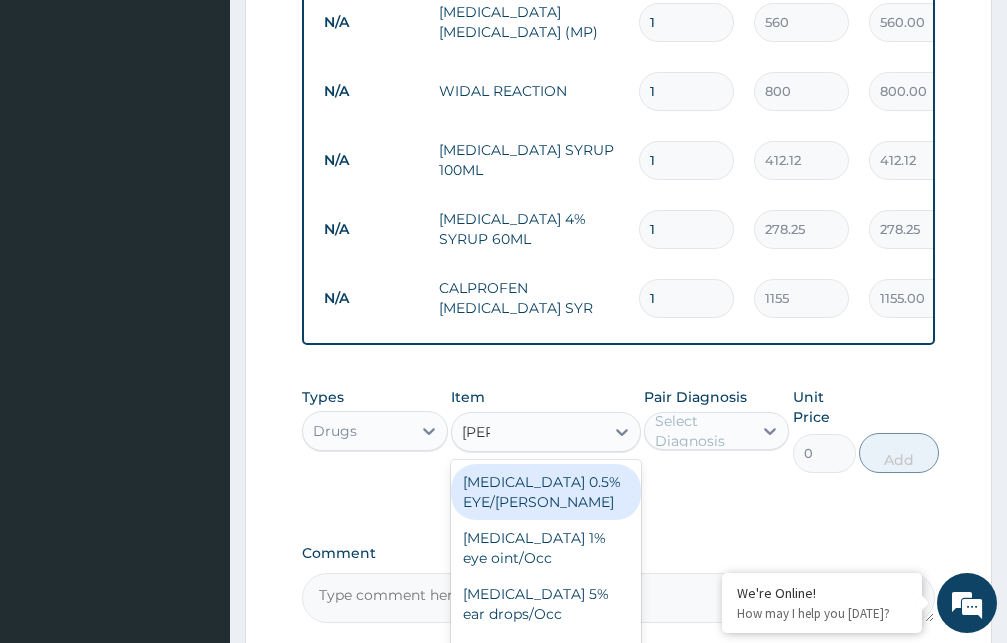 type on "lorat" 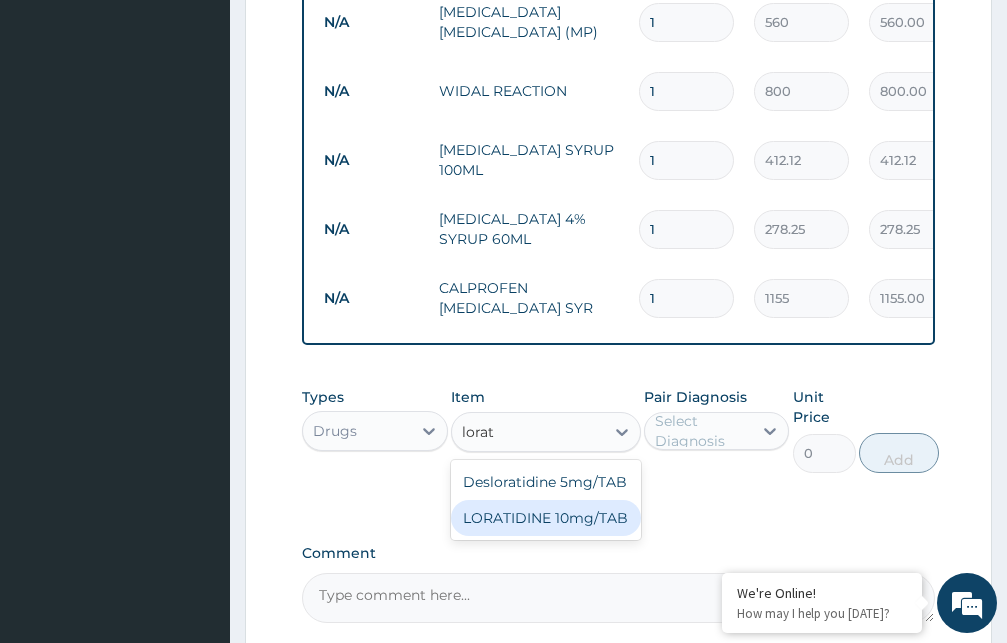 click on "LORATIDINE 10mg/TAB" at bounding box center (546, 518) 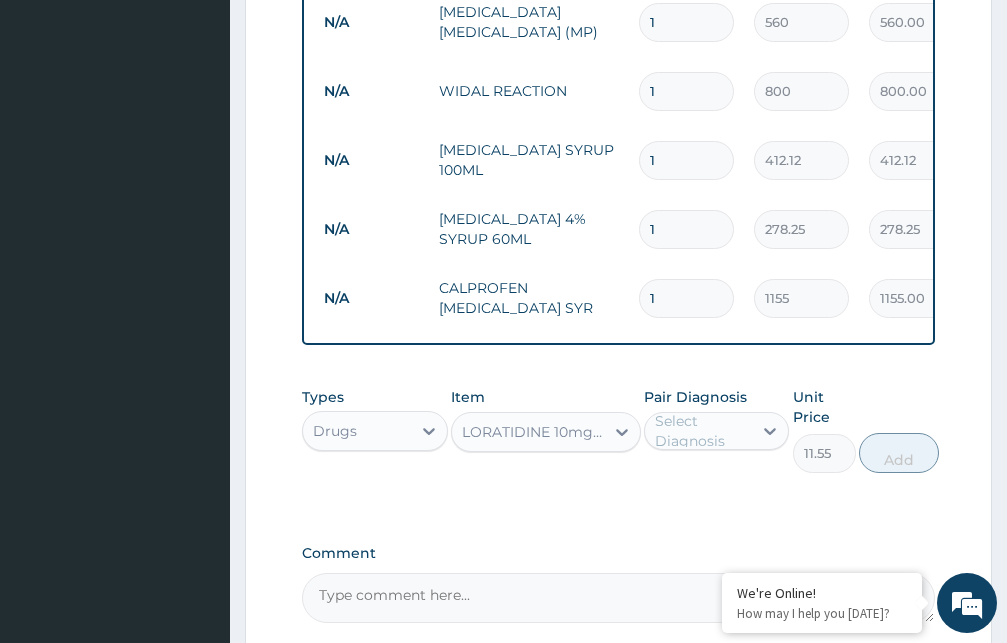 click on "Select Diagnosis" at bounding box center (703, 431) 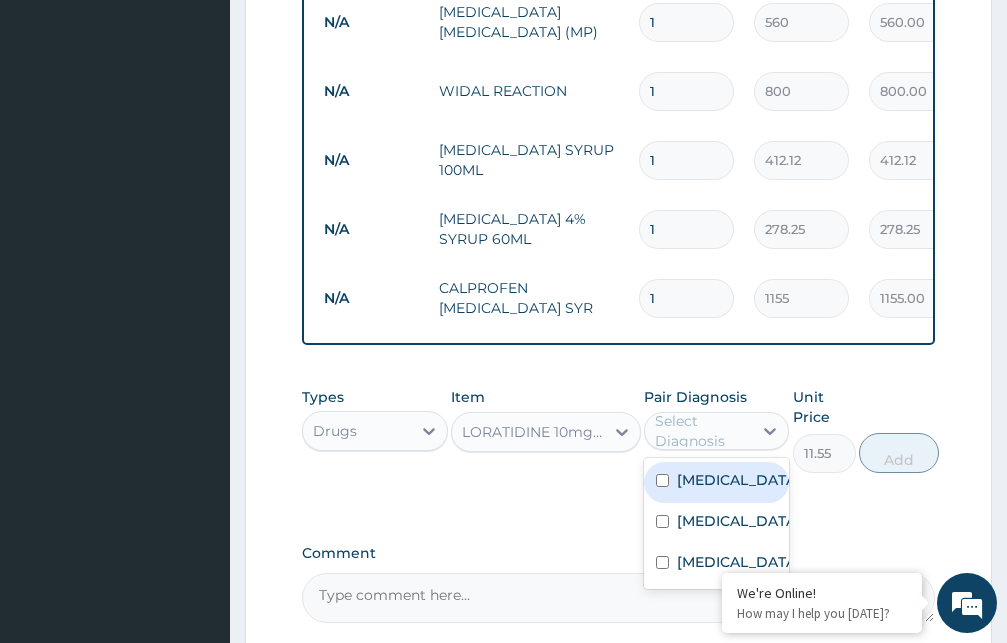 click on "LORATIDINE 10mg/TAB" at bounding box center (534, 432) 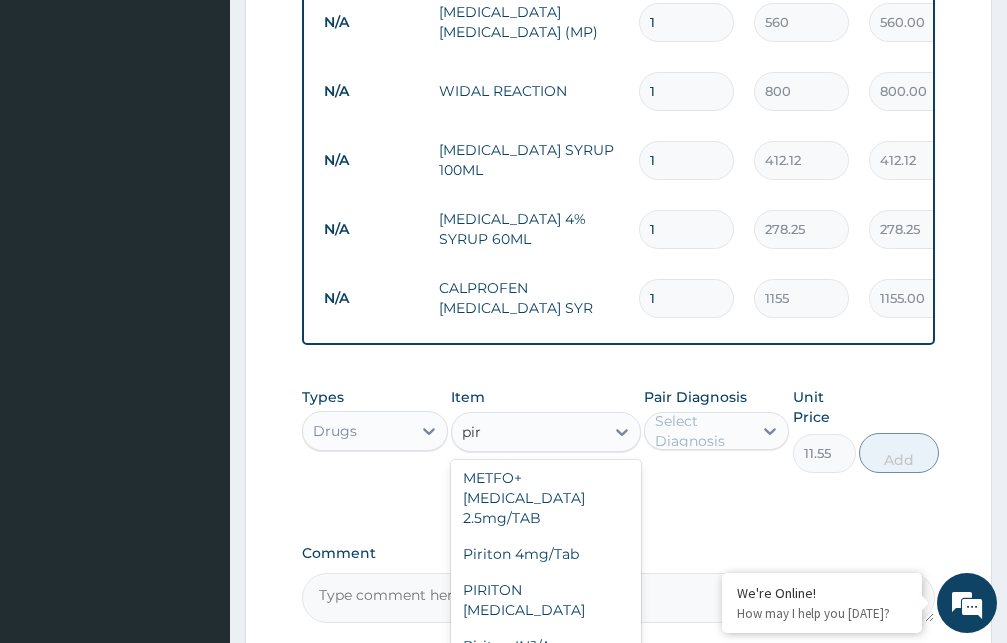 scroll, scrollTop: 38, scrollLeft: 0, axis: vertical 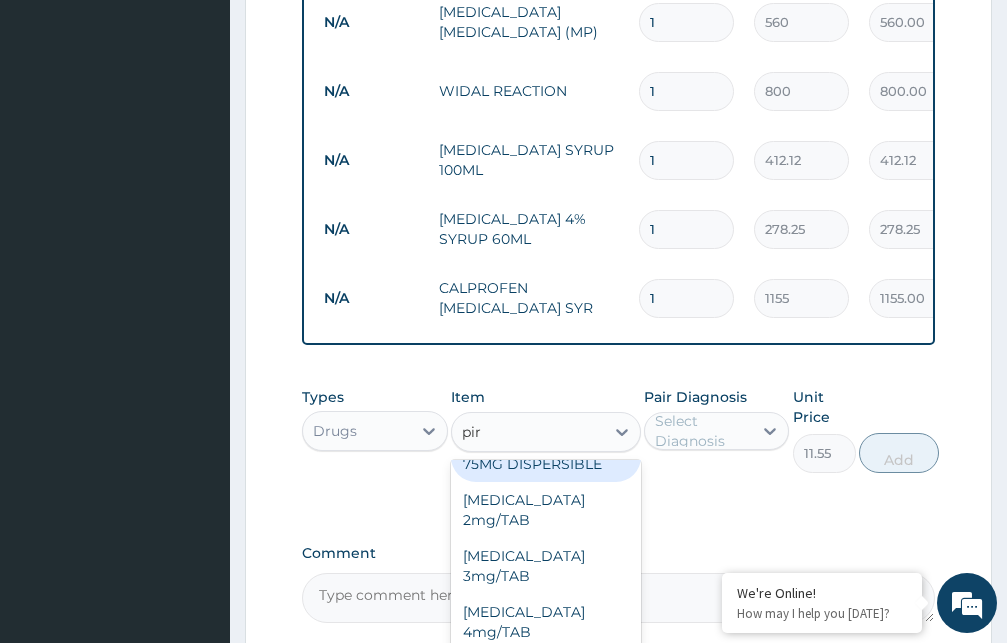 type on "piri" 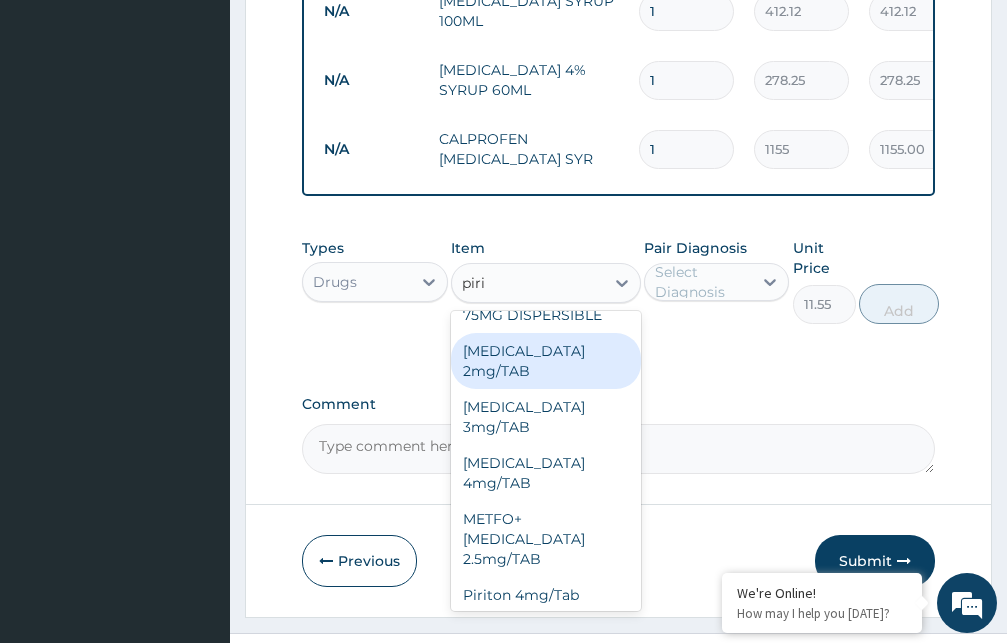 scroll, scrollTop: 870, scrollLeft: 0, axis: vertical 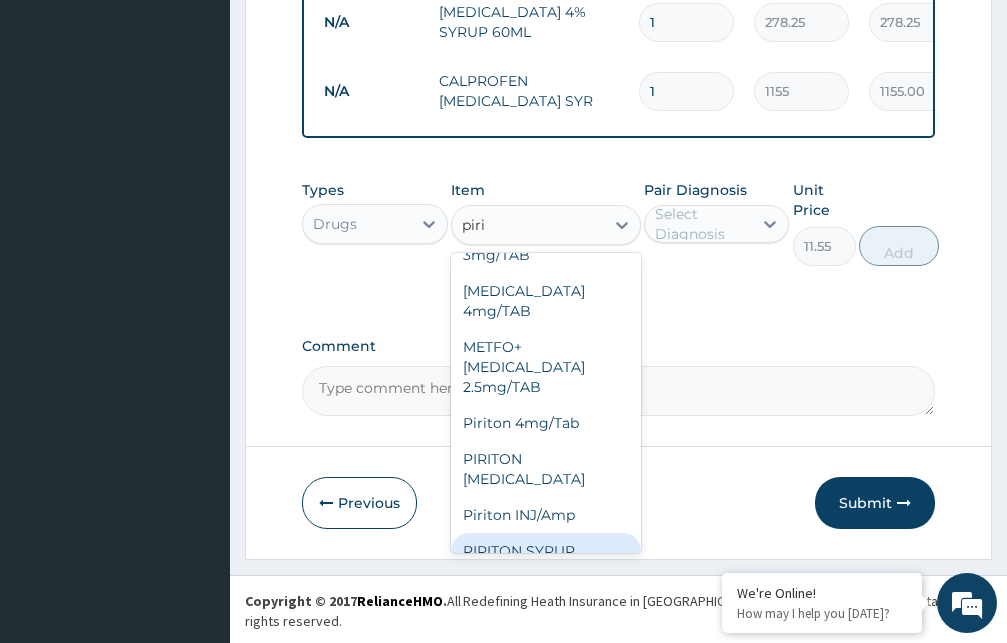 click on "PIRITON SYRUP" at bounding box center [546, 551] 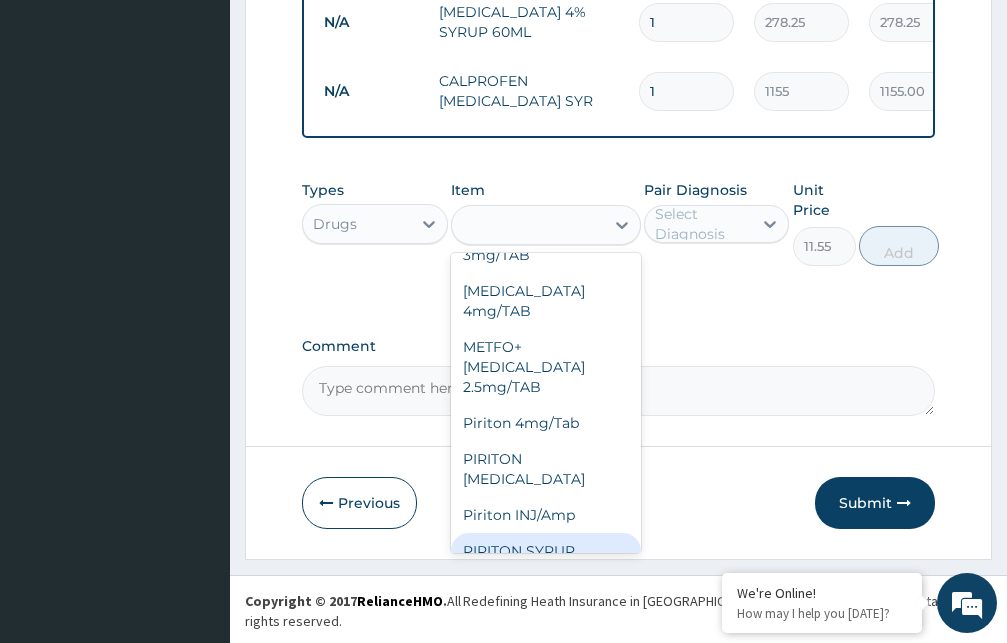 type on "210" 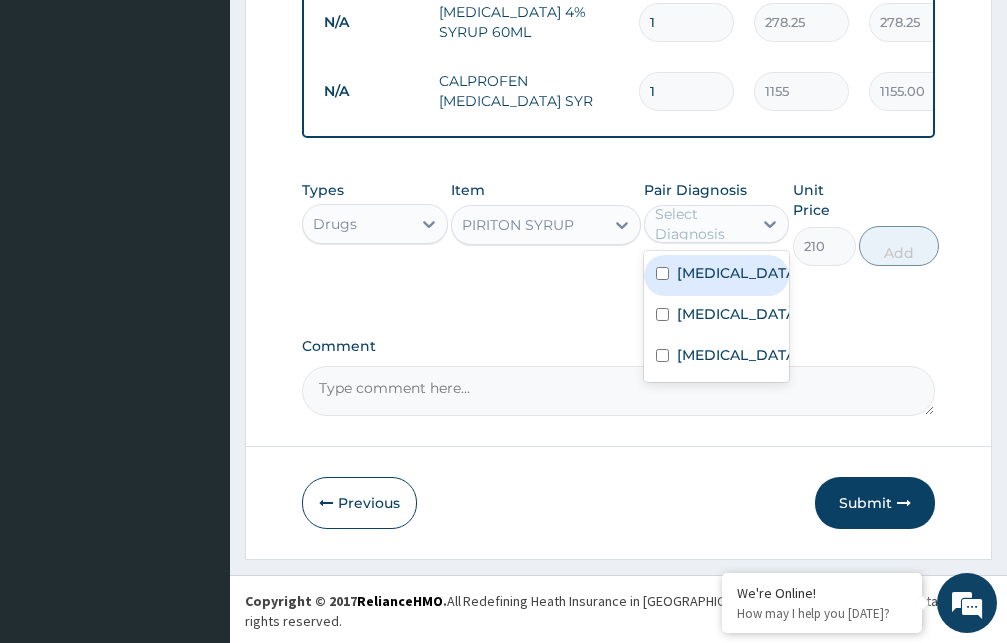 click on "Select Diagnosis" at bounding box center (703, 224) 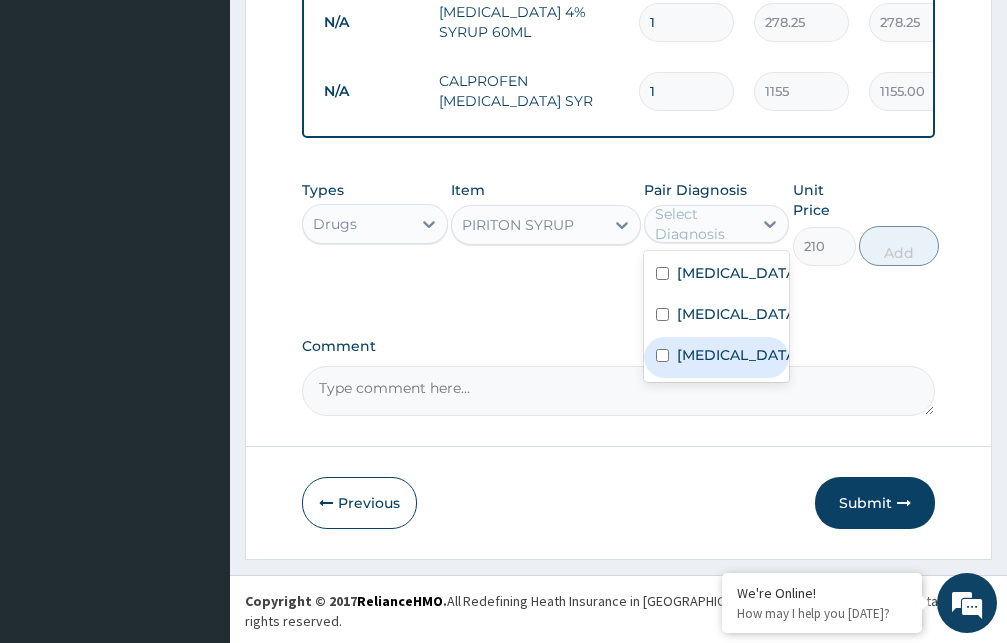 click on "Upper respiratory infection" at bounding box center [738, 355] 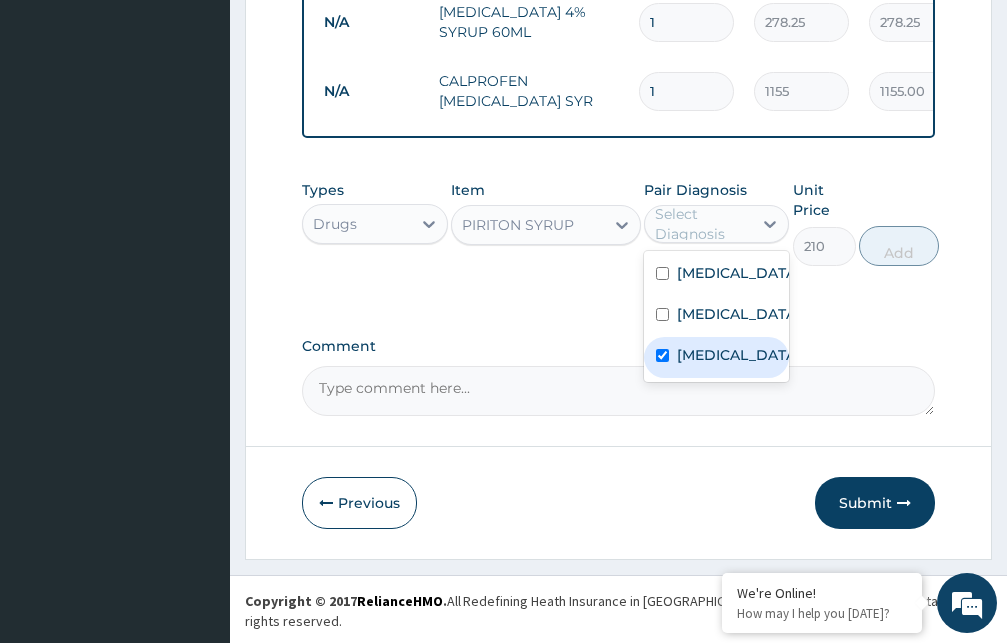 checkbox on "true" 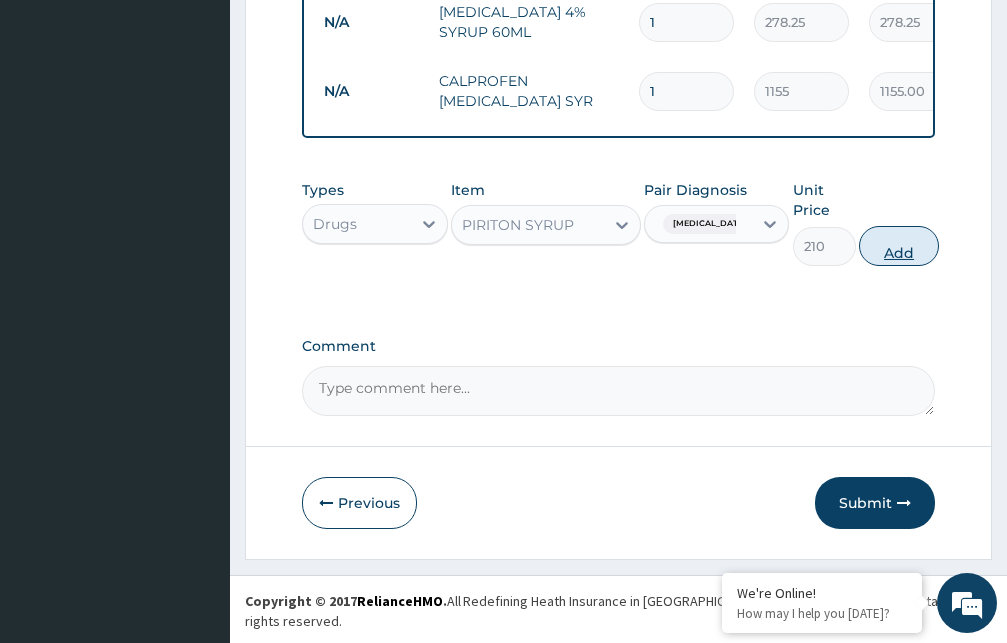 click on "Add" at bounding box center (899, 246) 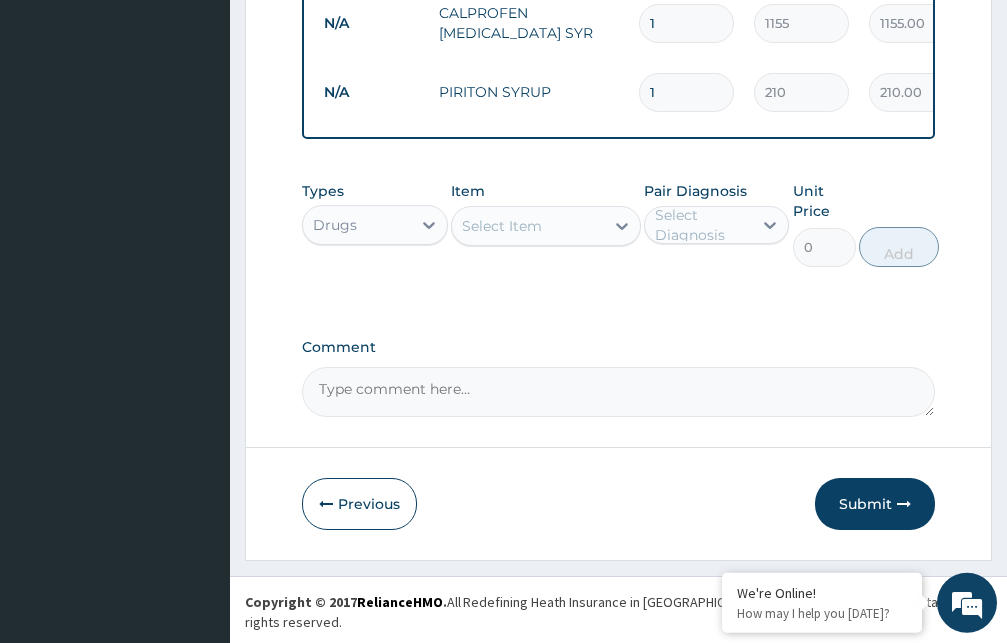 scroll, scrollTop: 939, scrollLeft: 0, axis: vertical 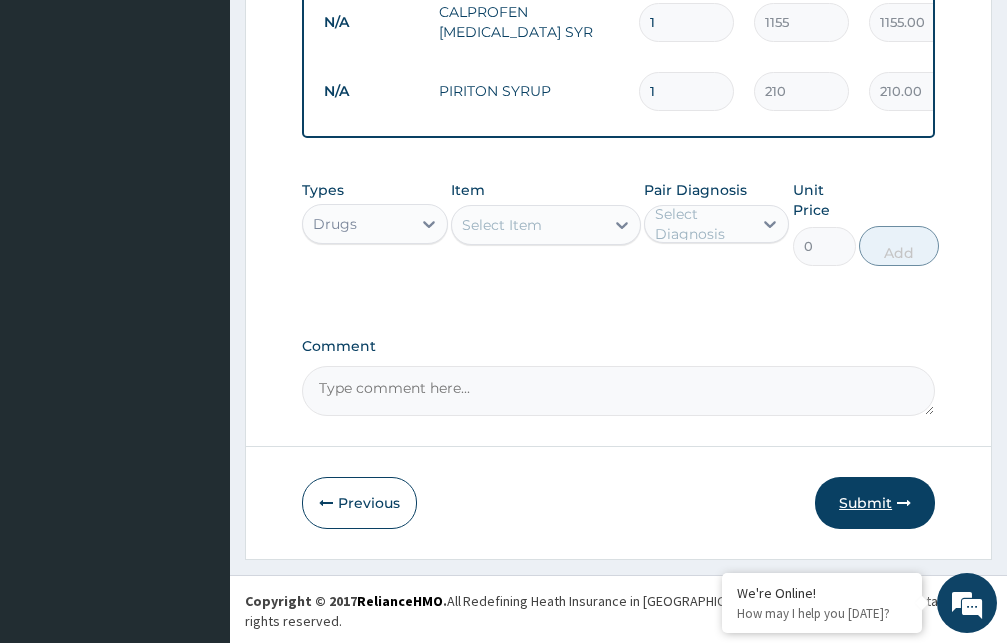 click on "Submit" at bounding box center [875, 503] 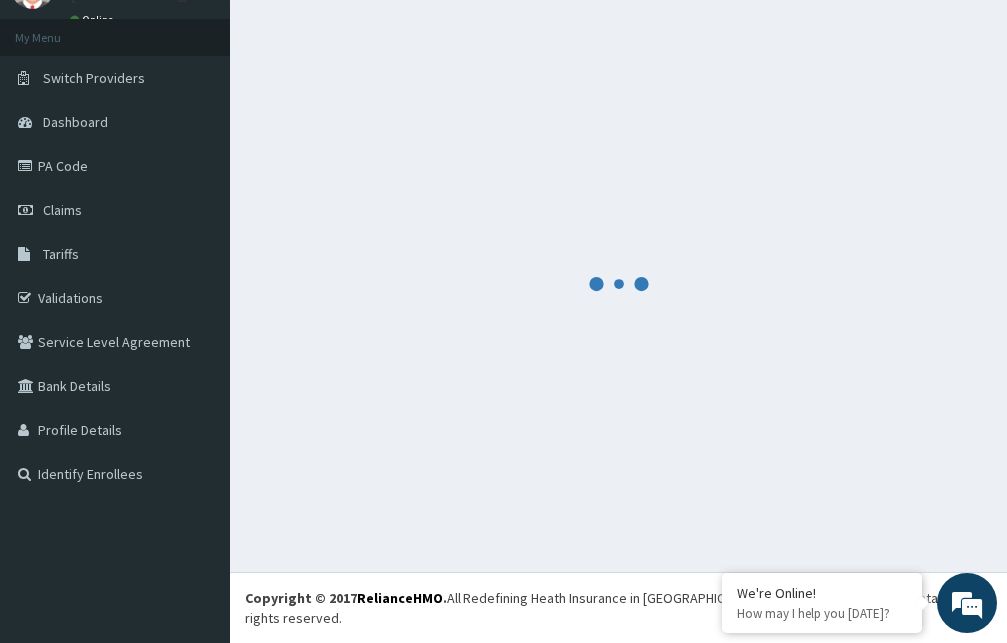 scroll, scrollTop: 76, scrollLeft: 0, axis: vertical 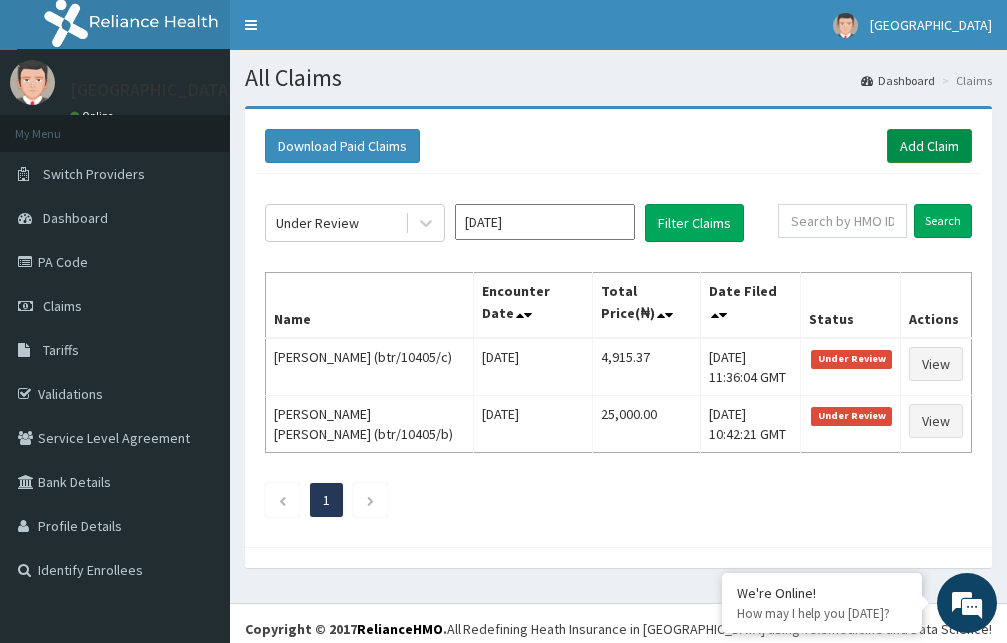 click on "Add Claim" at bounding box center (929, 146) 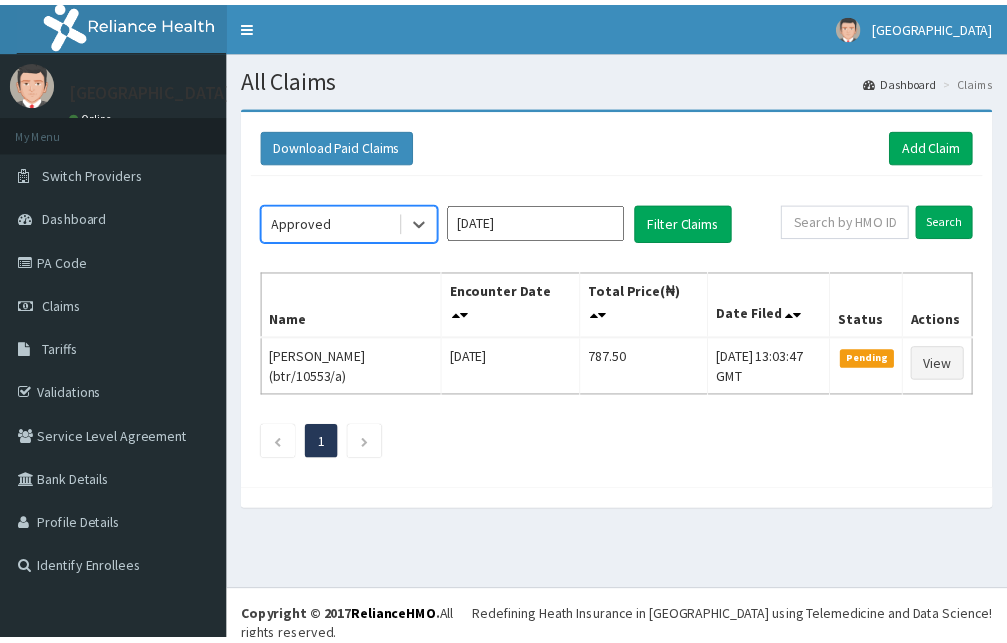 scroll, scrollTop: 0, scrollLeft: 0, axis: both 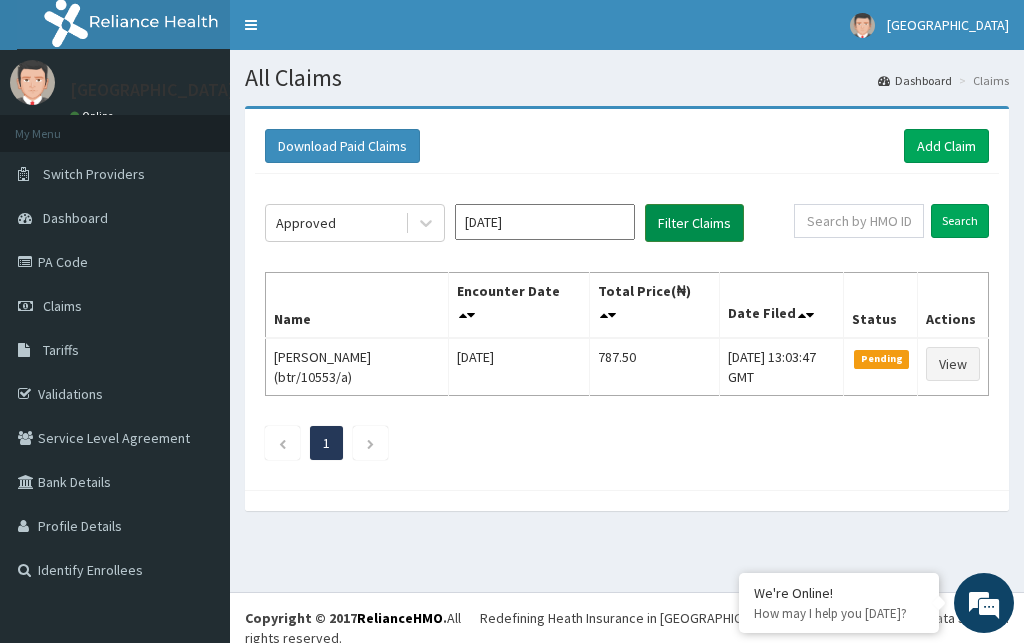 click on "Filter Claims" at bounding box center (694, 223) 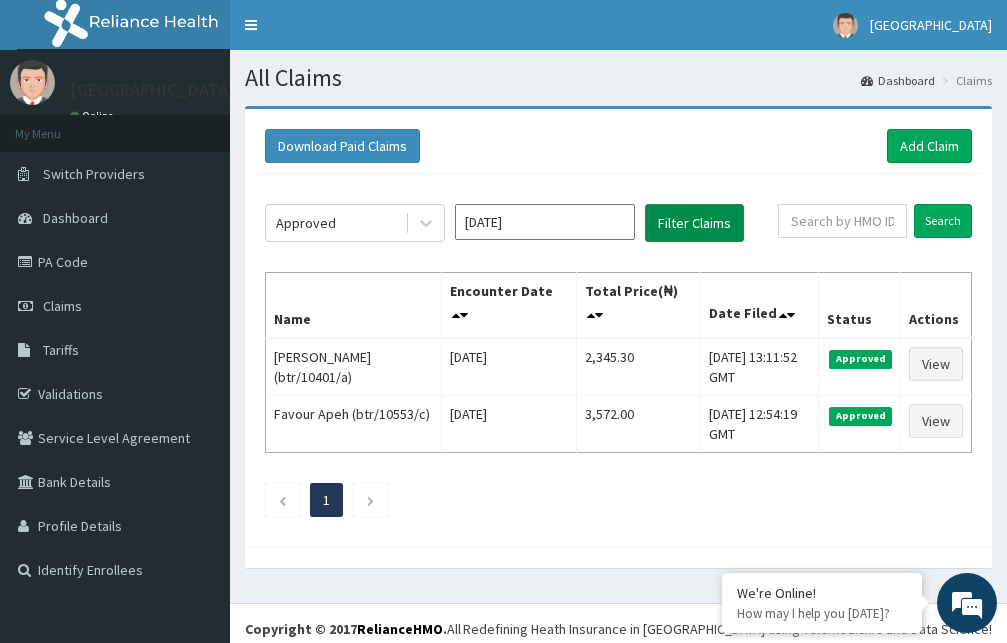 scroll, scrollTop: 0, scrollLeft: 0, axis: both 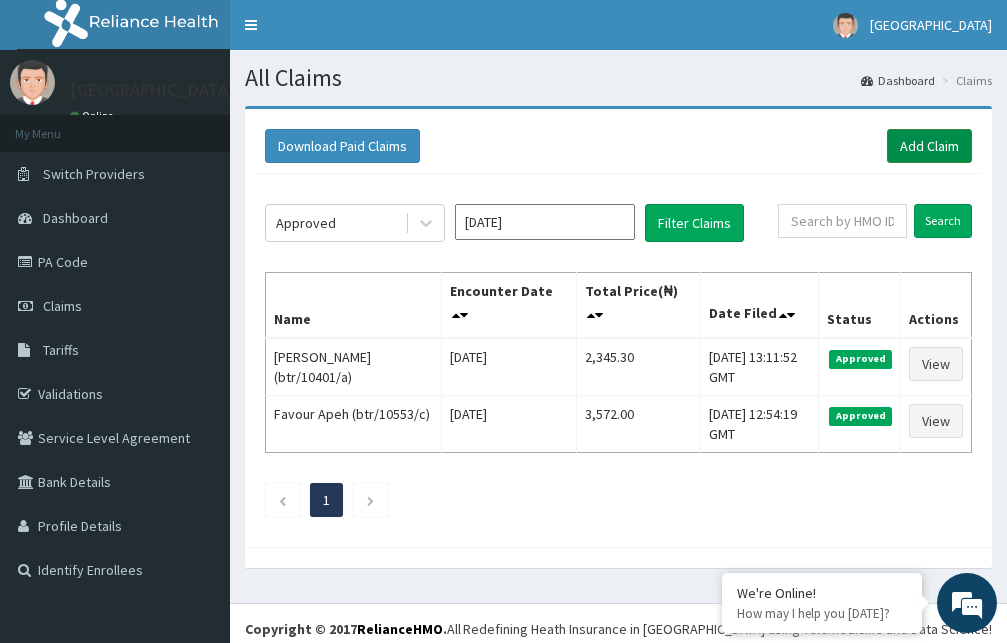 click on "Add Claim" at bounding box center [929, 146] 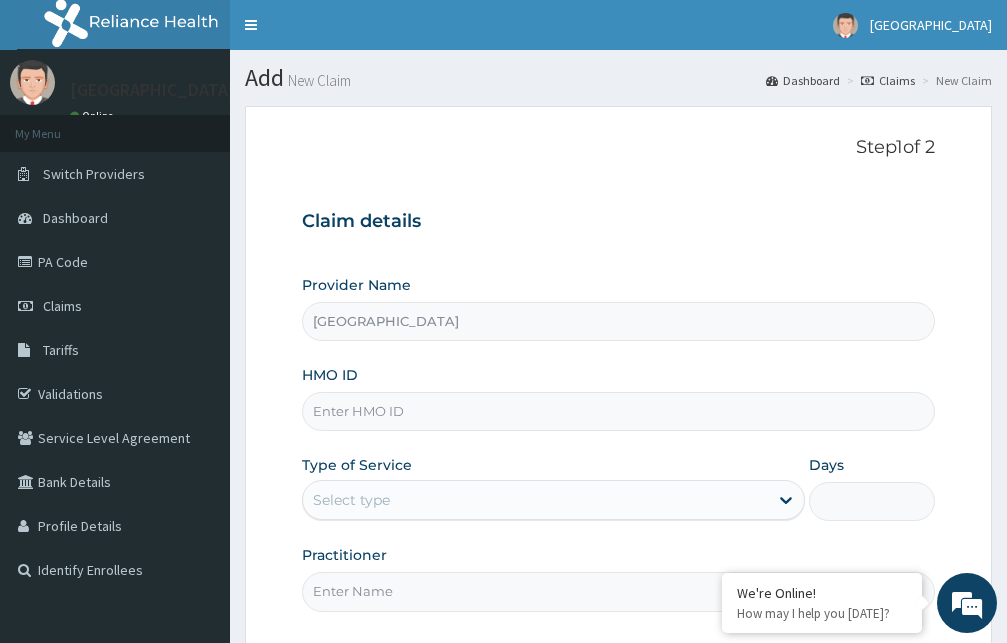 scroll, scrollTop: 0, scrollLeft: 0, axis: both 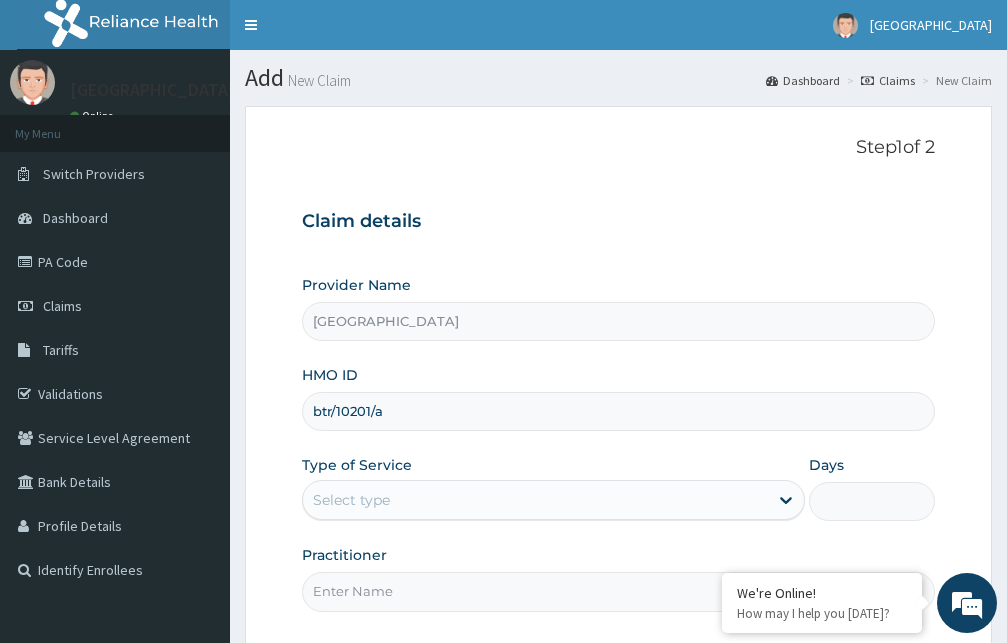 type on "btr/10201/a" 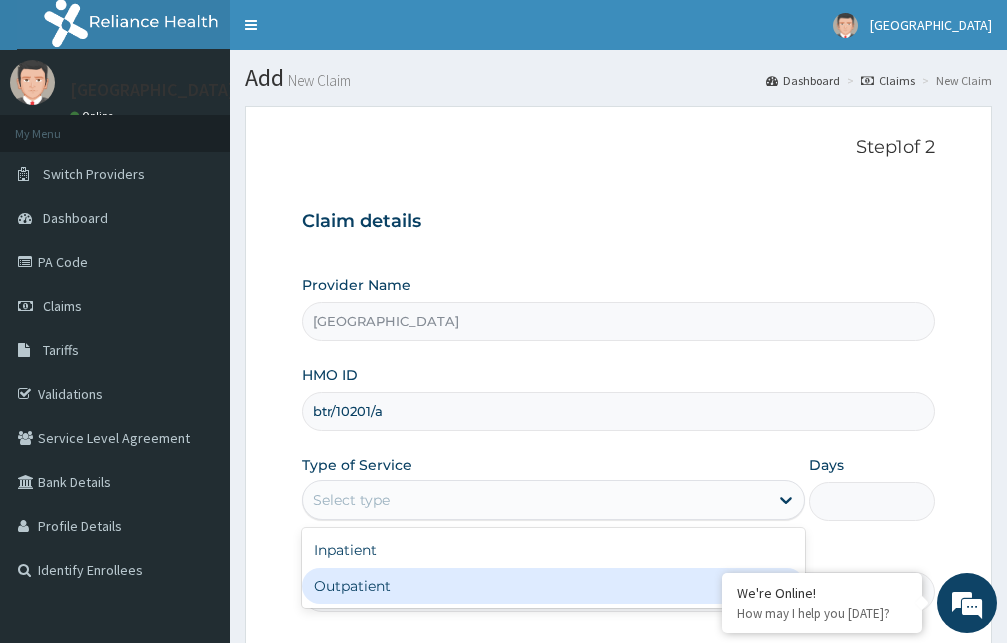 click on "Outpatient" at bounding box center [553, 586] 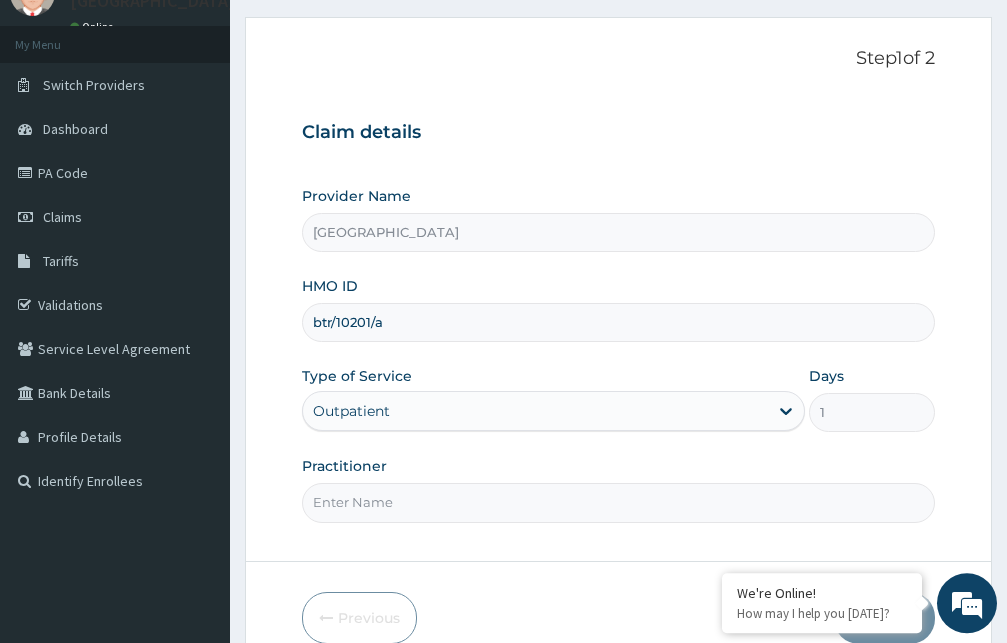 scroll, scrollTop: 187, scrollLeft: 0, axis: vertical 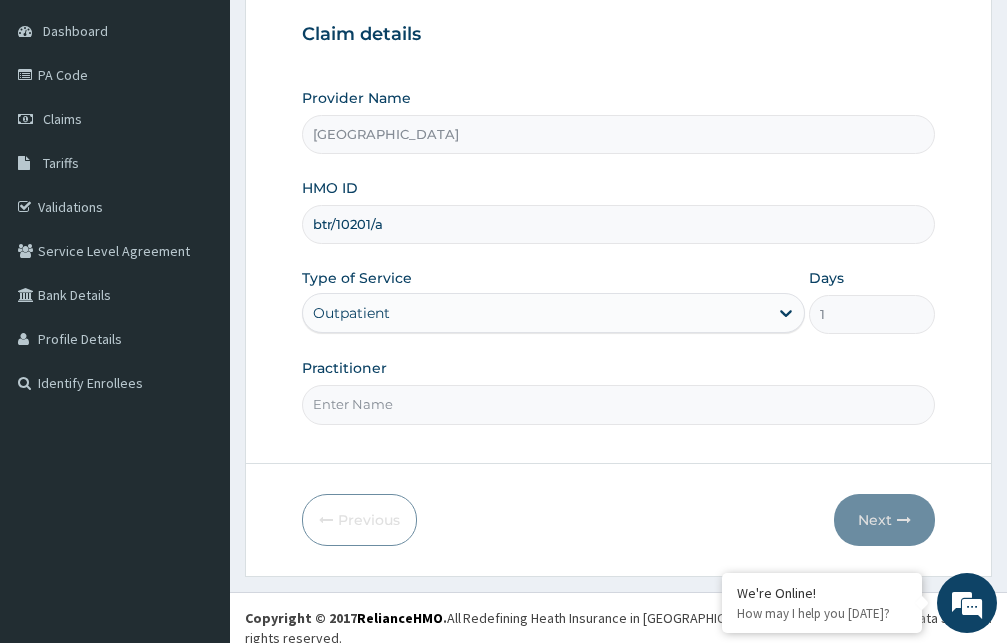 click on "Practitioner" at bounding box center (618, 404) 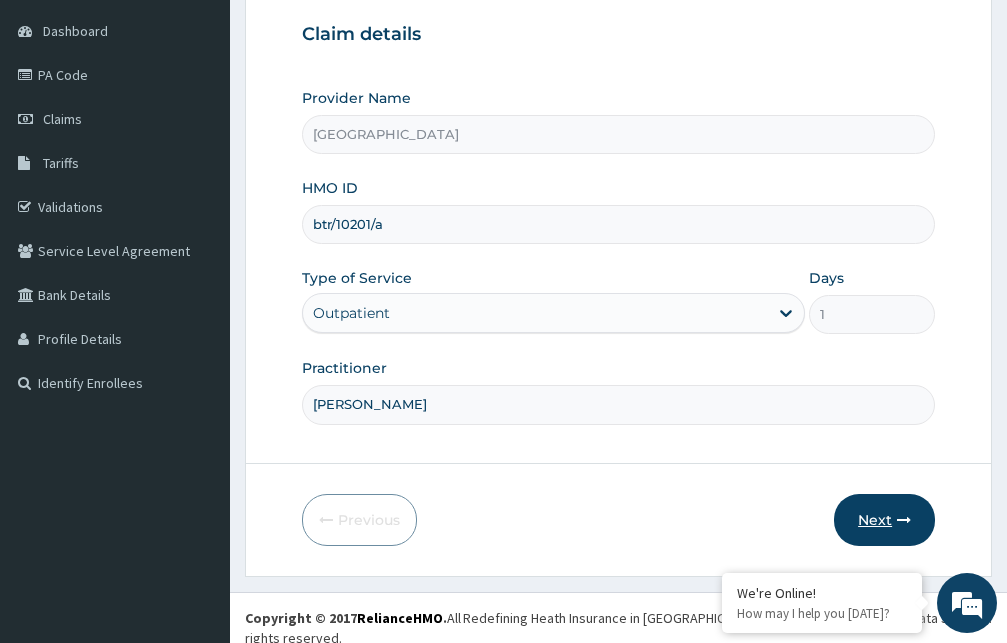 type on "[PERSON_NAME]" 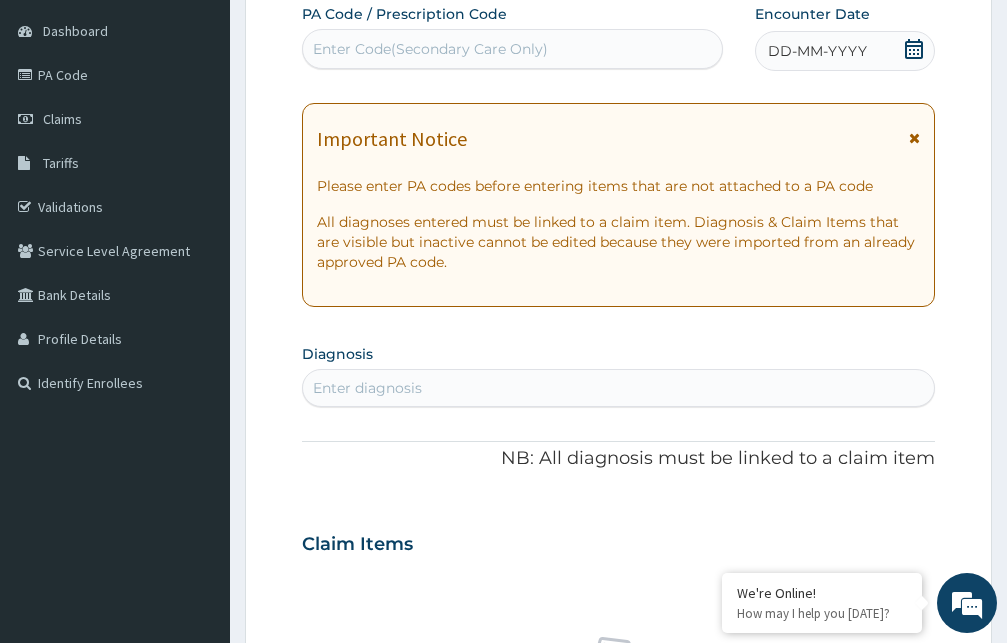 click at bounding box center (914, 138) 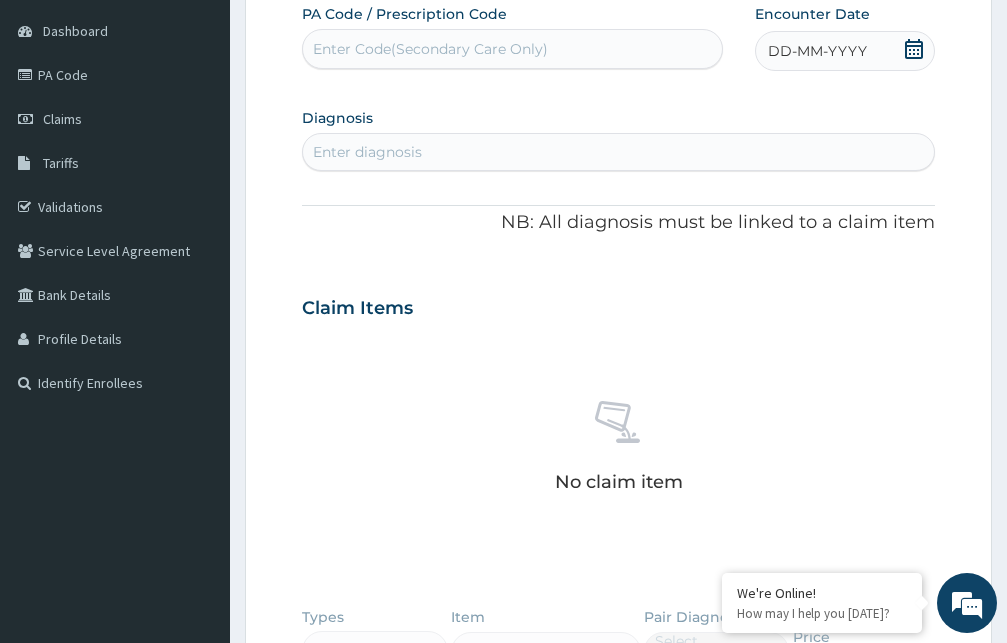 click 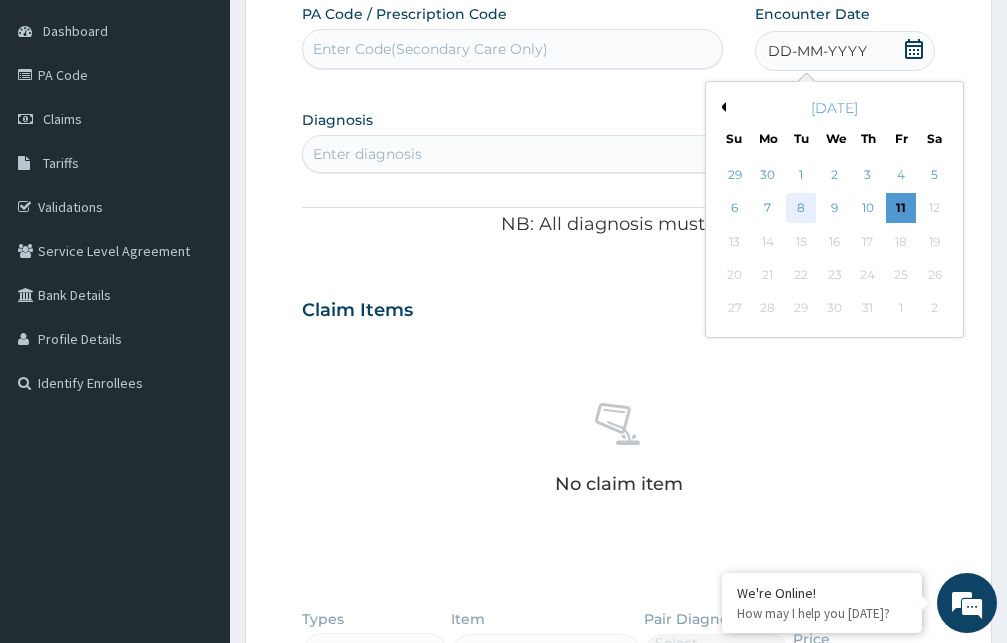 click on "8" at bounding box center [801, 209] 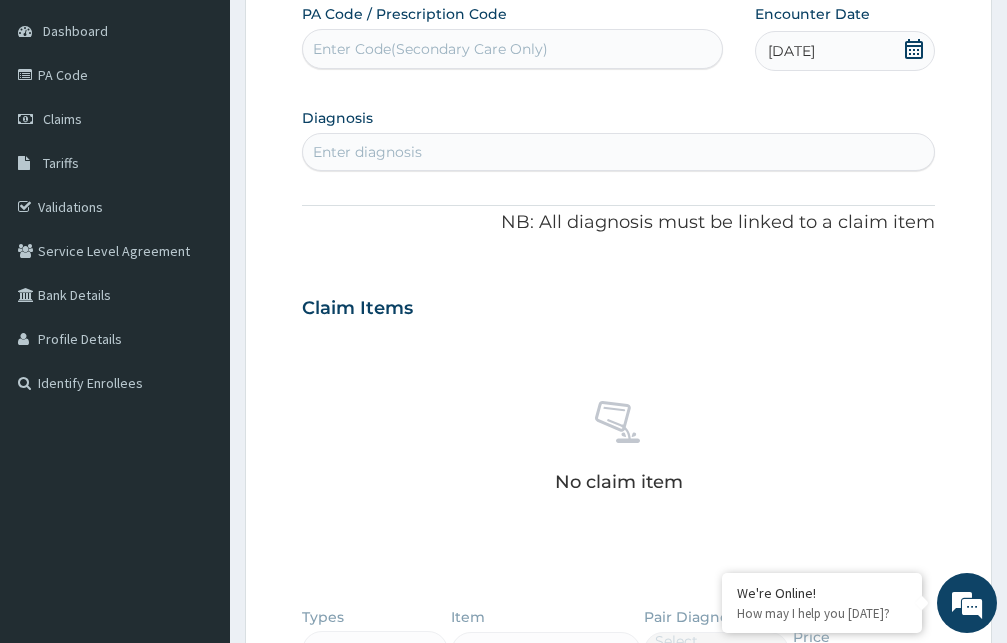 click on "Enter diagnosis" at bounding box center [618, 152] 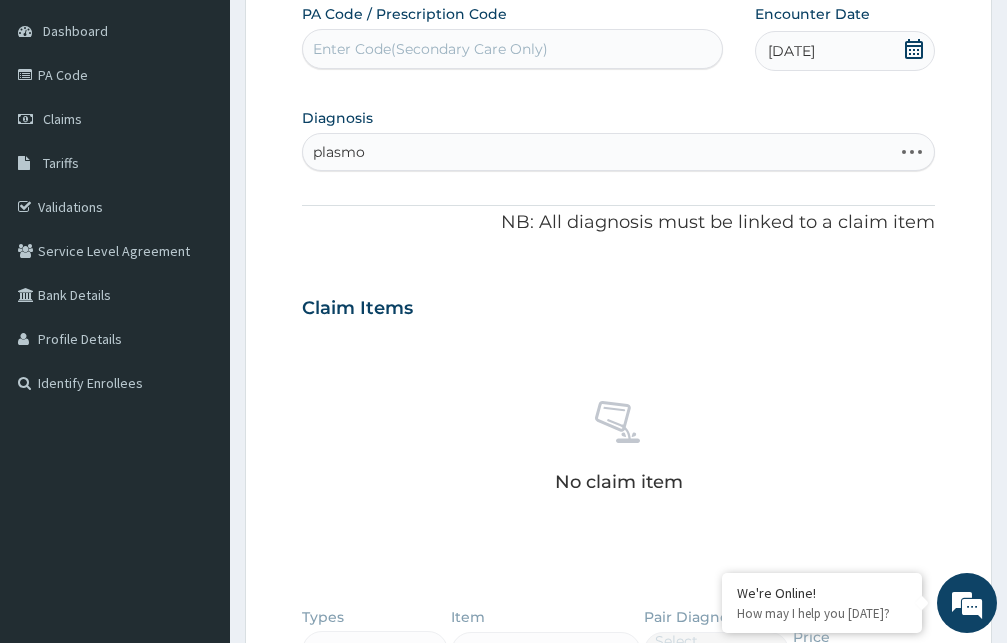 type on "plasmo" 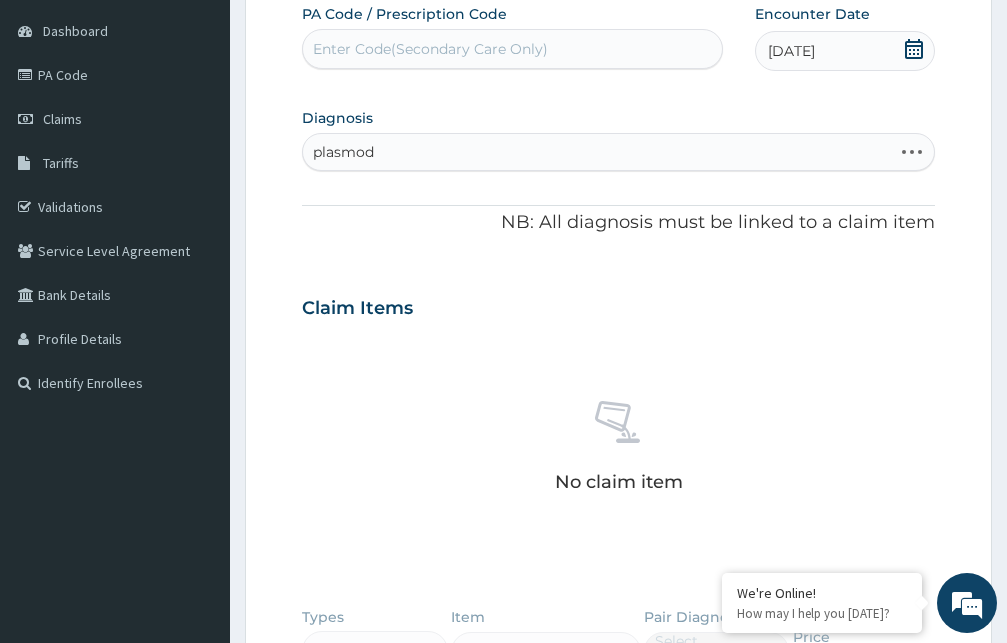 type on "plasmodi" 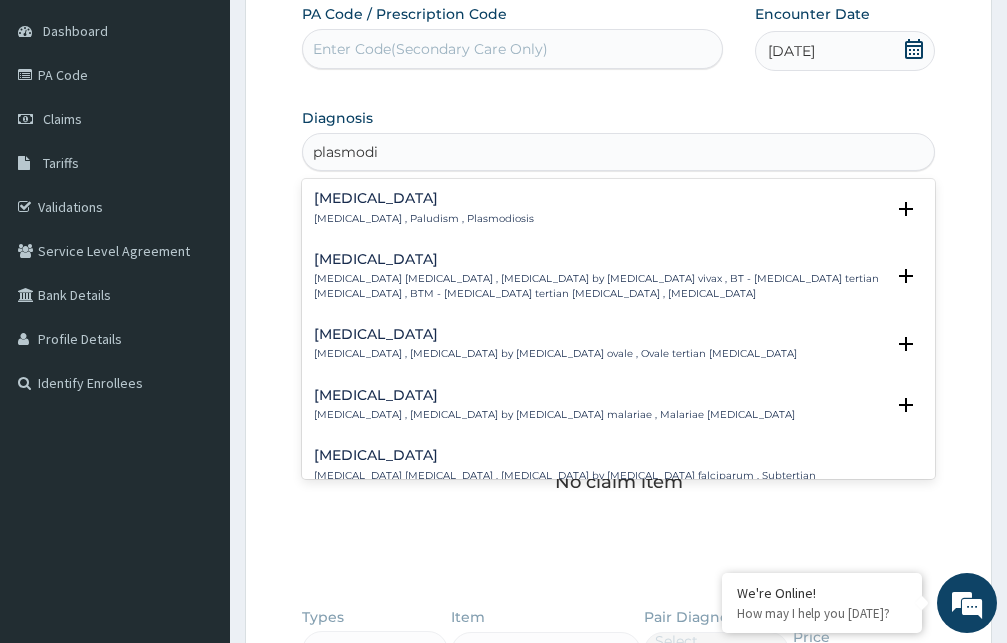 click on "[MEDICAL_DATA] , Paludism , Plasmodiosis" at bounding box center (424, 219) 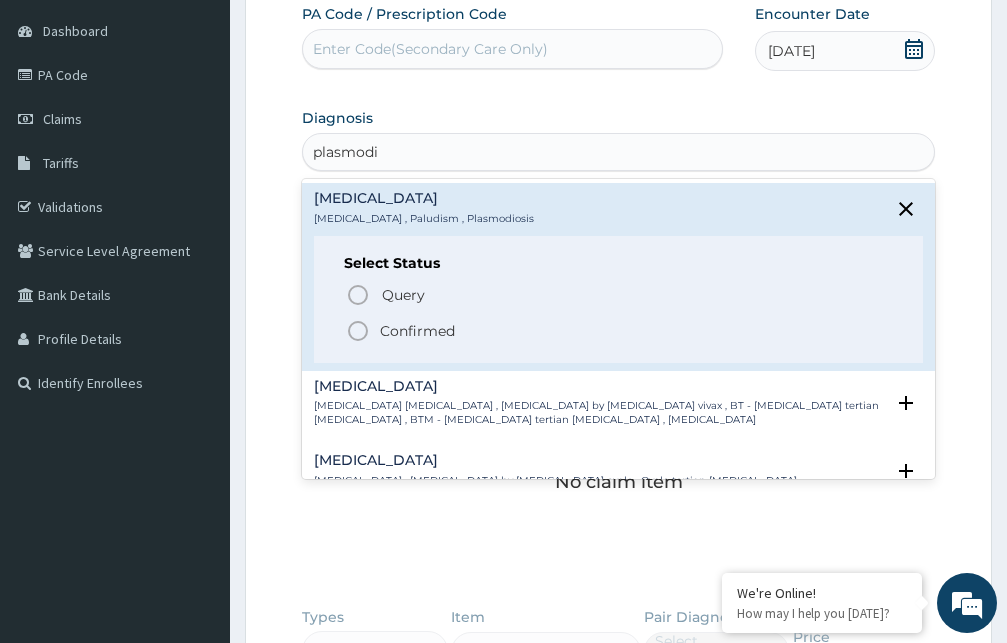 click 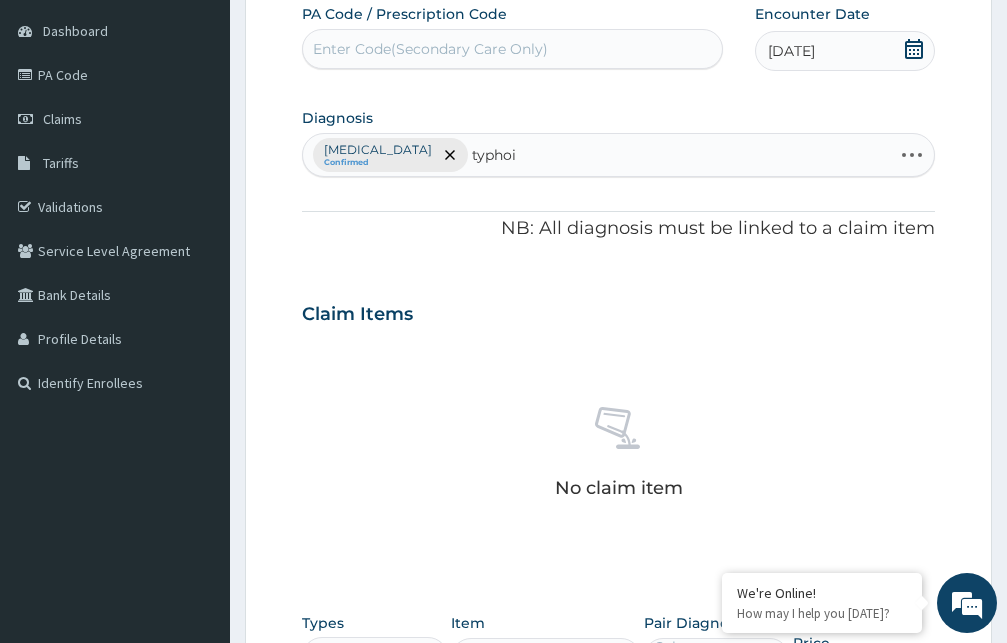 type on "[MEDICAL_DATA]" 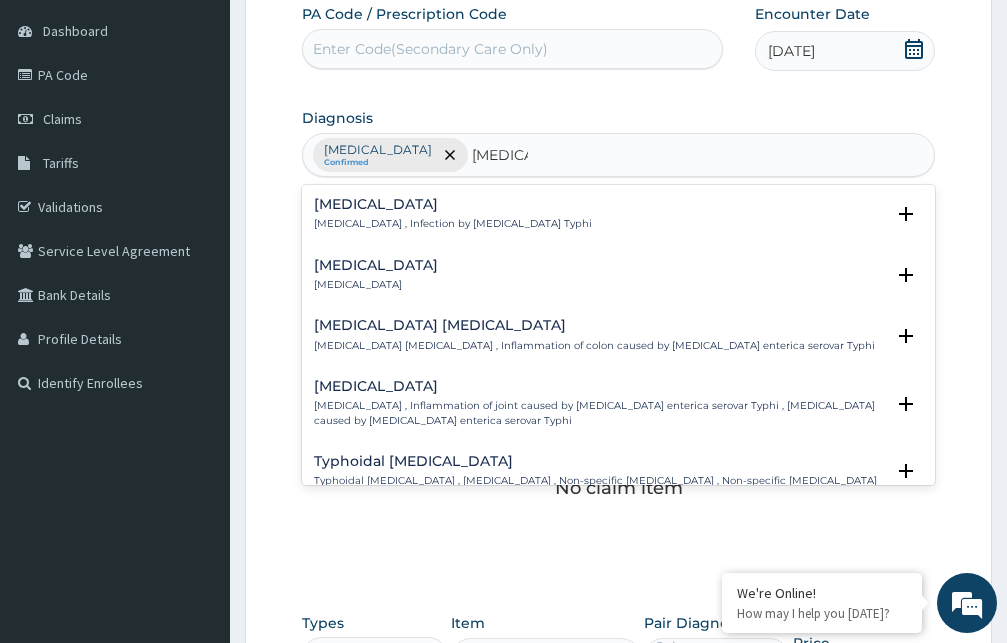 click on "[MEDICAL_DATA] , Infection by [MEDICAL_DATA] Typhi" at bounding box center [453, 224] 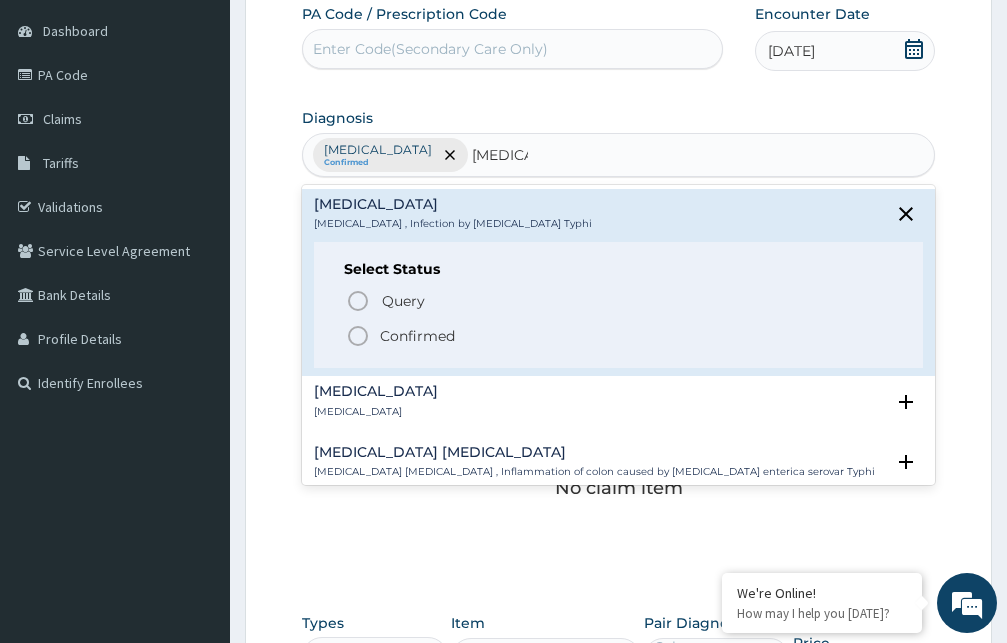 click 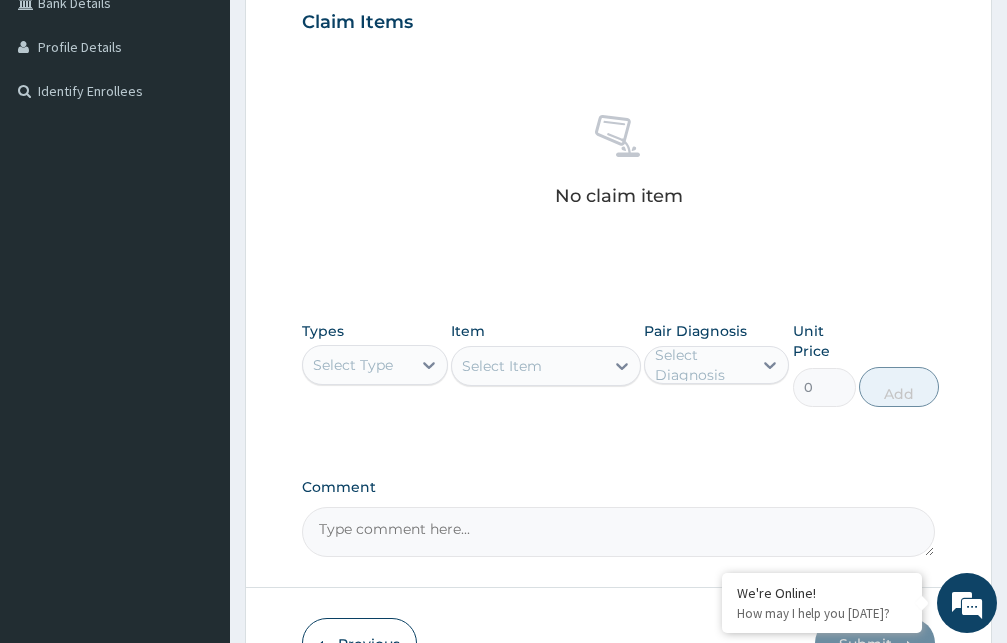 scroll, scrollTop: 493, scrollLeft: 0, axis: vertical 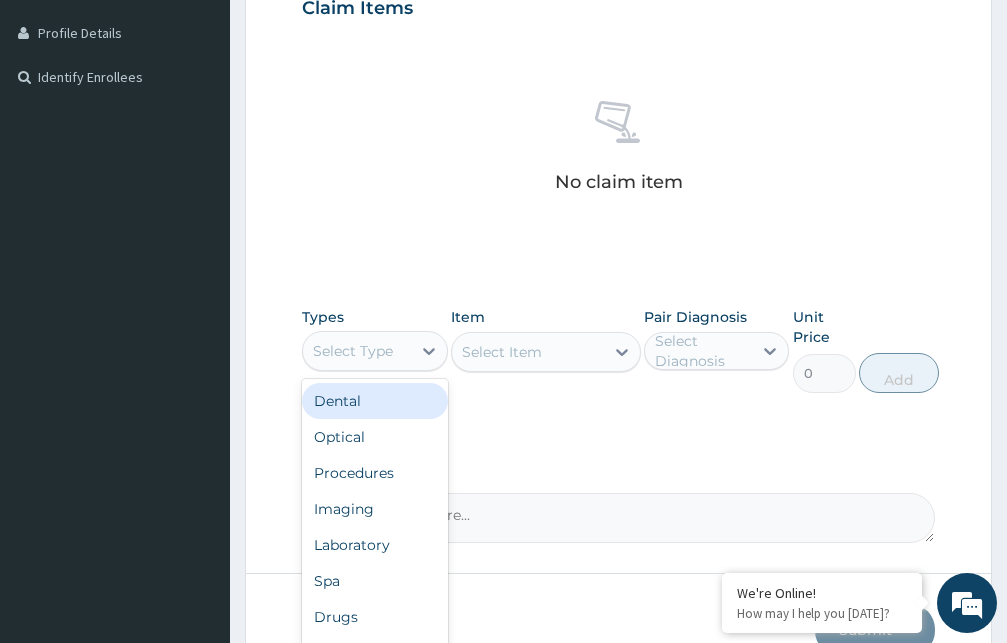 click on "Select Type" at bounding box center [353, 351] 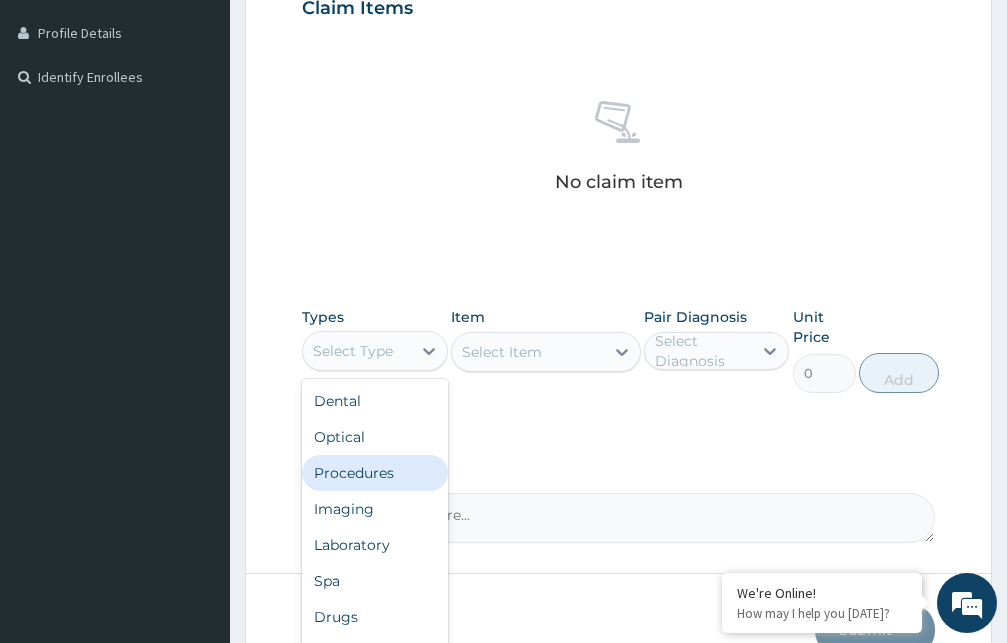 click on "Procedures" at bounding box center [375, 473] 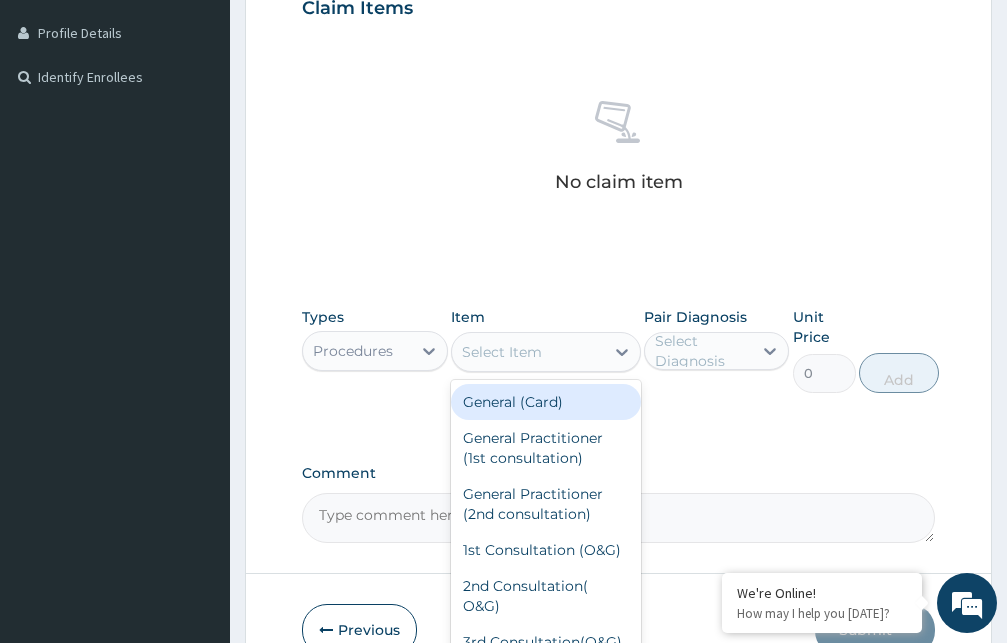 click on "Select Item" at bounding box center [528, 352] 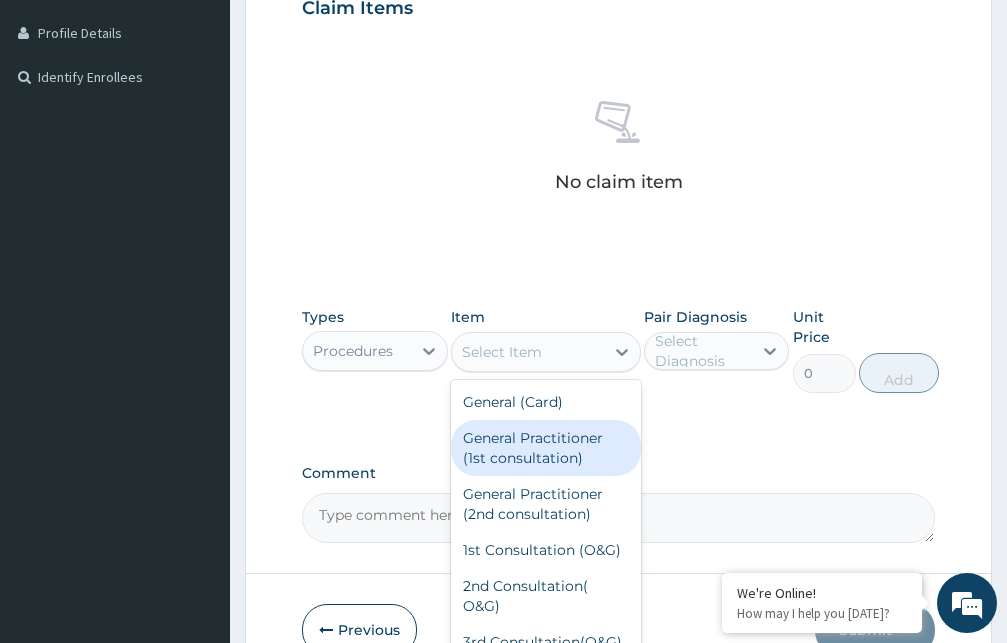click on "General Practitioner (1st consultation)" at bounding box center [546, 448] 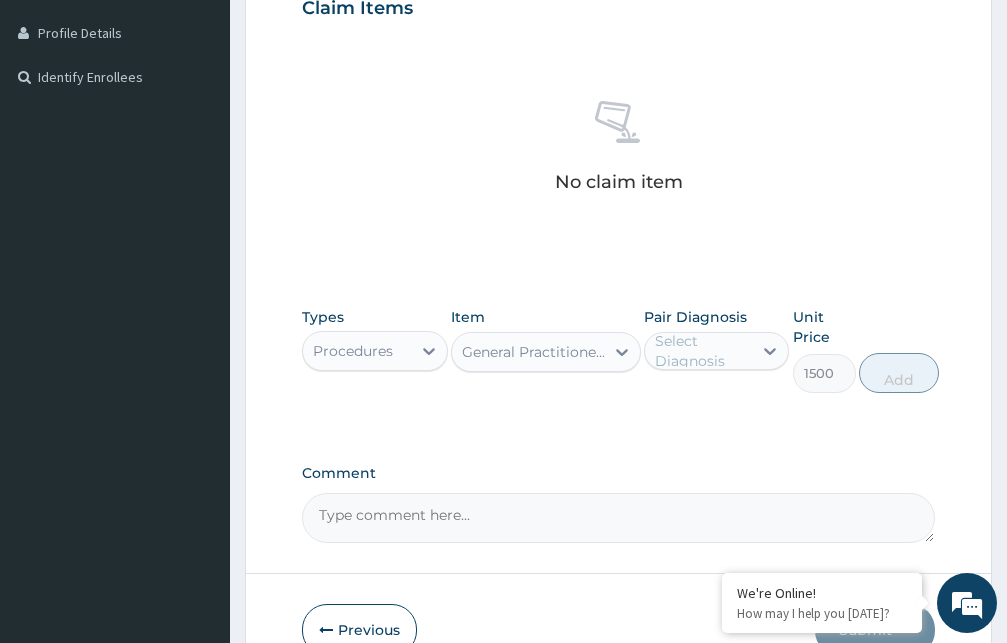 click on "Select Diagnosis" at bounding box center [703, 351] 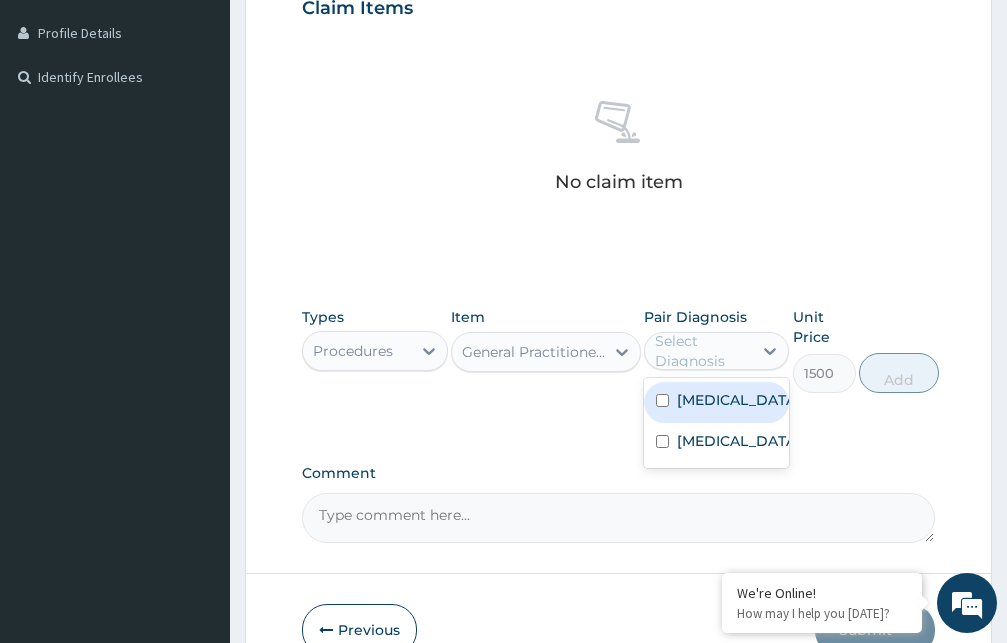 click on "[MEDICAL_DATA]" at bounding box center [738, 400] 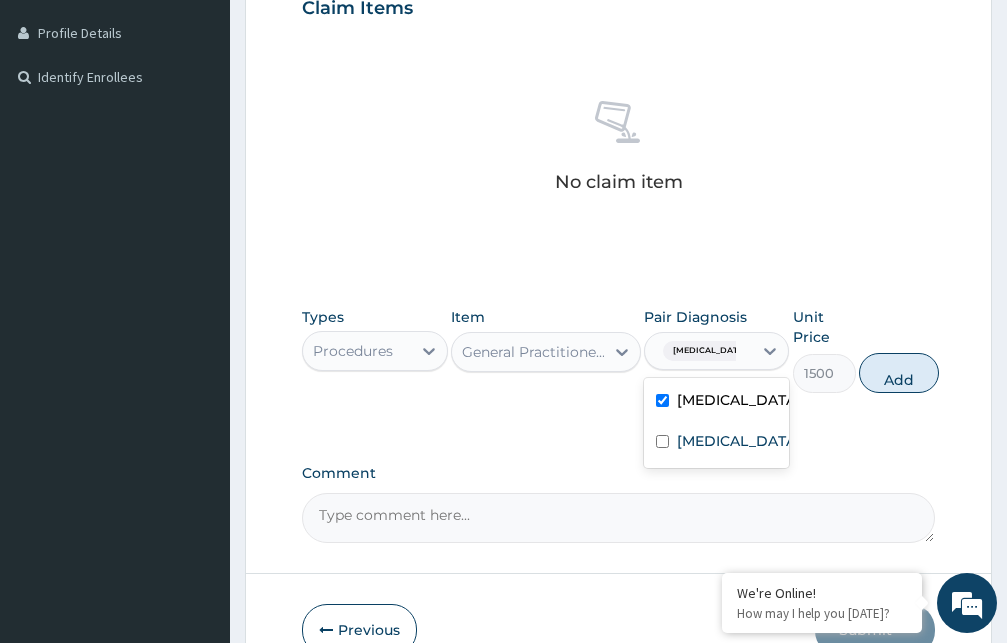 checkbox on "true" 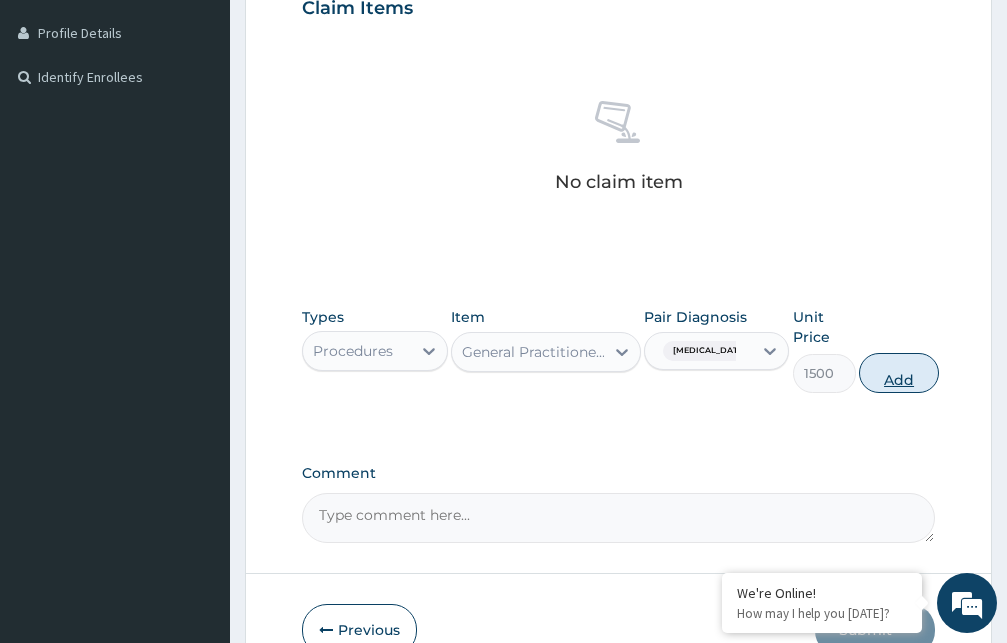 click on "Add" at bounding box center [899, 373] 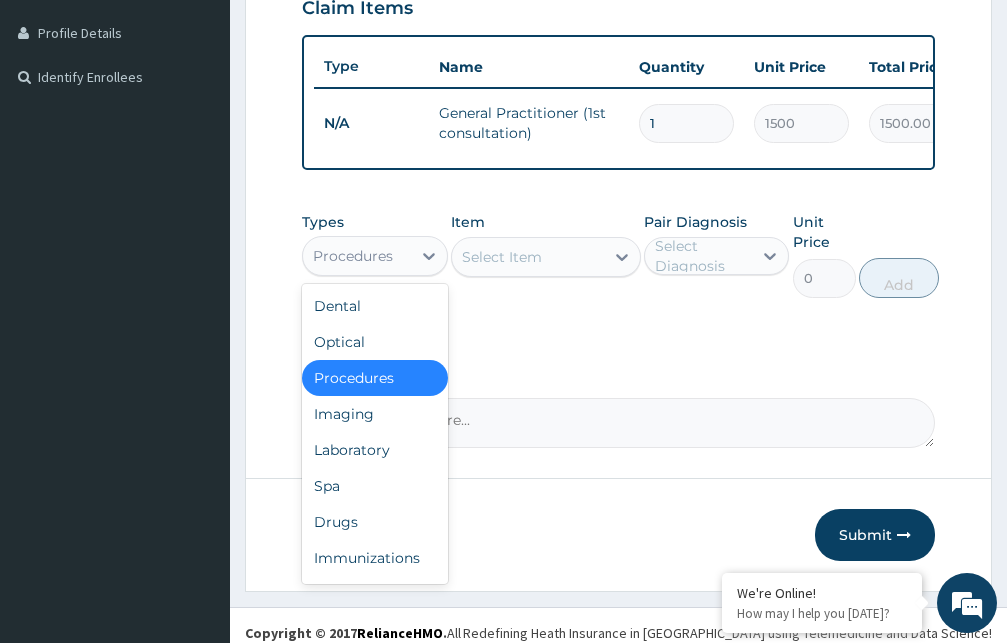 click on "Procedures" at bounding box center (353, 256) 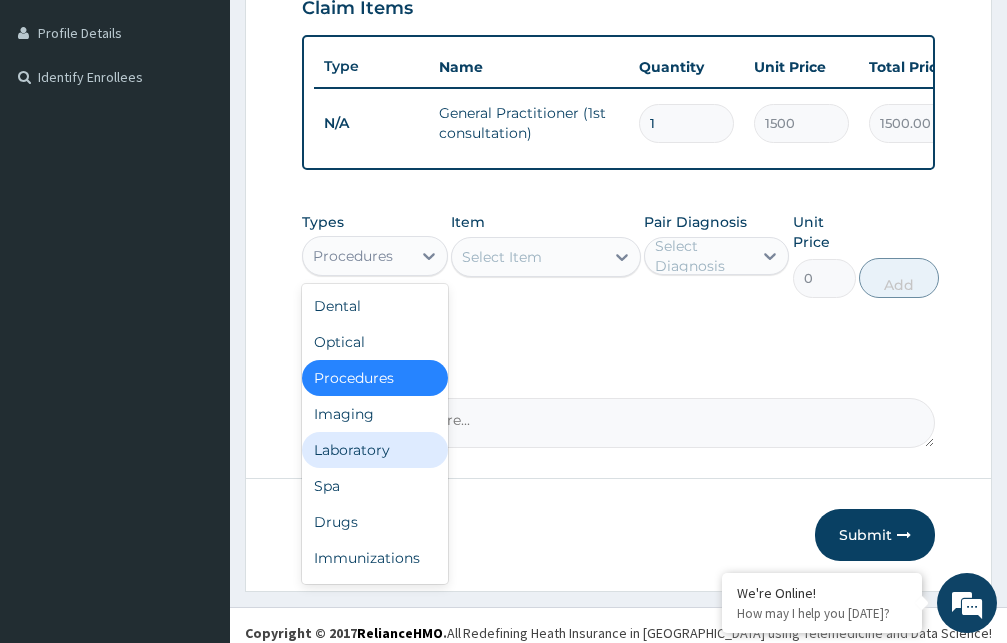 click on "Laboratory" at bounding box center (375, 450) 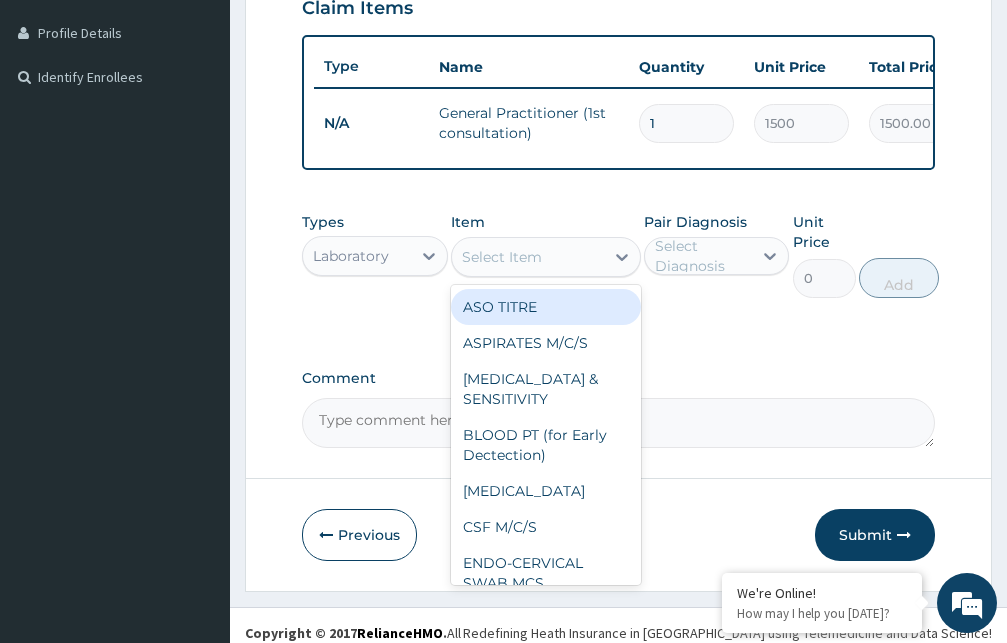 click on "Select Item" at bounding box center (502, 257) 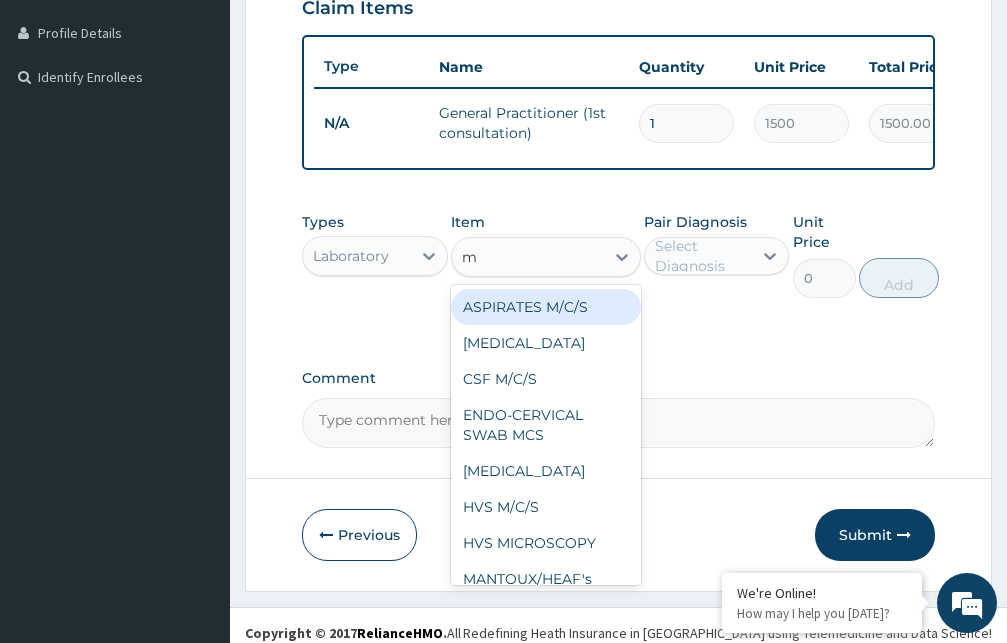 type on "mp" 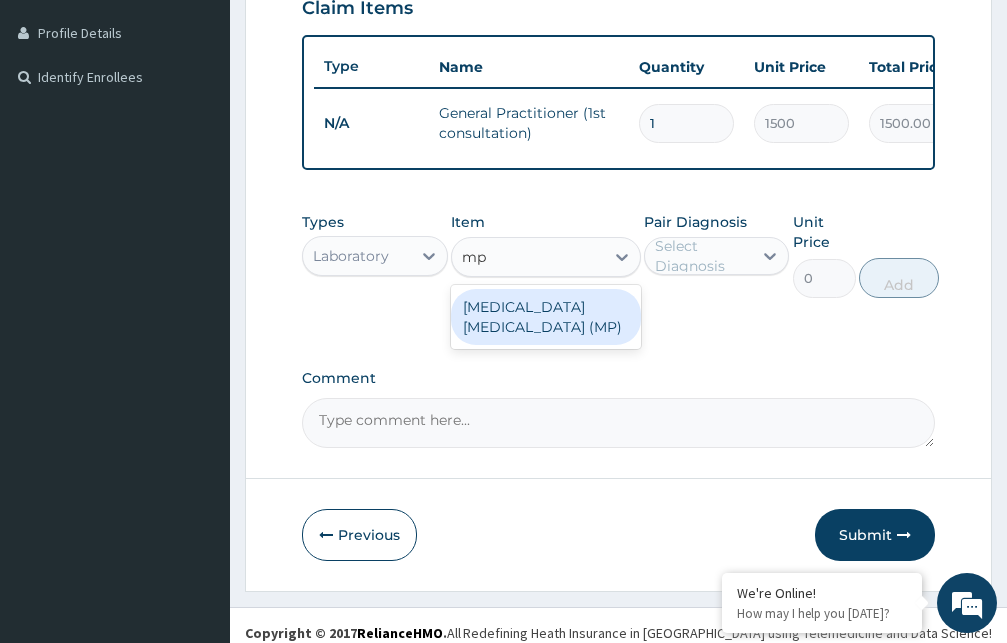 click on "[MEDICAL_DATA] [MEDICAL_DATA] (MP)" at bounding box center [546, 317] 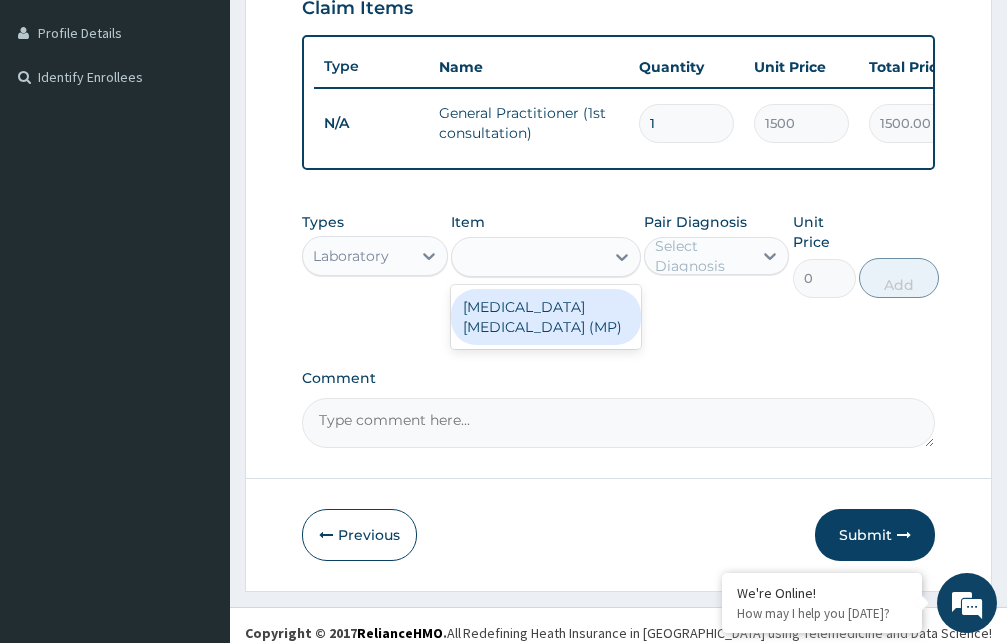type on "560" 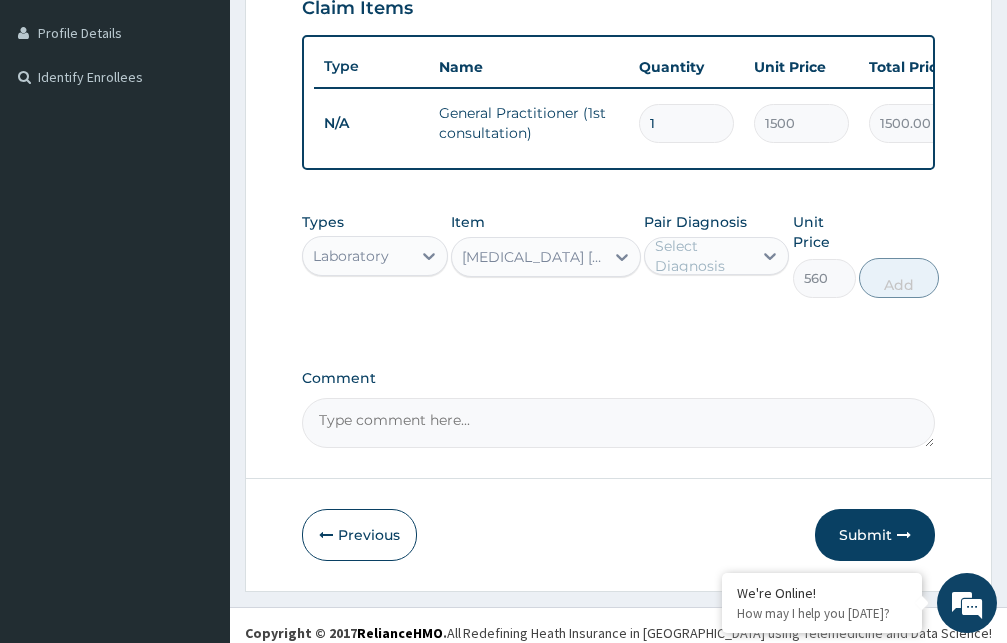 click on "Select Diagnosis" at bounding box center [703, 256] 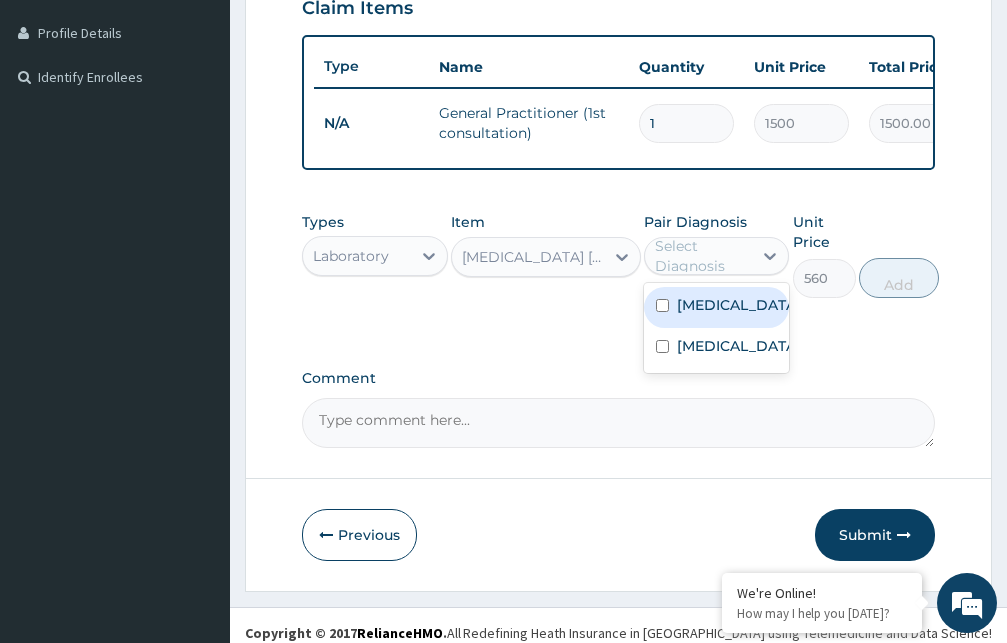 click on "[MEDICAL_DATA]" at bounding box center (738, 305) 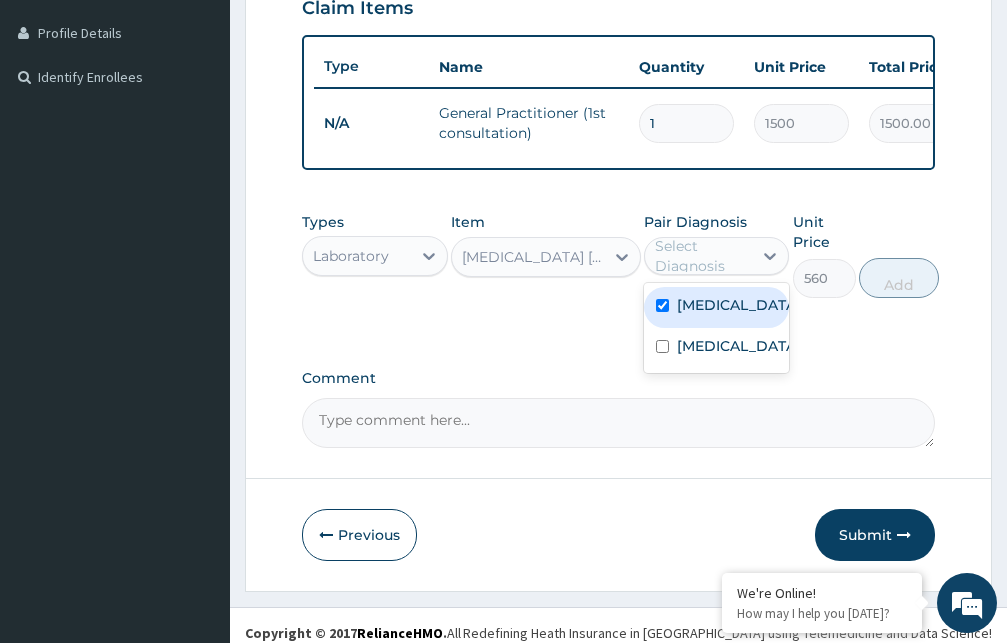 checkbox on "true" 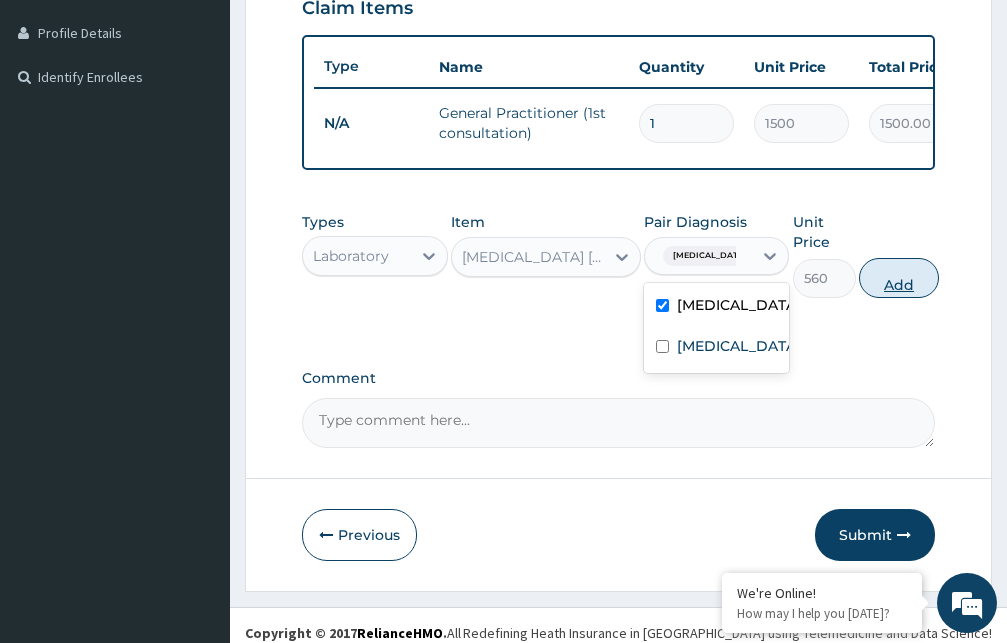 click on "Add" at bounding box center [899, 278] 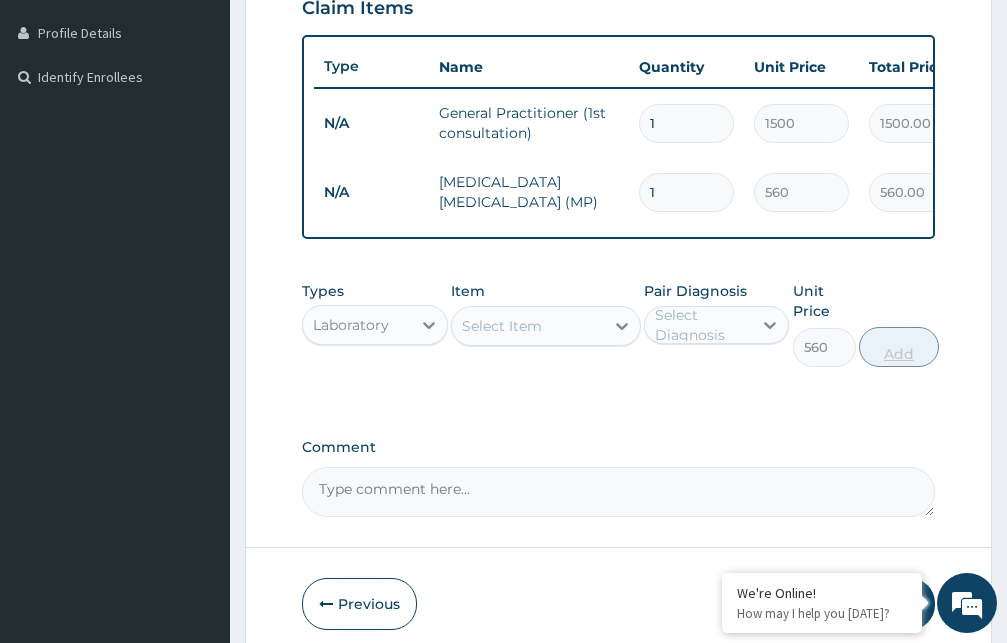 type on "0" 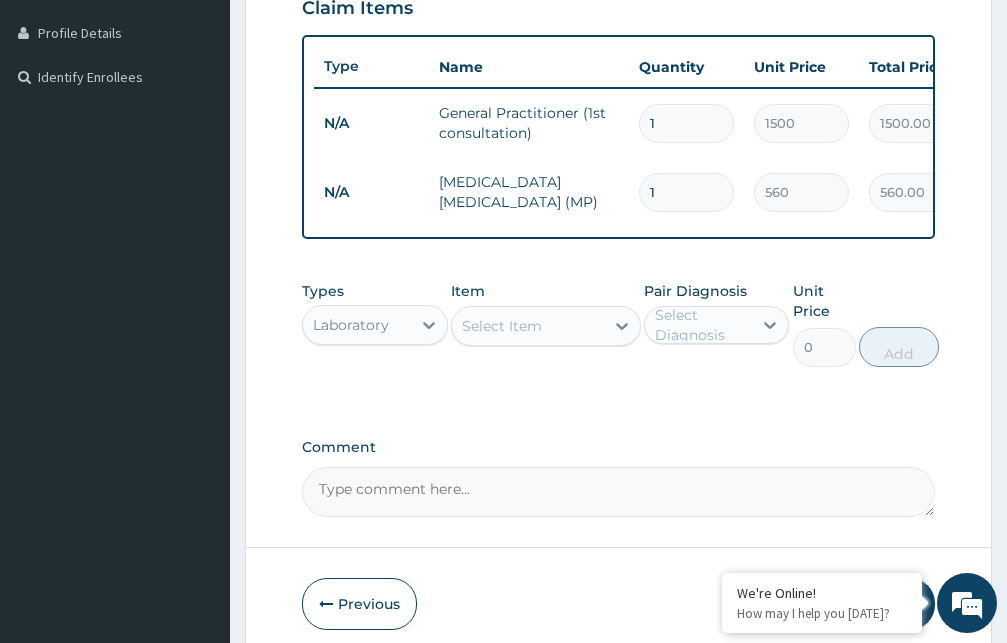 click on "Select Item" at bounding box center [502, 326] 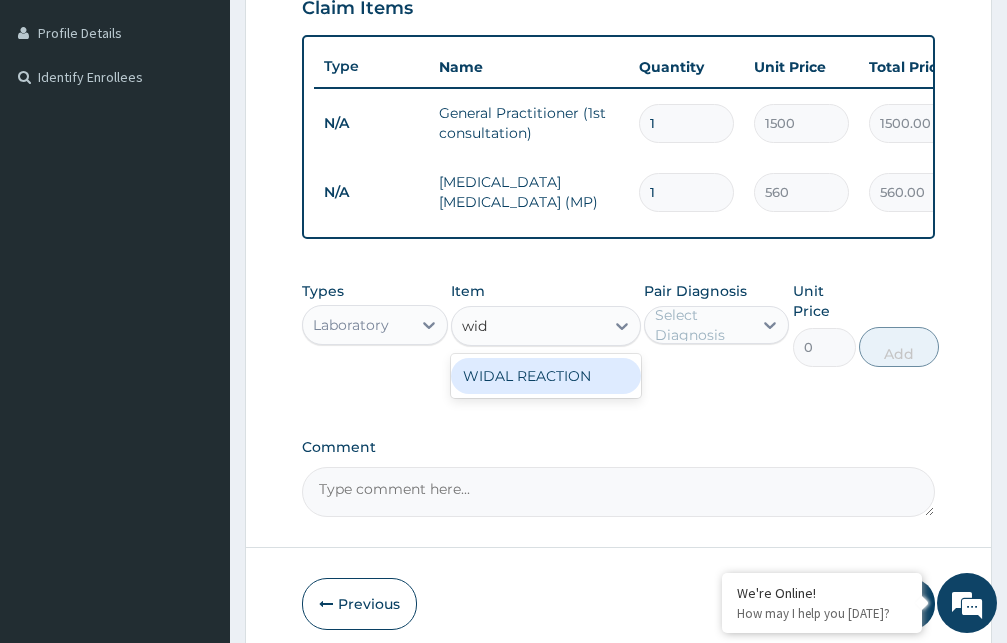 type on "wida" 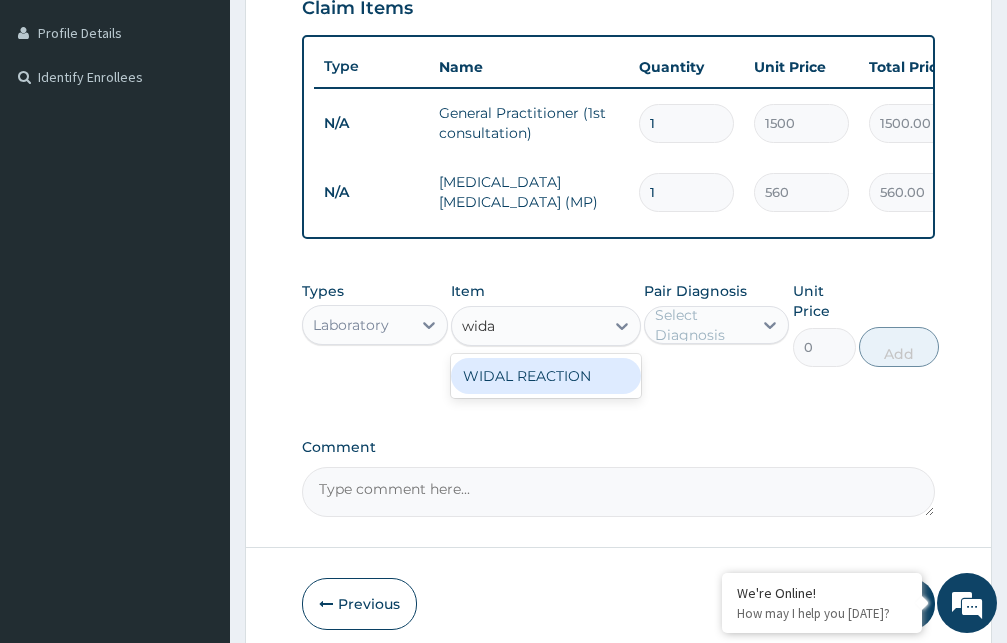 click on "WIDAL REACTION" at bounding box center [546, 376] 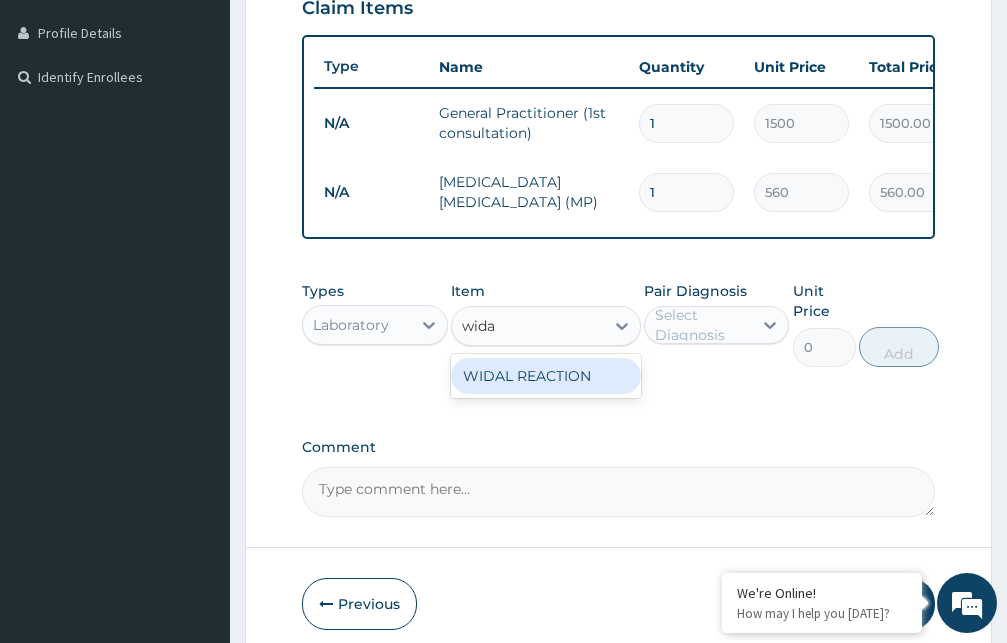 type 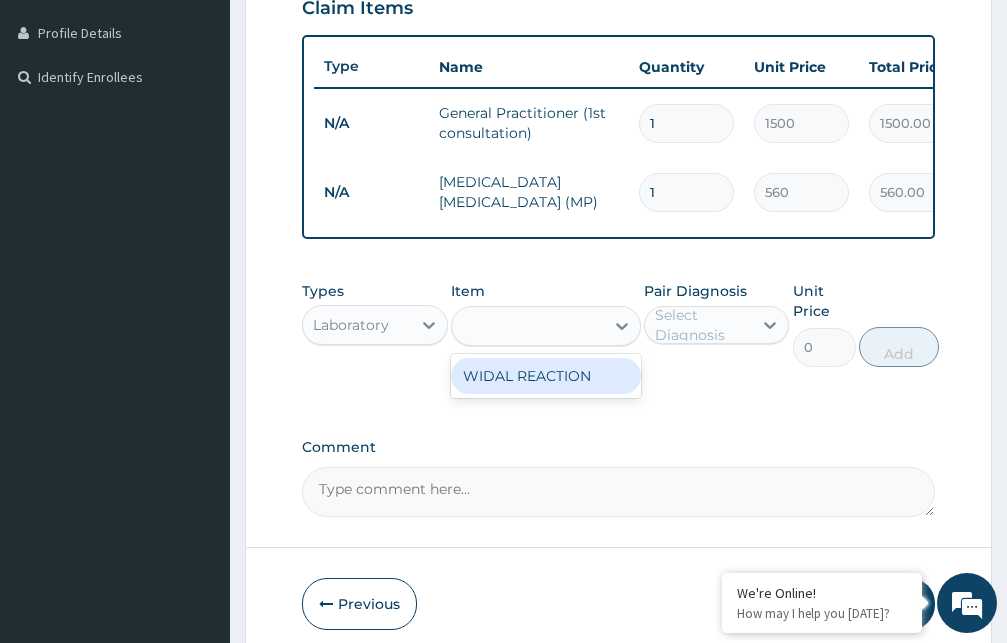 type on "800" 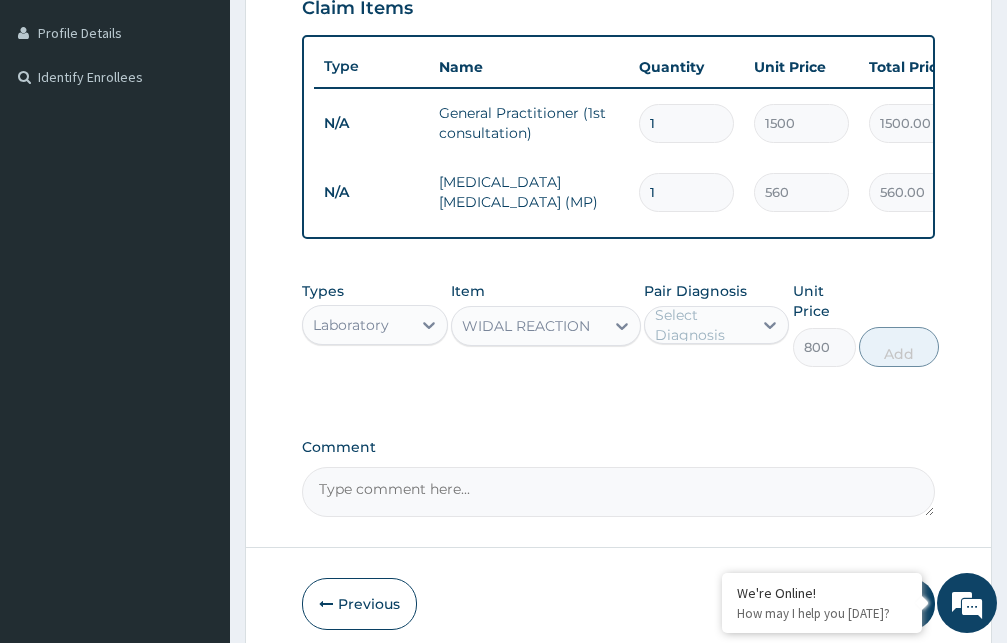 click on "Select Diagnosis" at bounding box center (703, 325) 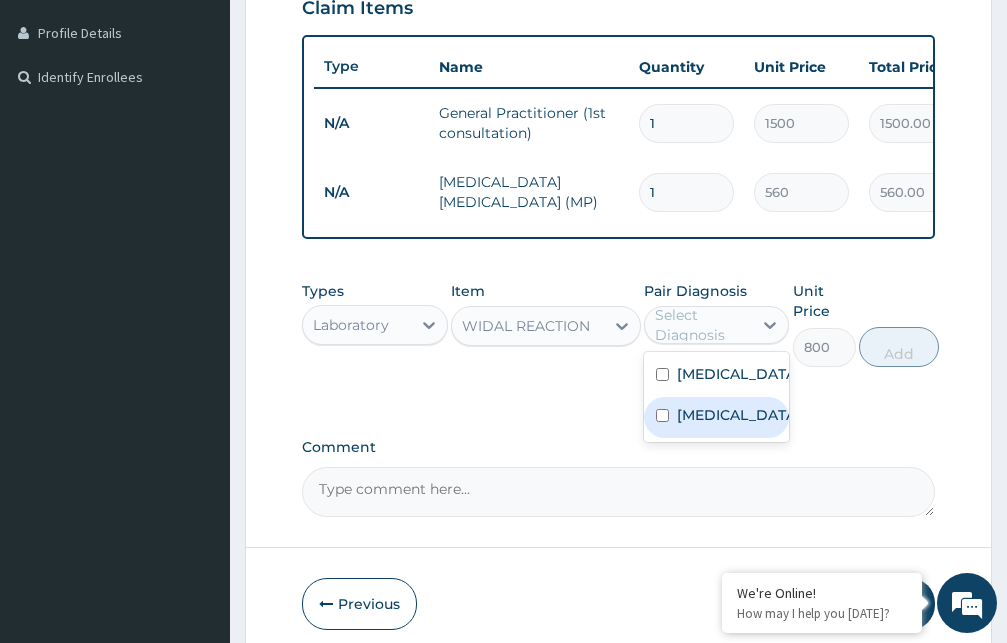 click on "[MEDICAL_DATA]" at bounding box center (738, 415) 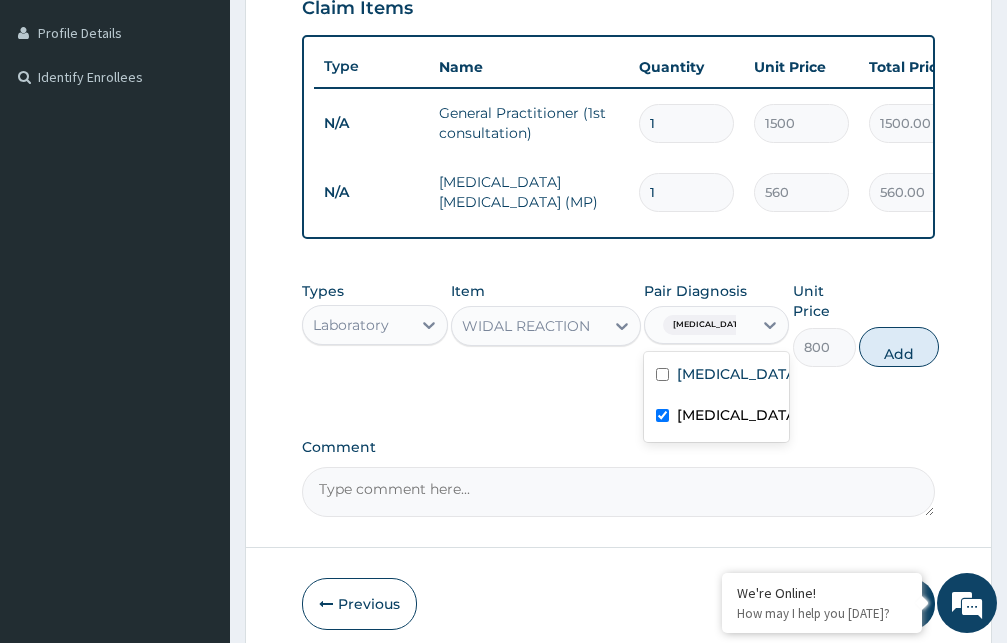 checkbox on "true" 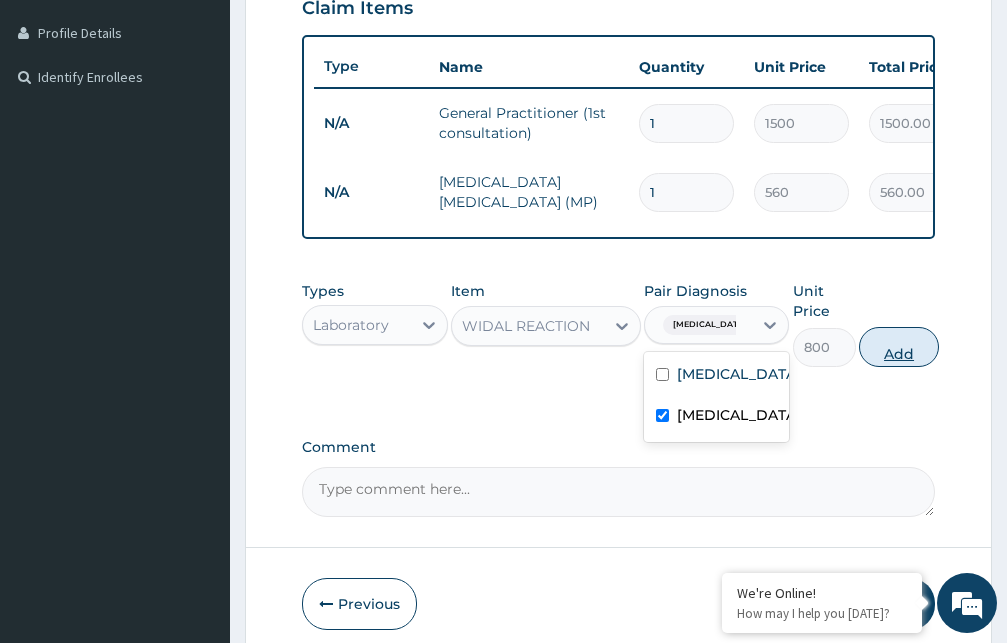 click on "Add" at bounding box center [899, 347] 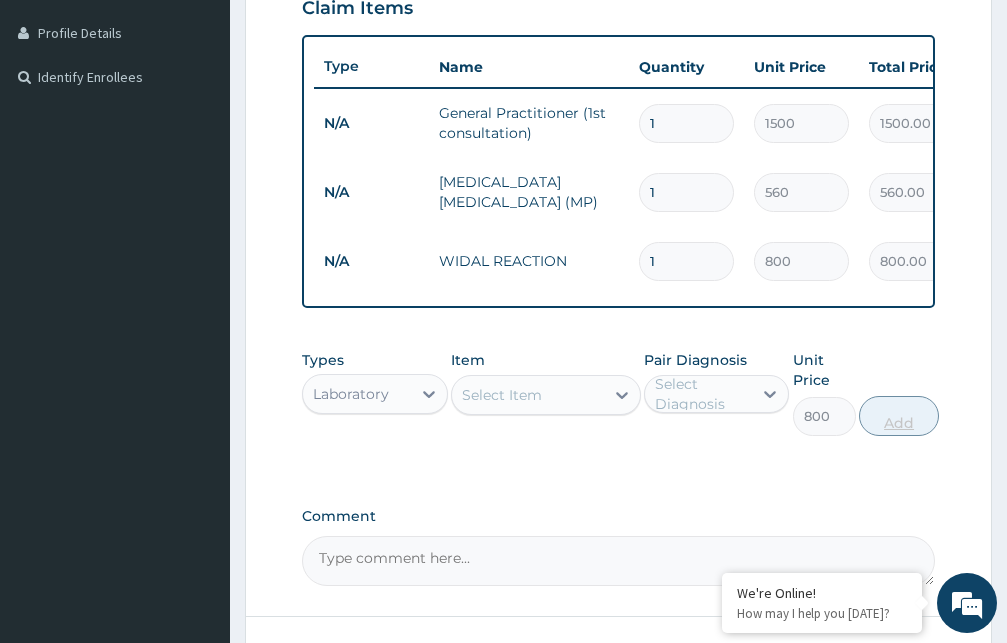 type on "0" 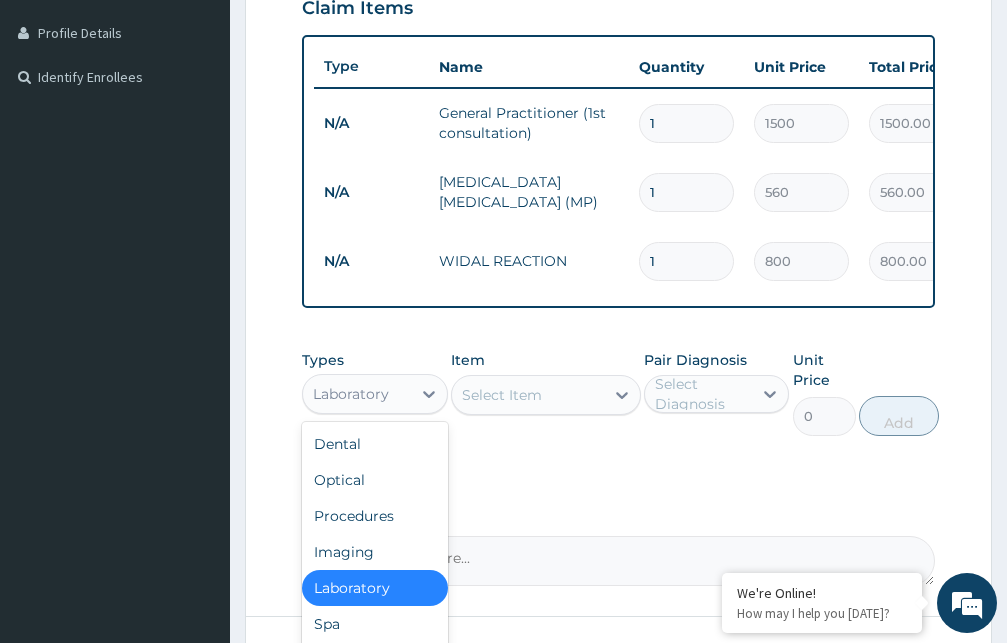 click on "Laboratory" at bounding box center [357, 394] 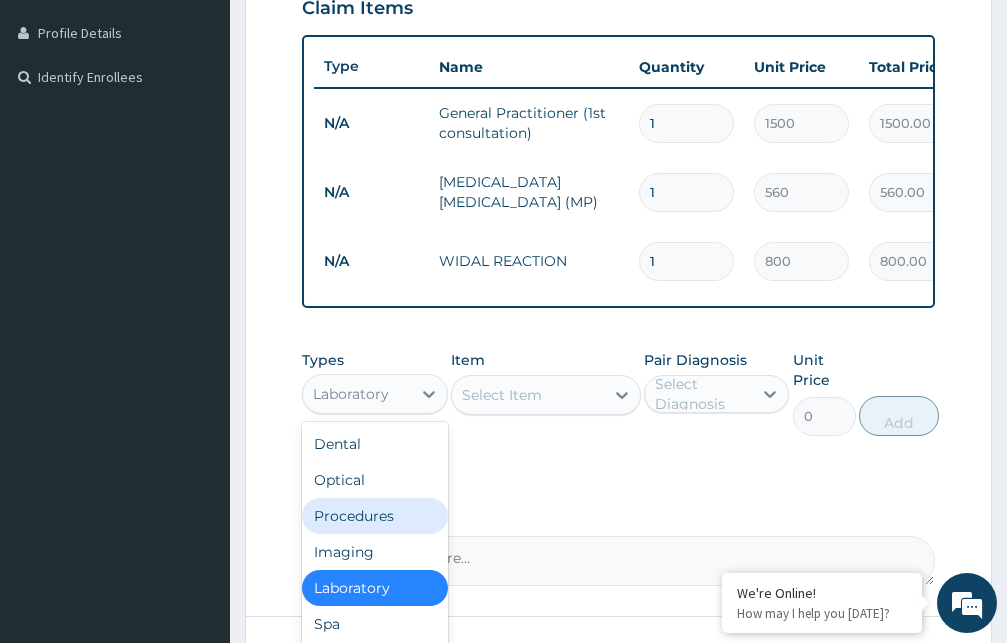 scroll, scrollTop: 68, scrollLeft: 0, axis: vertical 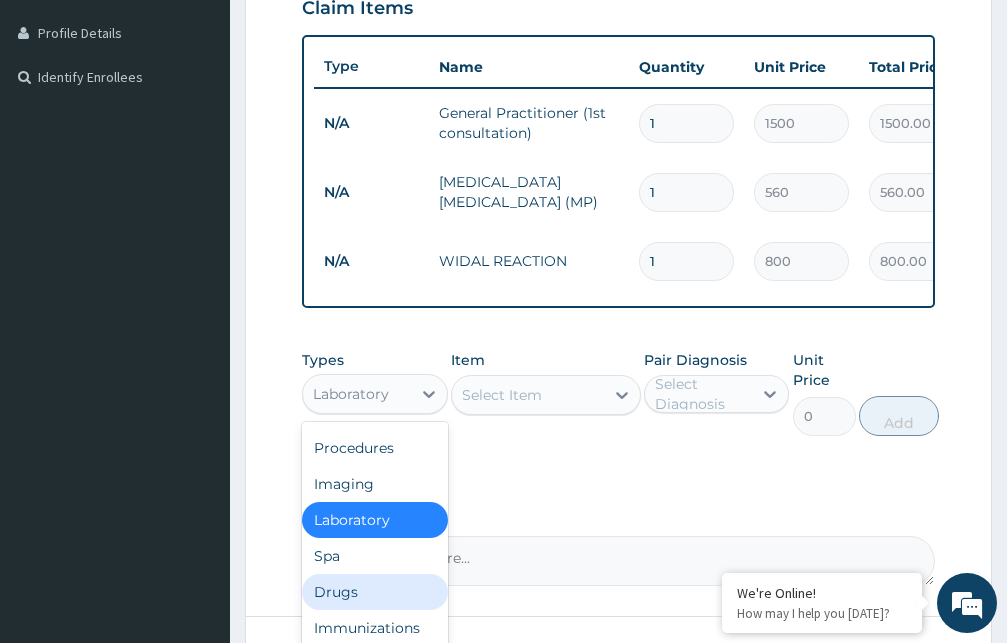 click on "Drugs" at bounding box center (375, 592) 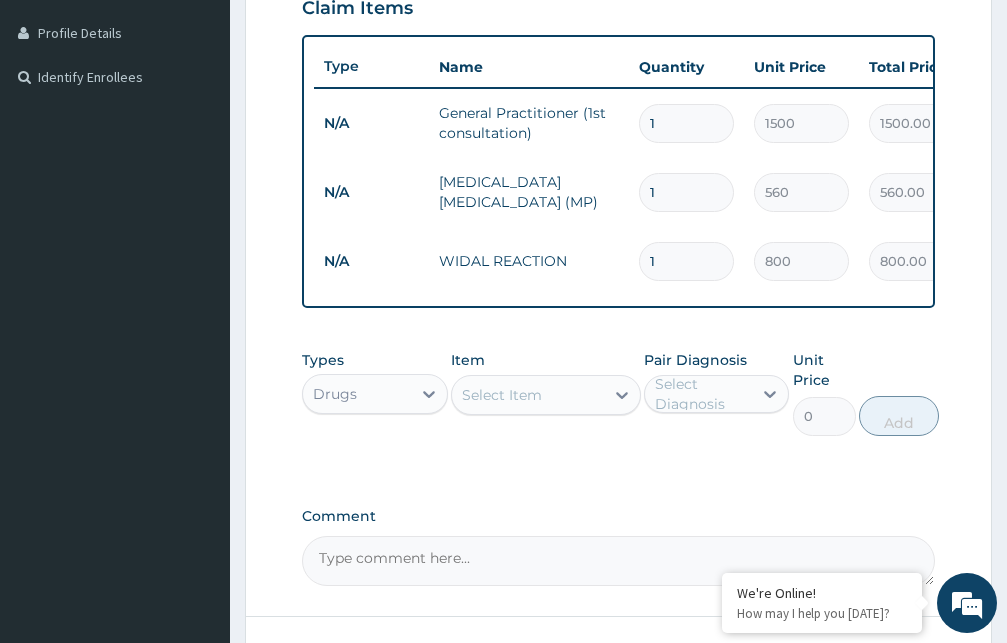 click on "Select Item" at bounding box center [502, 395] 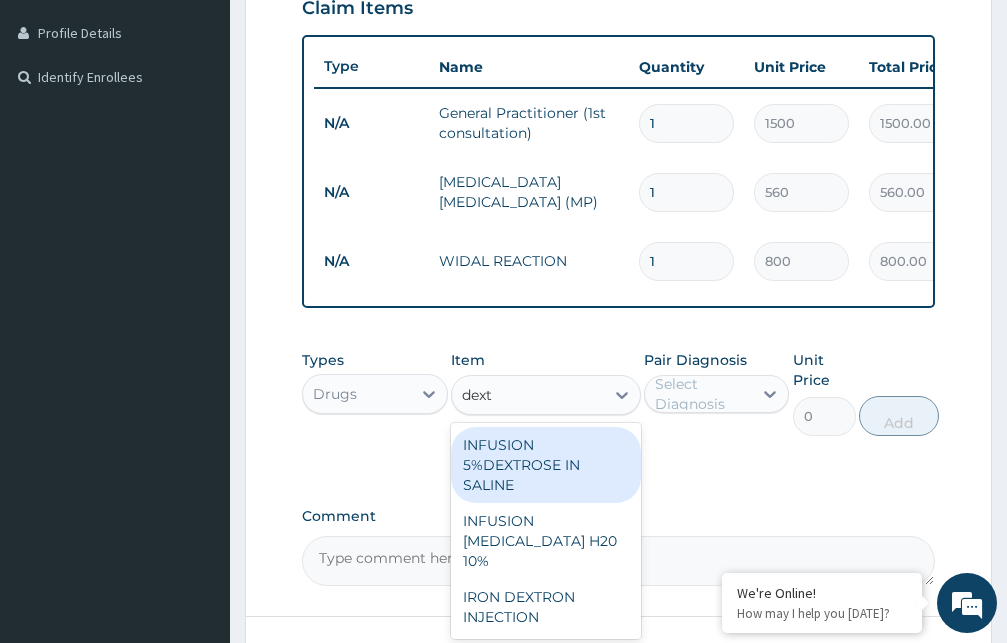 type on "dextr" 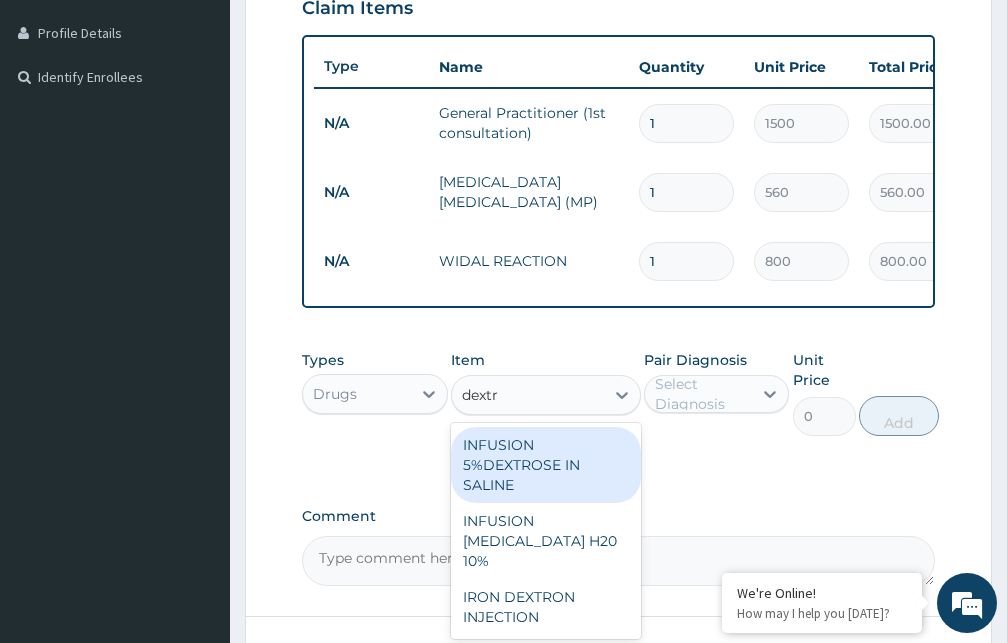 click on "INFUSION 5%DEXTROSE IN SALINE" at bounding box center (546, 465) 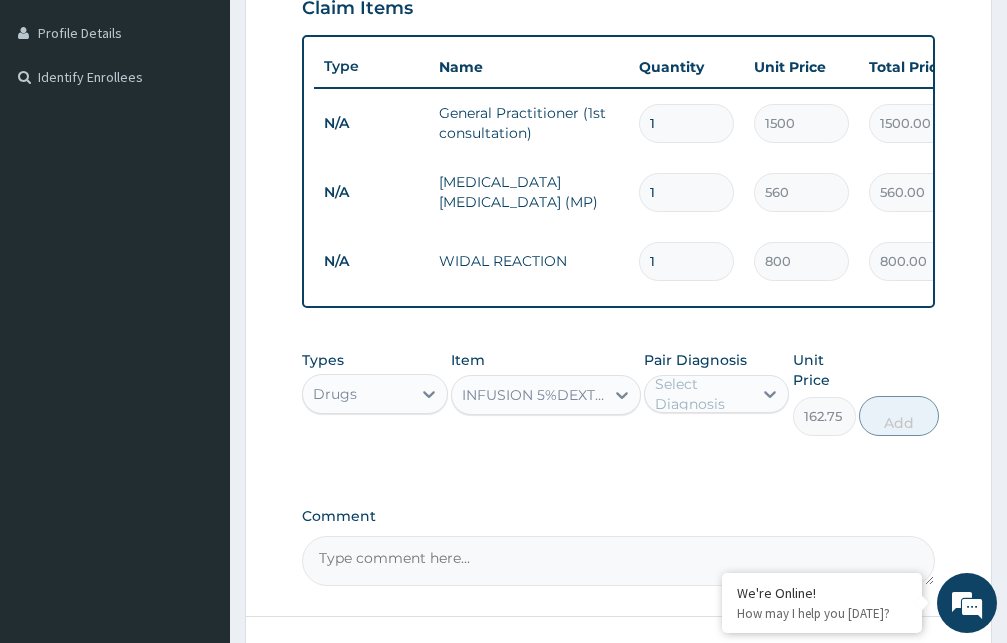 click on "Select Diagnosis" at bounding box center [703, 394] 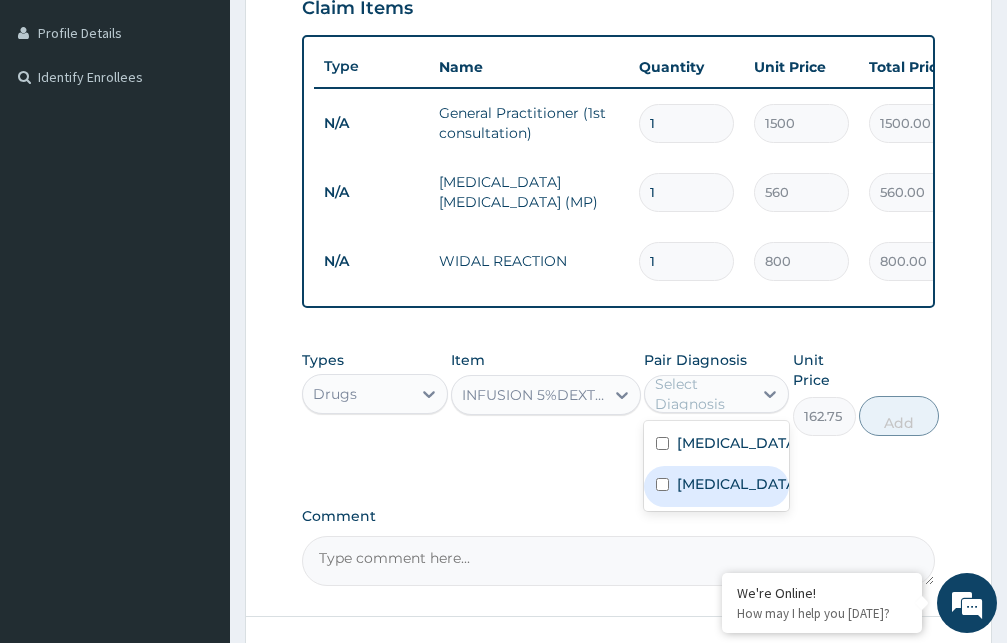 click on "[MEDICAL_DATA]" at bounding box center (738, 484) 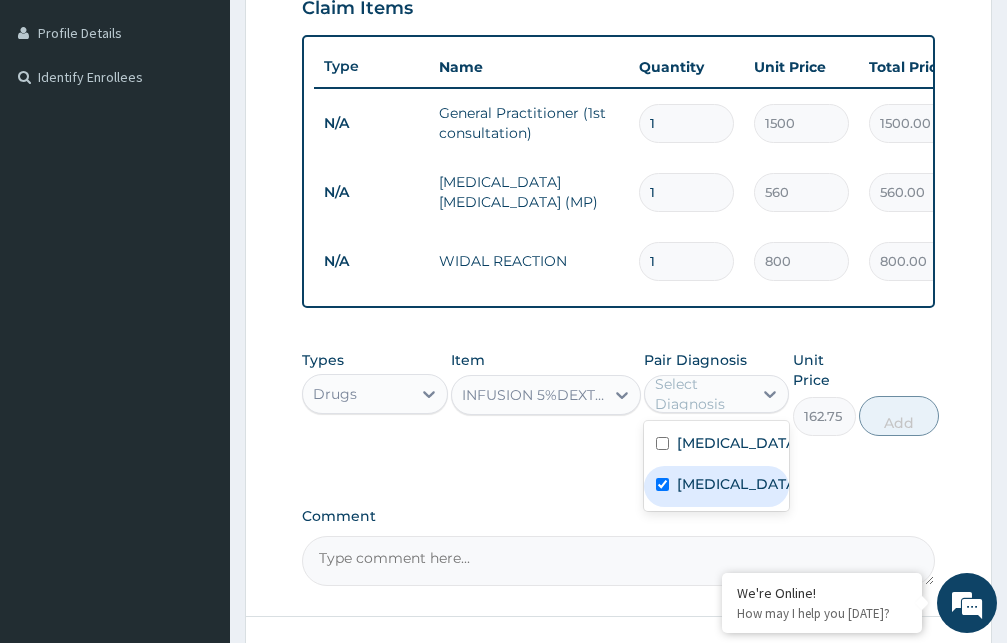 checkbox on "true" 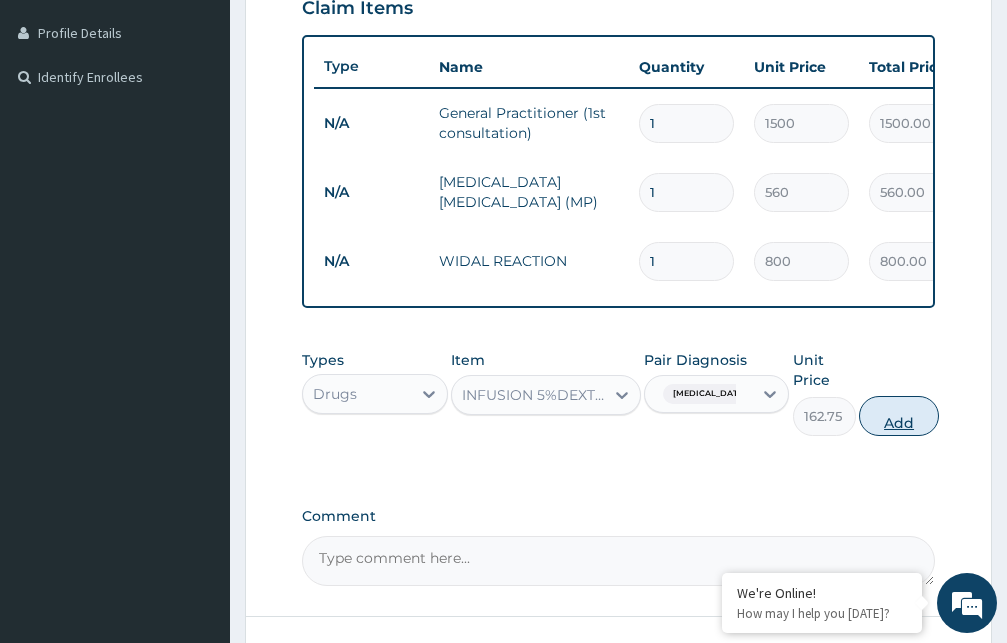 click on "Add" at bounding box center (899, 416) 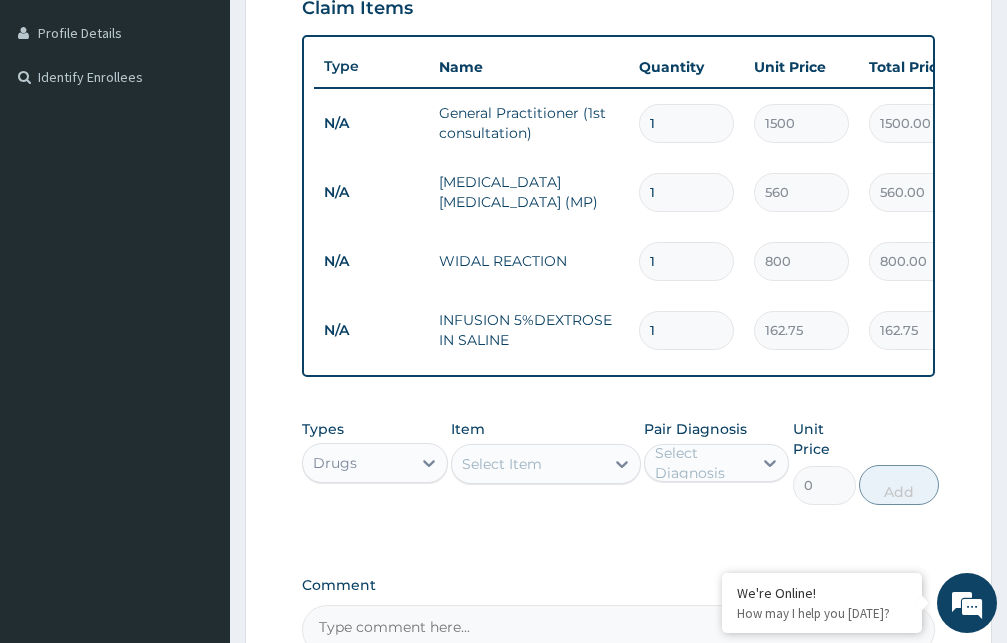 click on "Select Item" at bounding box center (502, 464) 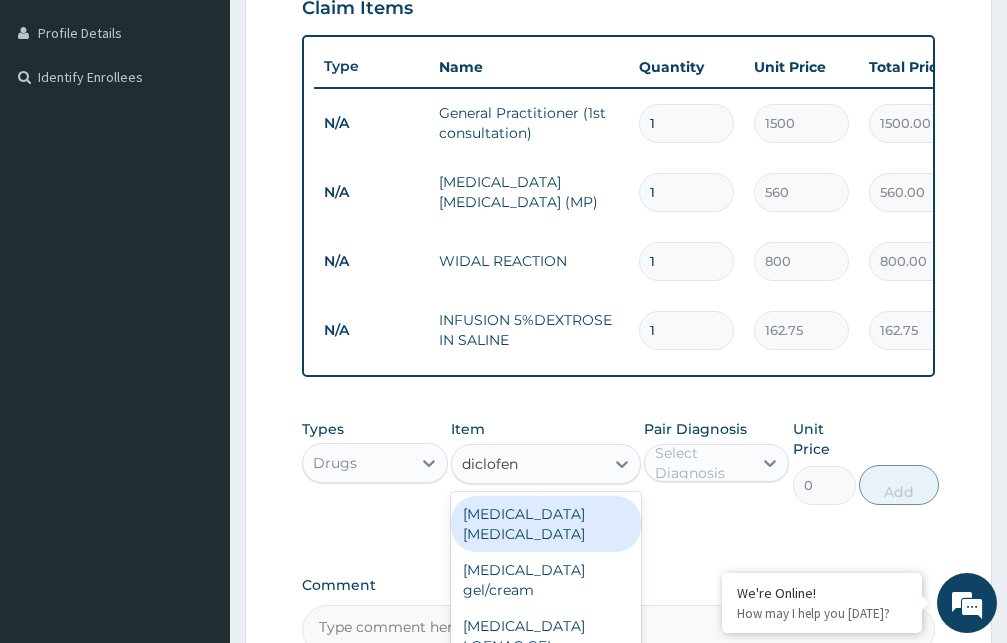 type on "diclofena" 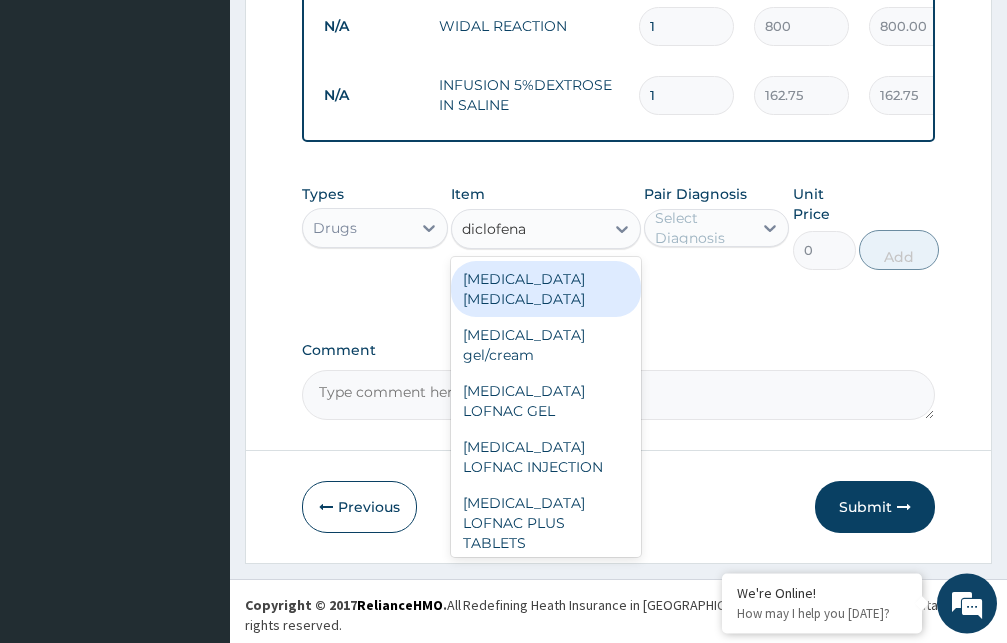 scroll, scrollTop: 732, scrollLeft: 0, axis: vertical 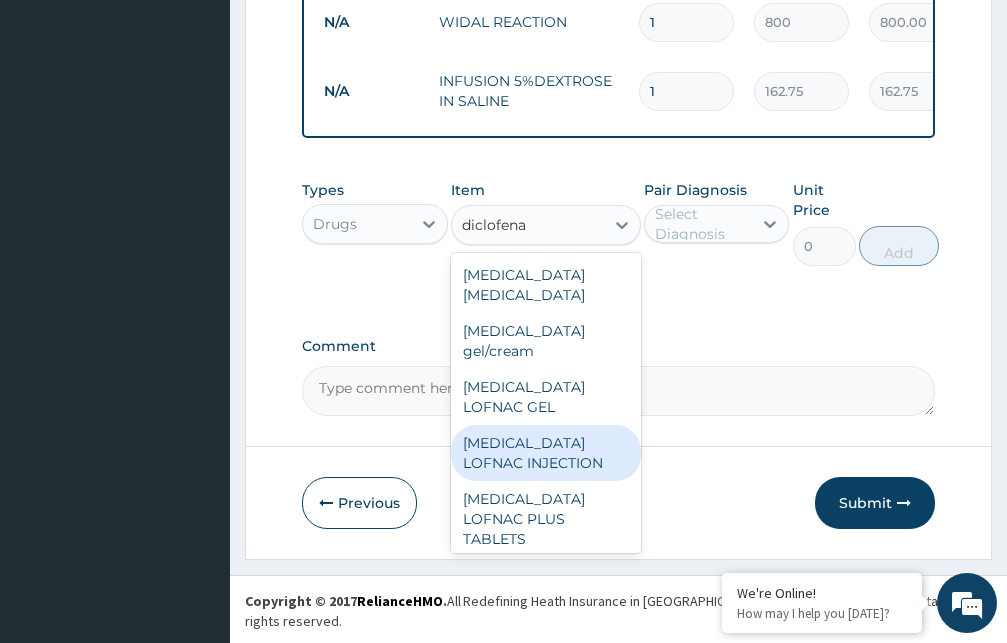 click on "[MEDICAL_DATA] LOFNAC INJECTION" at bounding box center (546, 453) 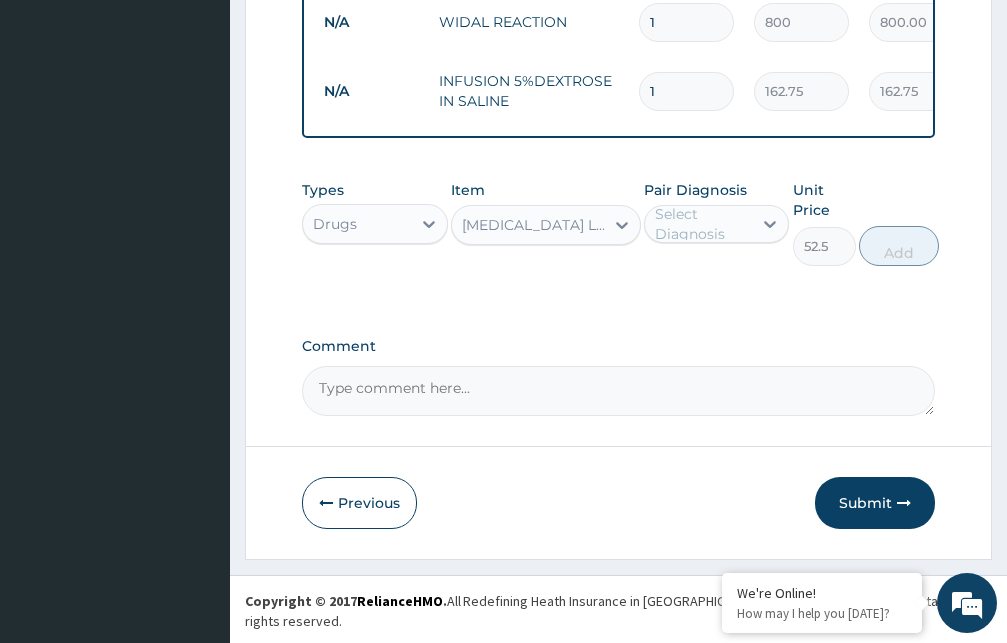 click on "Select Diagnosis" at bounding box center [703, 224] 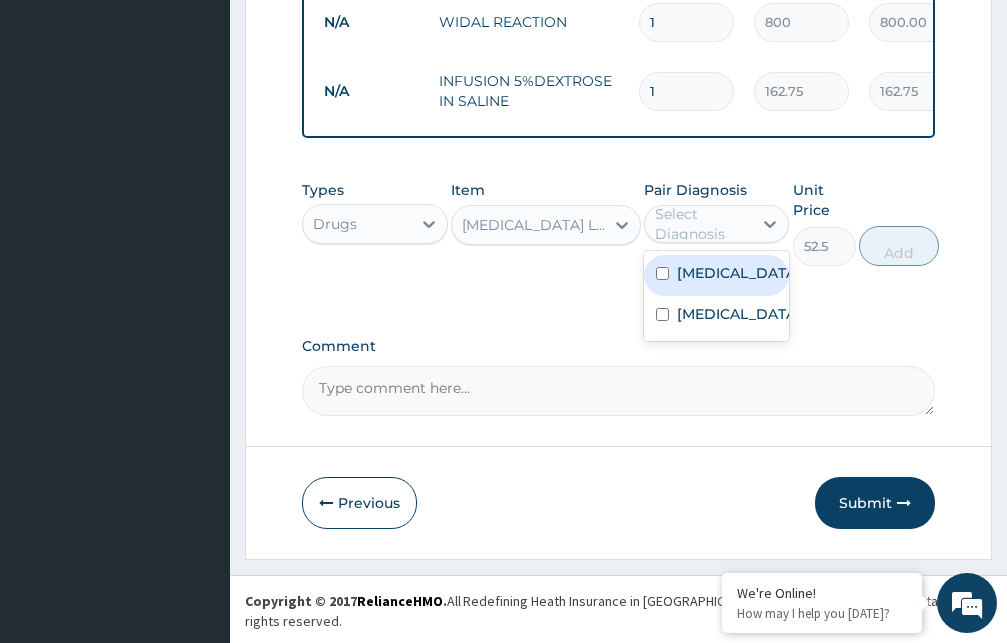 click on "[MEDICAL_DATA]" at bounding box center [738, 273] 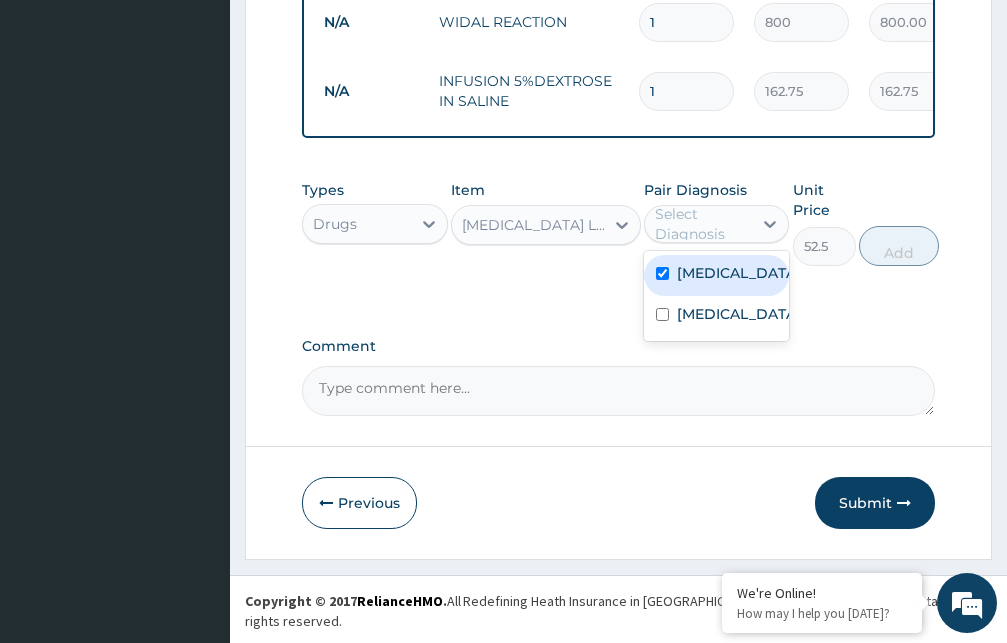 checkbox on "true" 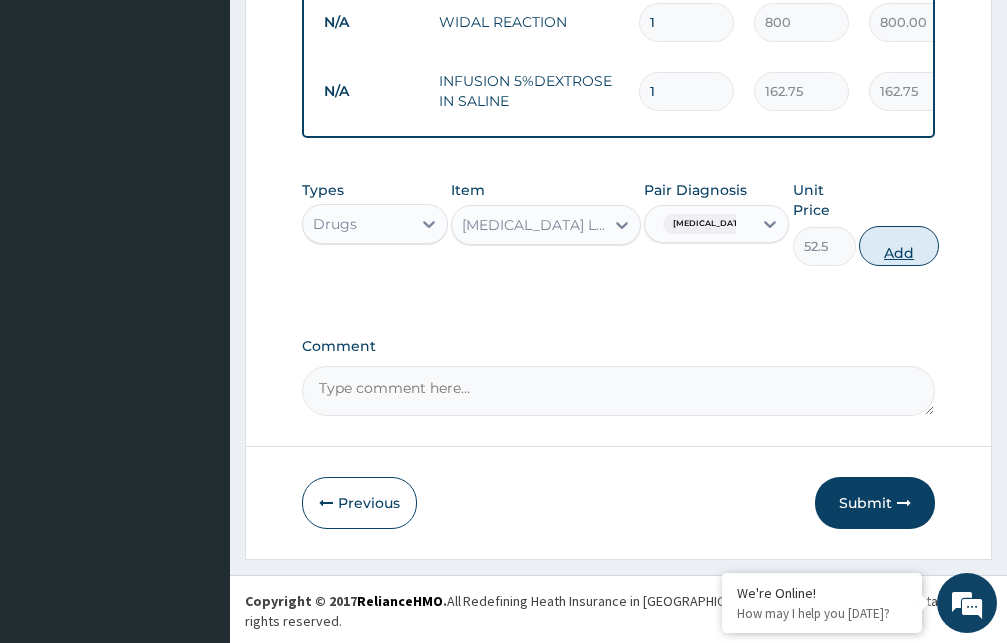 click on "Add" at bounding box center (899, 246) 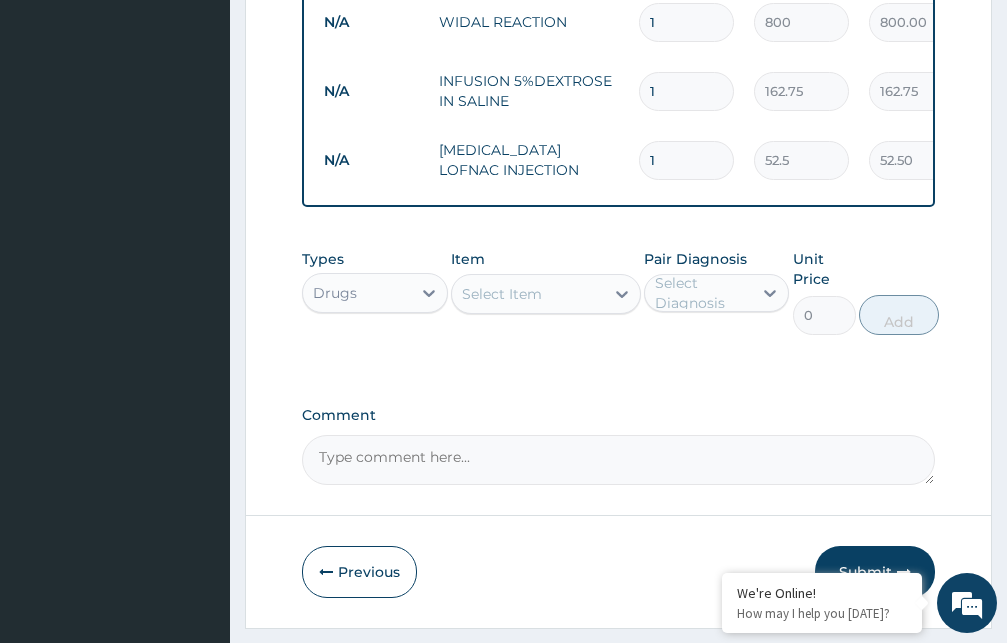 click on "Select Item" at bounding box center [502, 294] 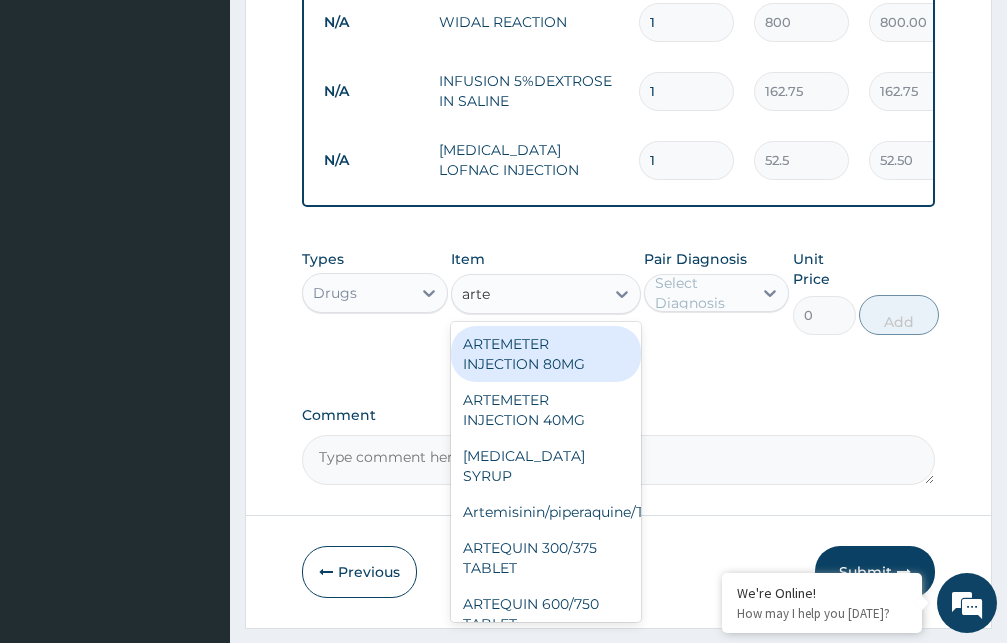type on "artem" 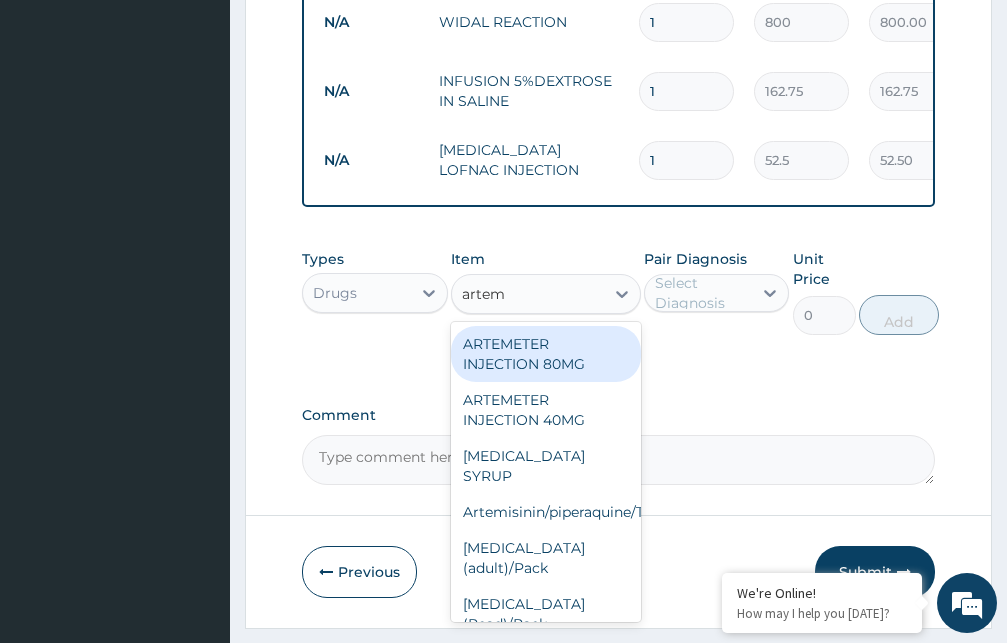 click on "ARTEMETER INJECTION  80MG" at bounding box center [546, 354] 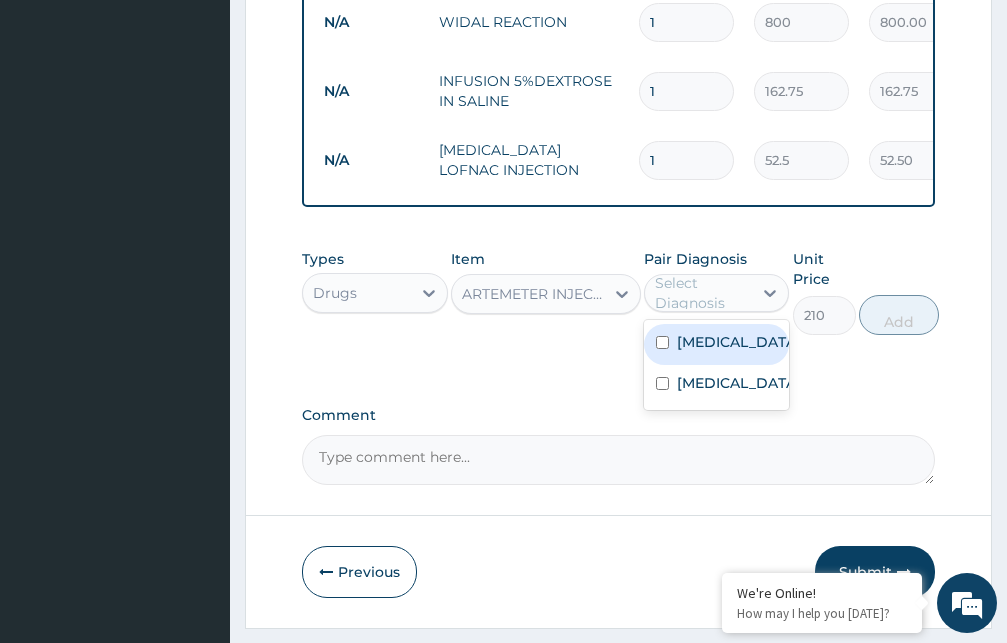 click on "Select Diagnosis" at bounding box center [703, 293] 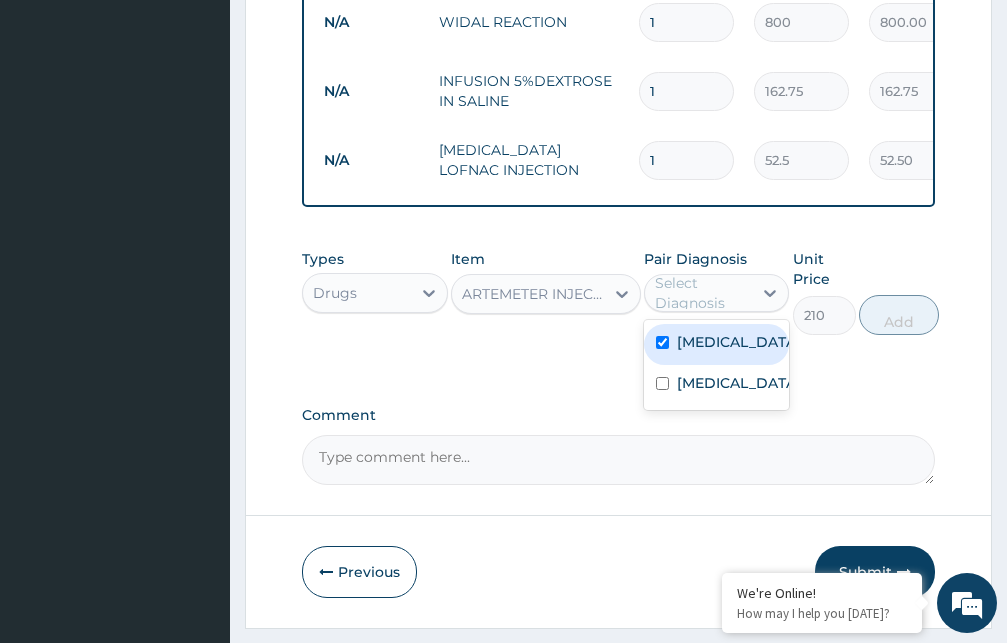 checkbox on "true" 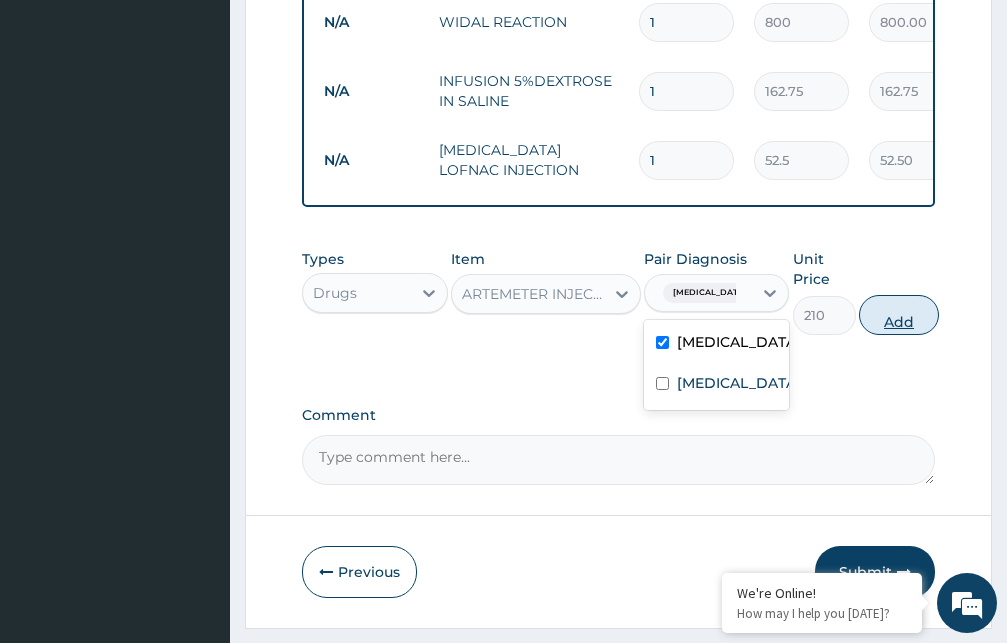 click on "Add" at bounding box center (899, 315) 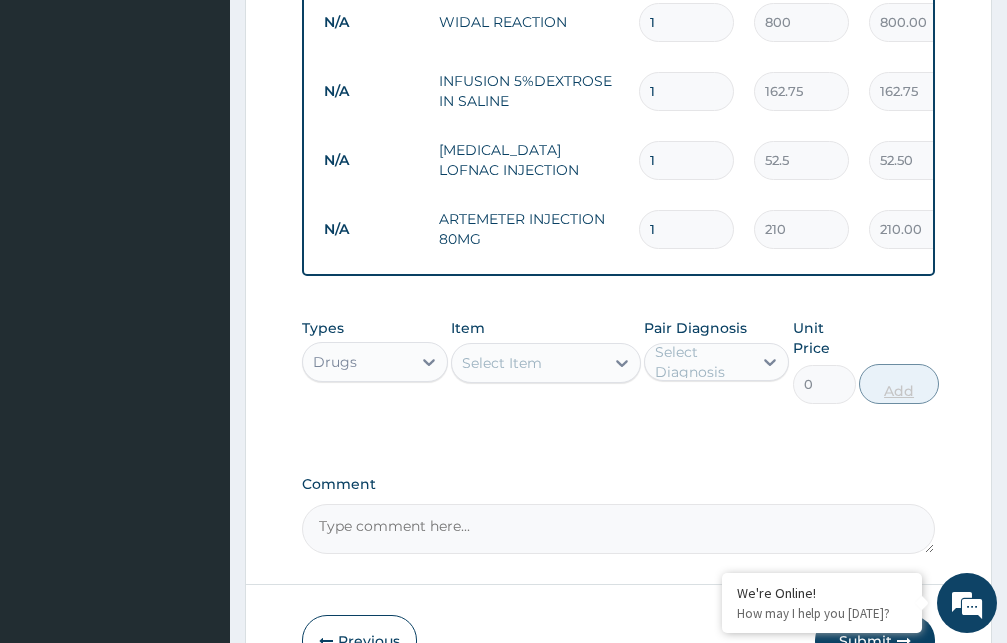 type 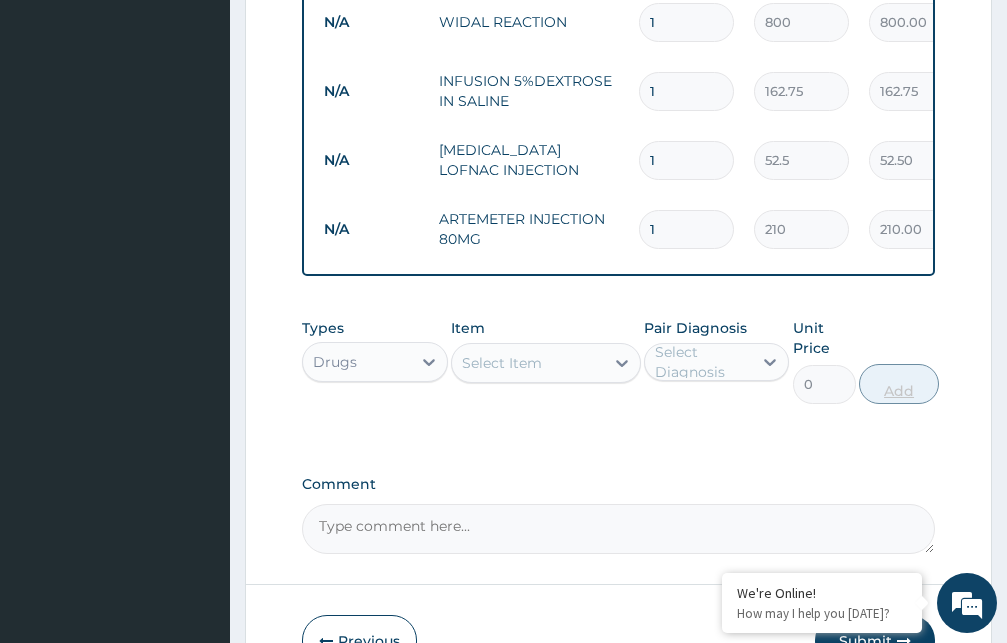 type on "0.00" 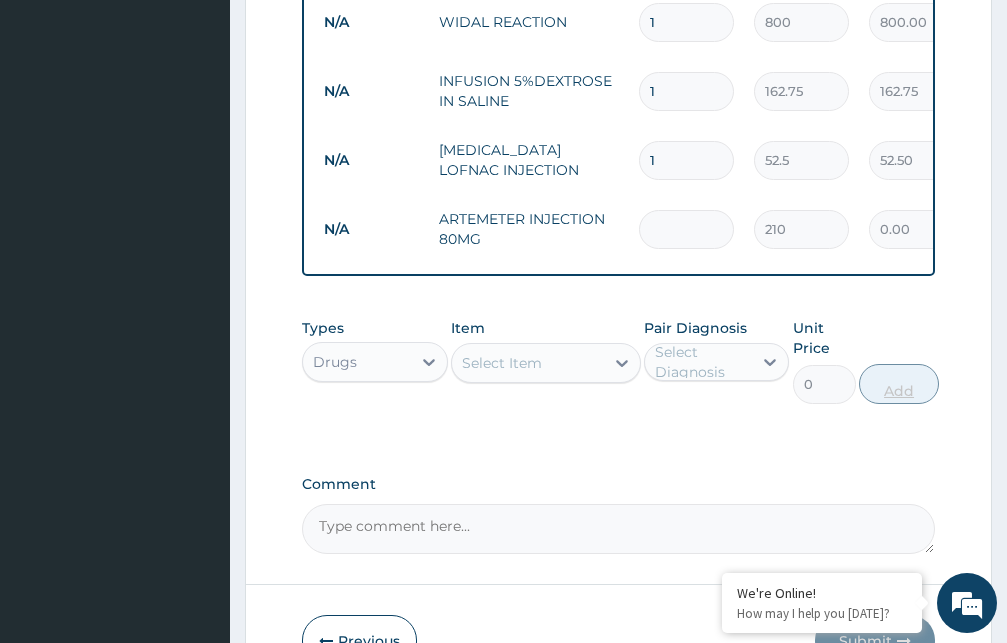 type on "6" 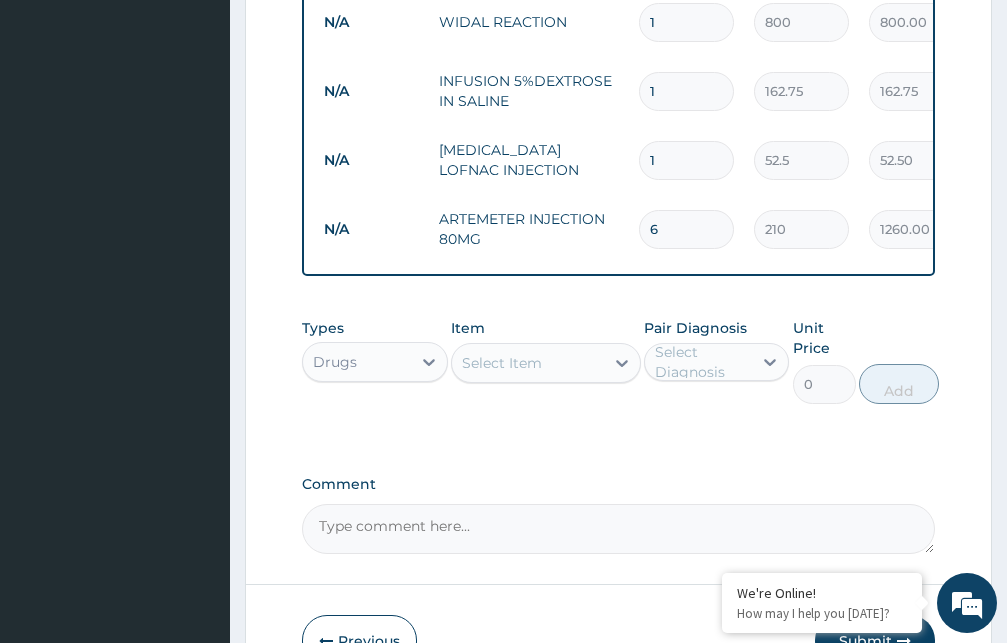 type on "6" 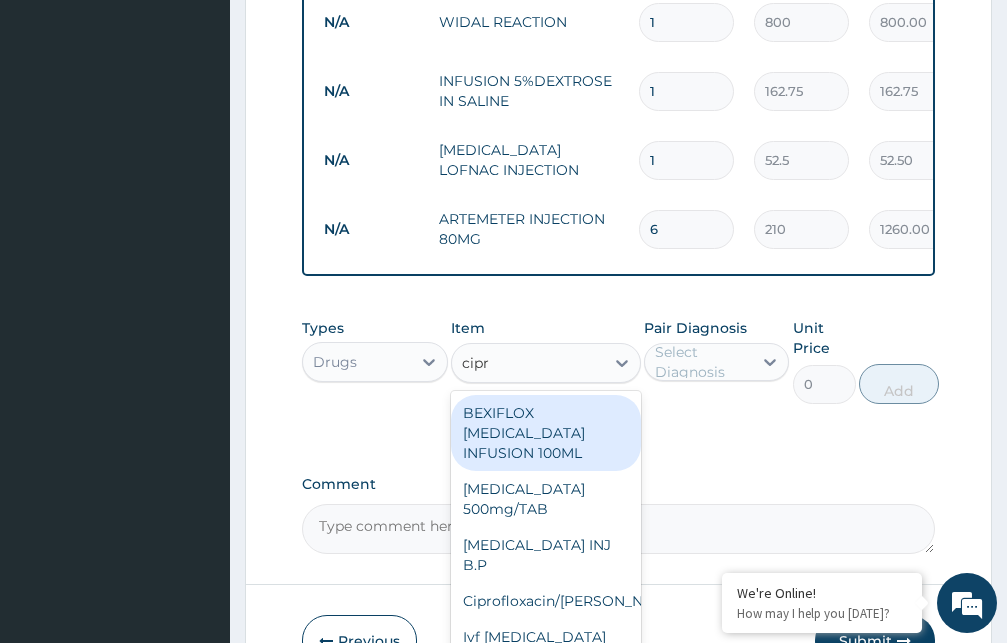 type on "[MEDICAL_DATA]" 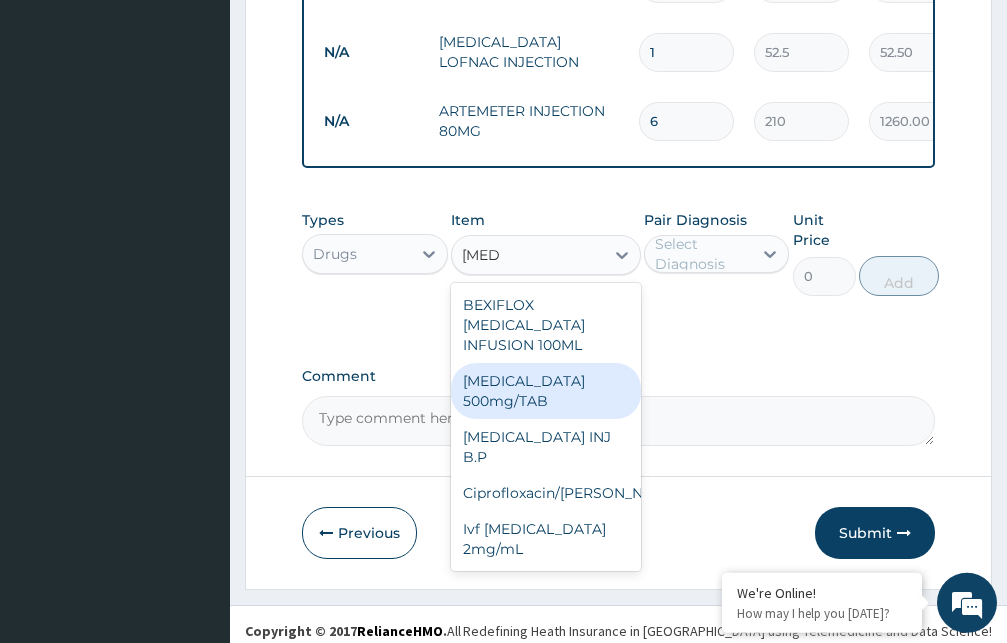 scroll, scrollTop: 845, scrollLeft: 0, axis: vertical 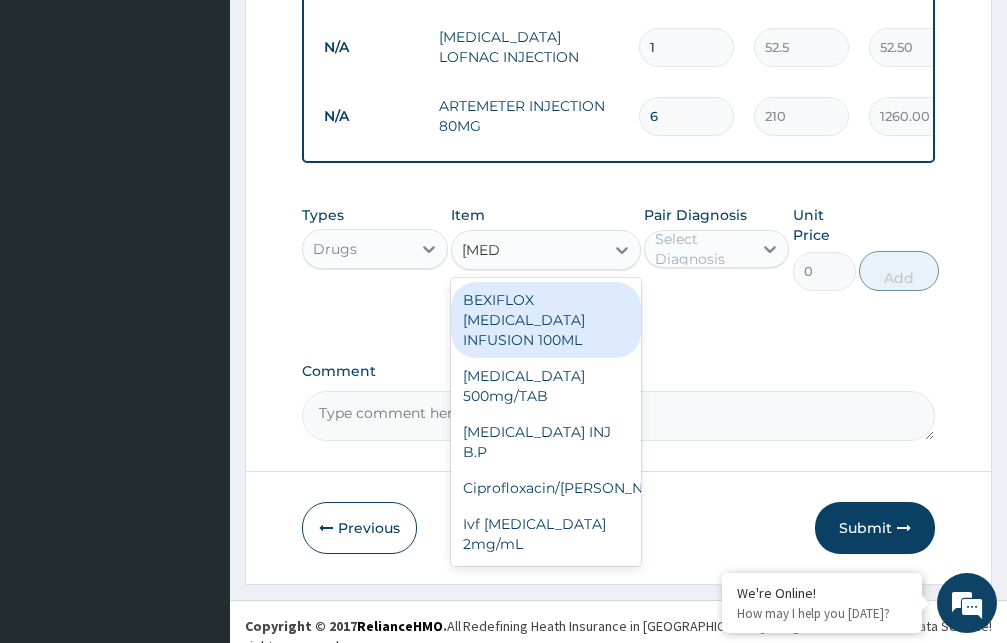 click on "BEXIFLOX [MEDICAL_DATA] INFUSION 100ML" at bounding box center [546, 320] 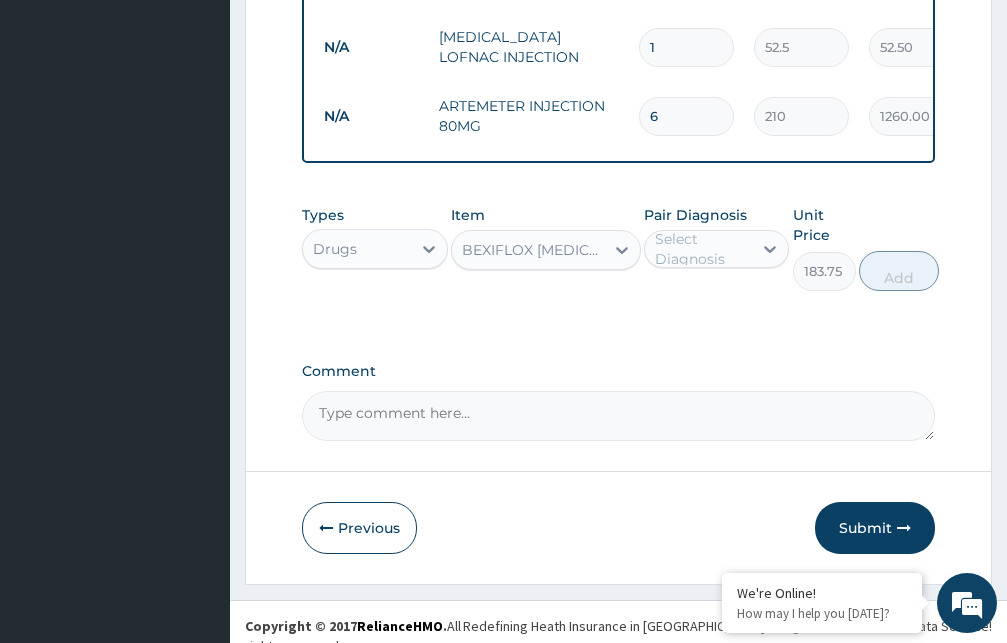 click on "BEXIFLOX [MEDICAL_DATA] INFUSION 100ML" at bounding box center (534, 250) 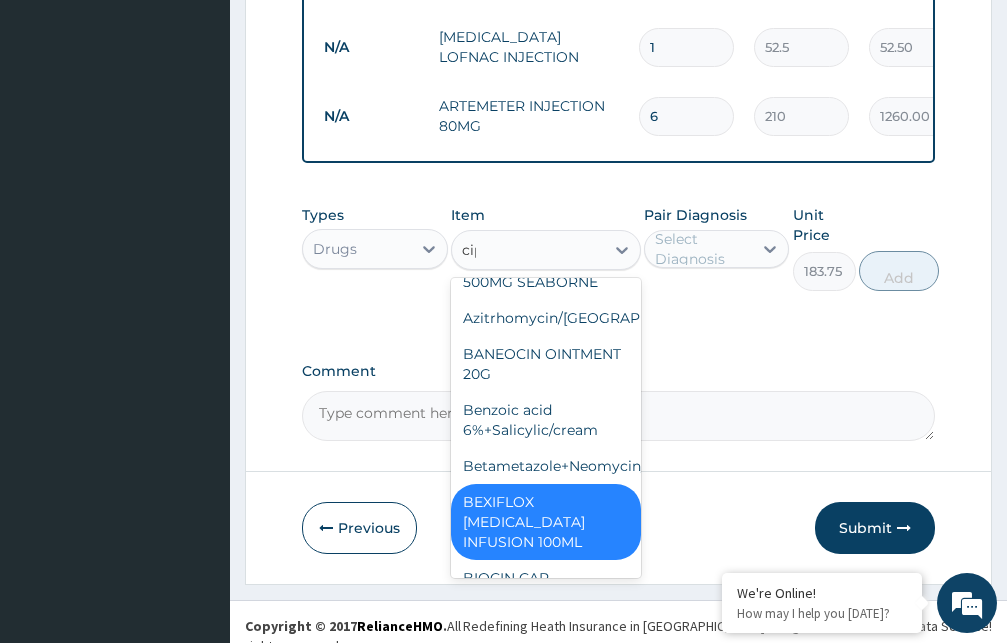 scroll, scrollTop: 0, scrollLeft: 0, axis: both 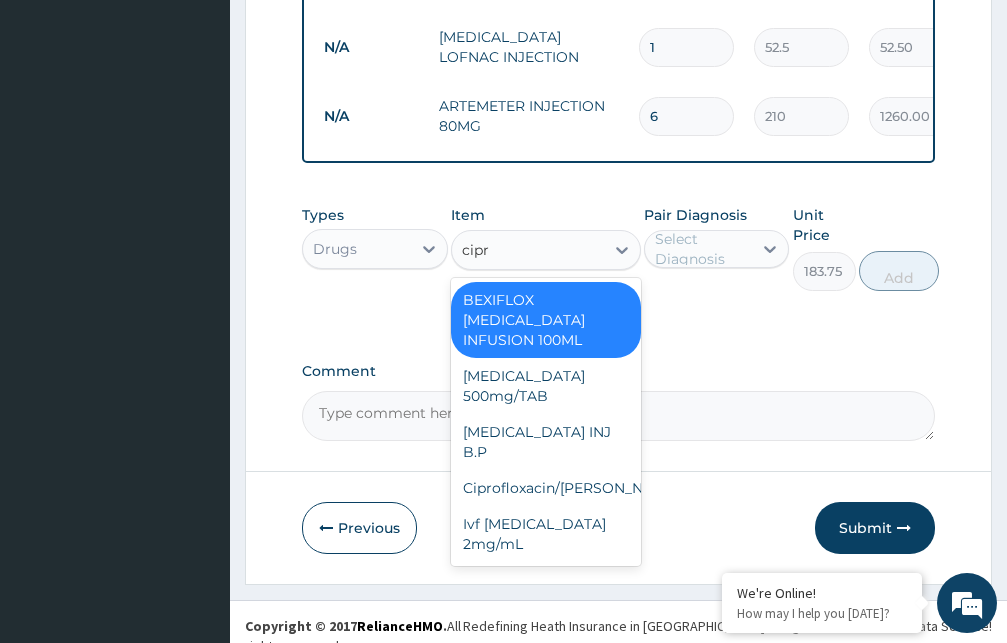 type on "[MEDICAL_DATA]" 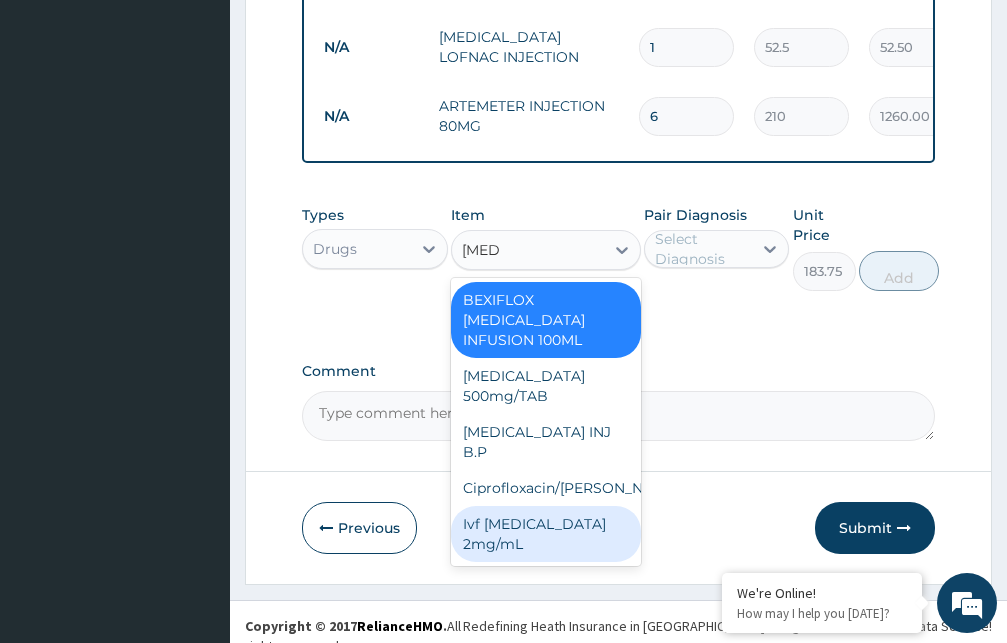 click on "Ivf [MEDICAL_DATA] 2mg/mL" at bounding box center (546, 534) 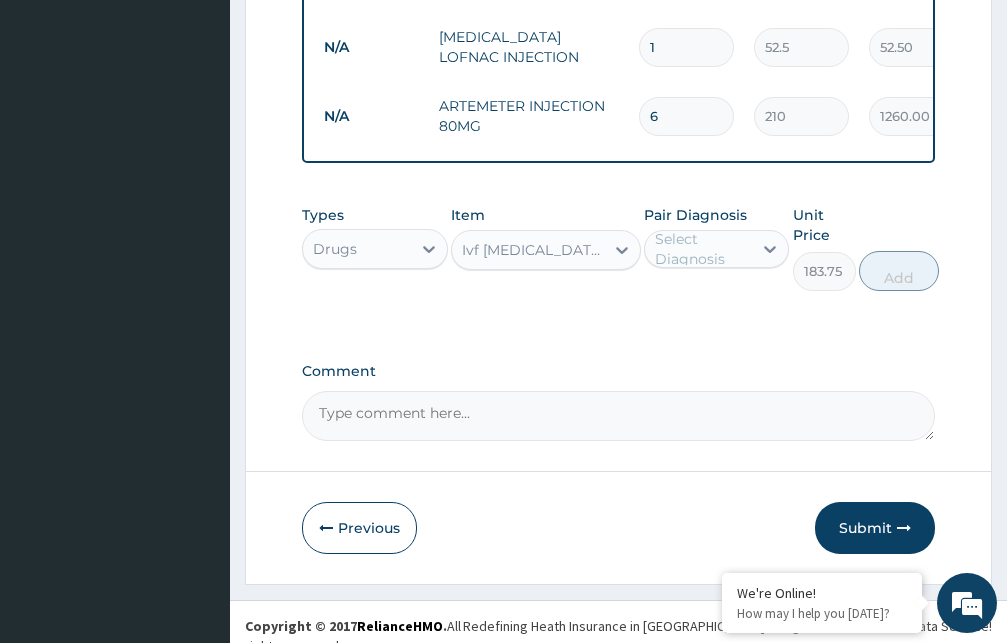 type 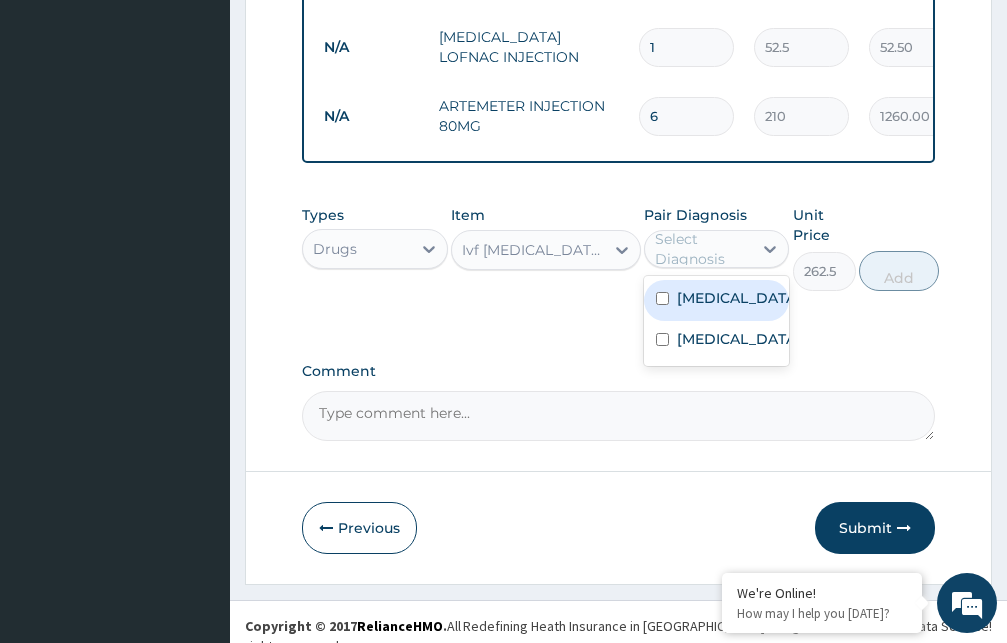 click on "Select Diagnosis" at bounding box center (703, 249) 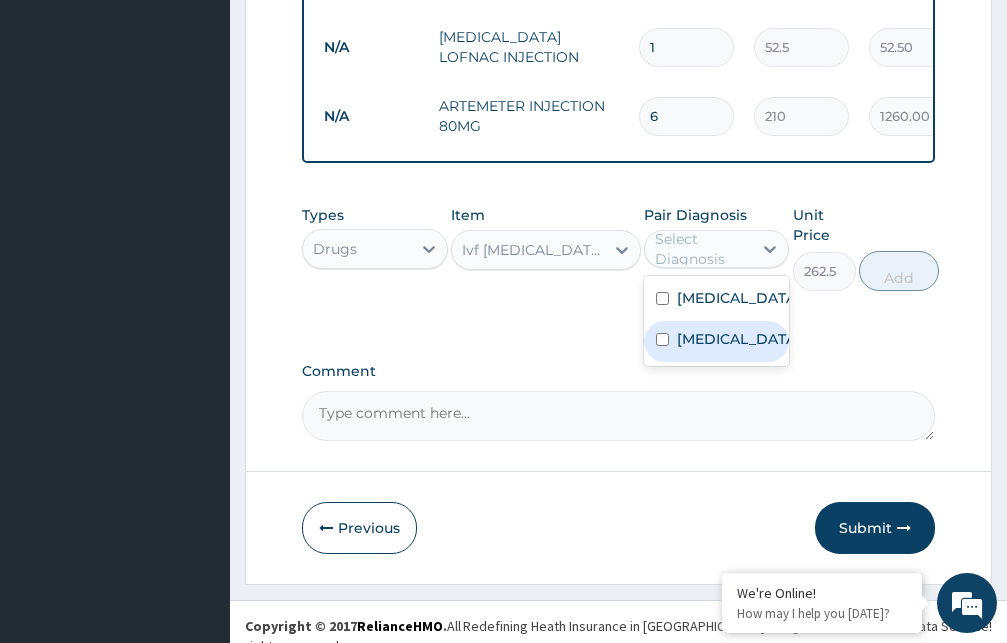 click on "[MEDICAL_DATA]" at bounding box center (738, 339) 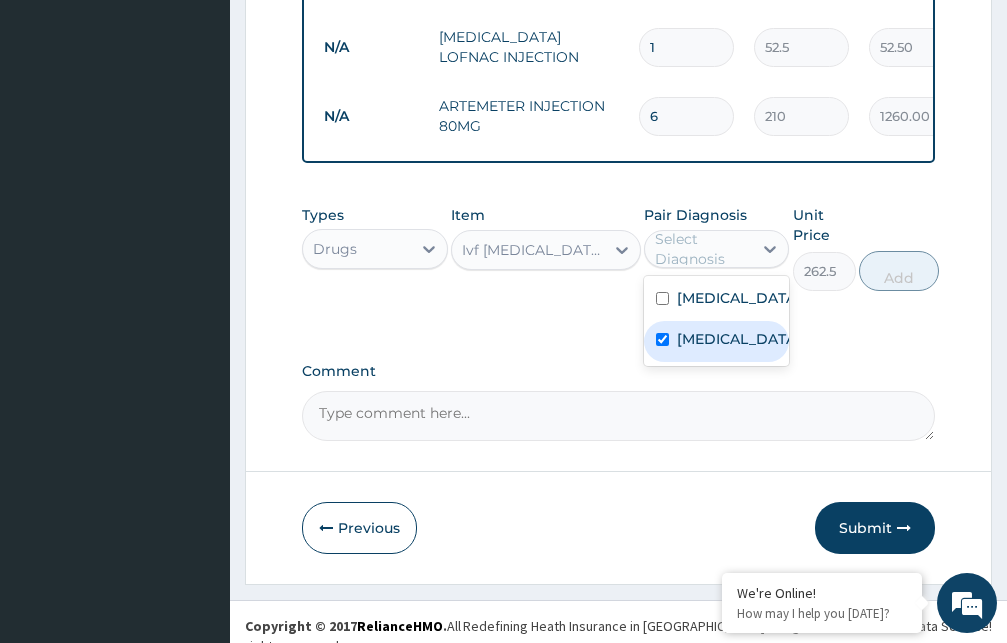 checkbox on "true" 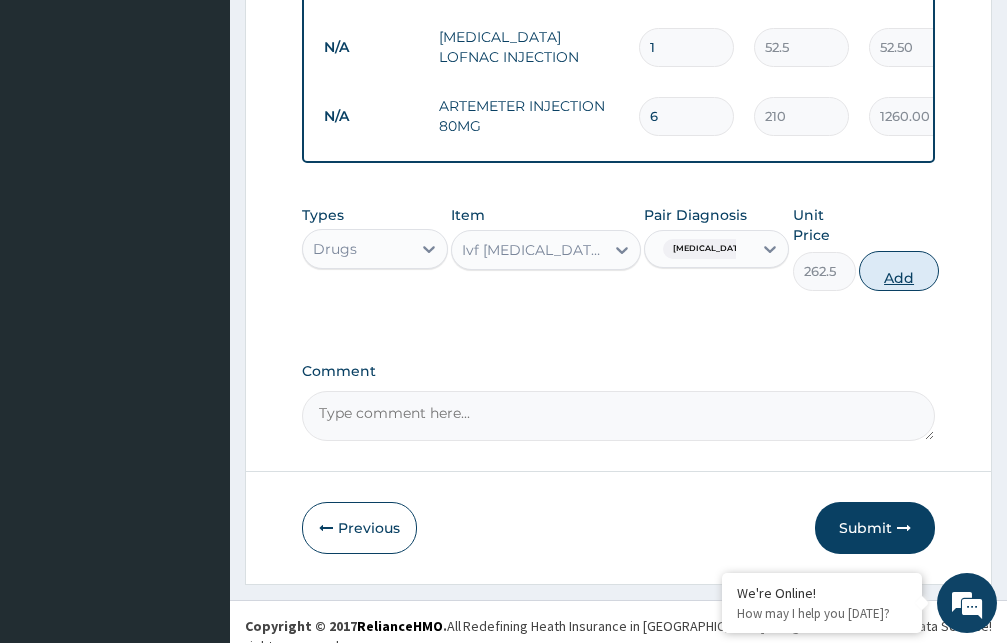 click on "Add" at bounding box center [899, 271] 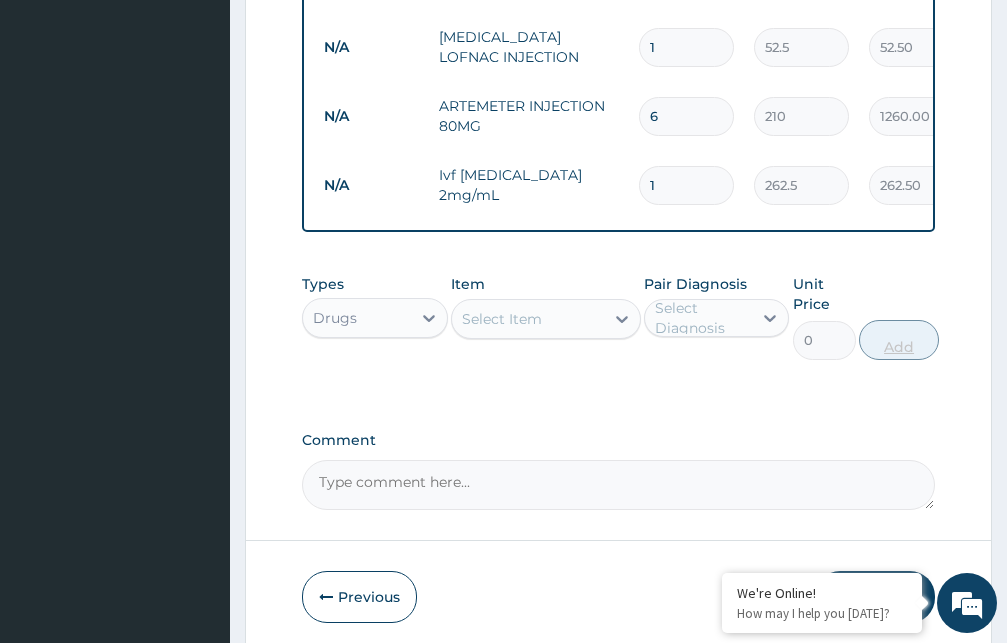 type 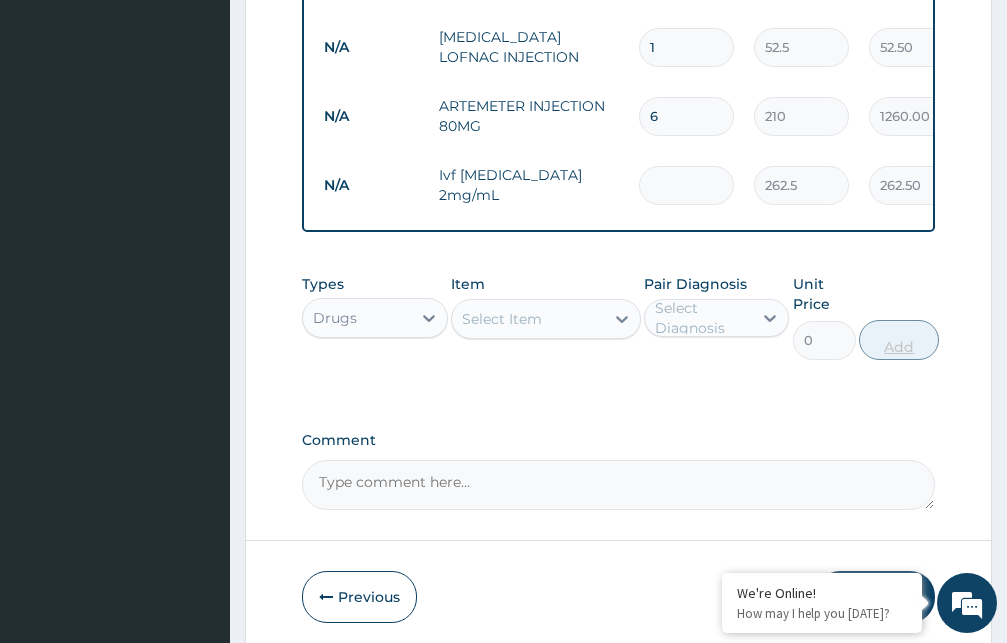 type on "0.00" 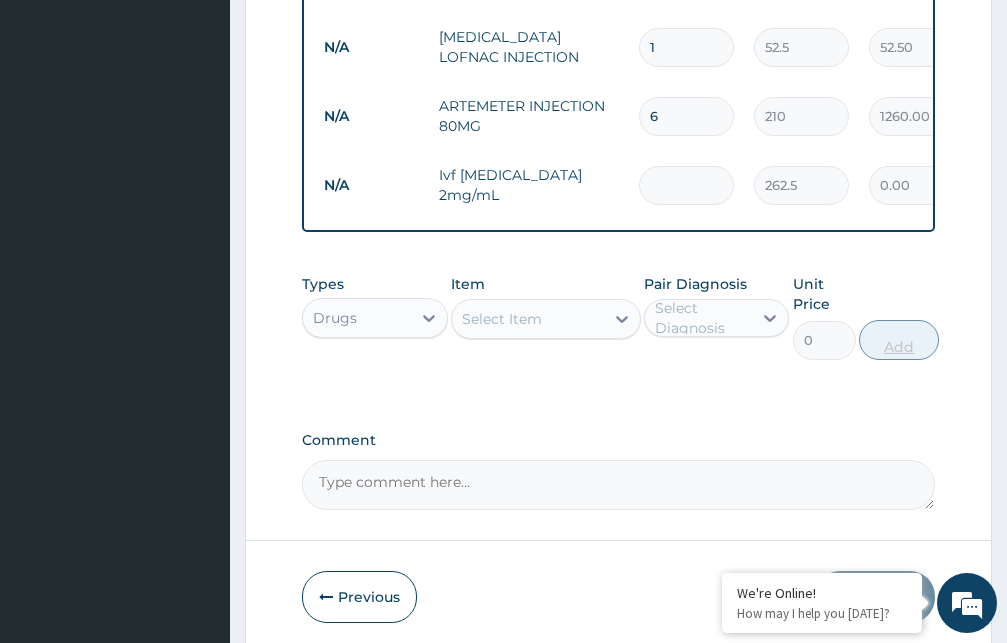 type on "2" 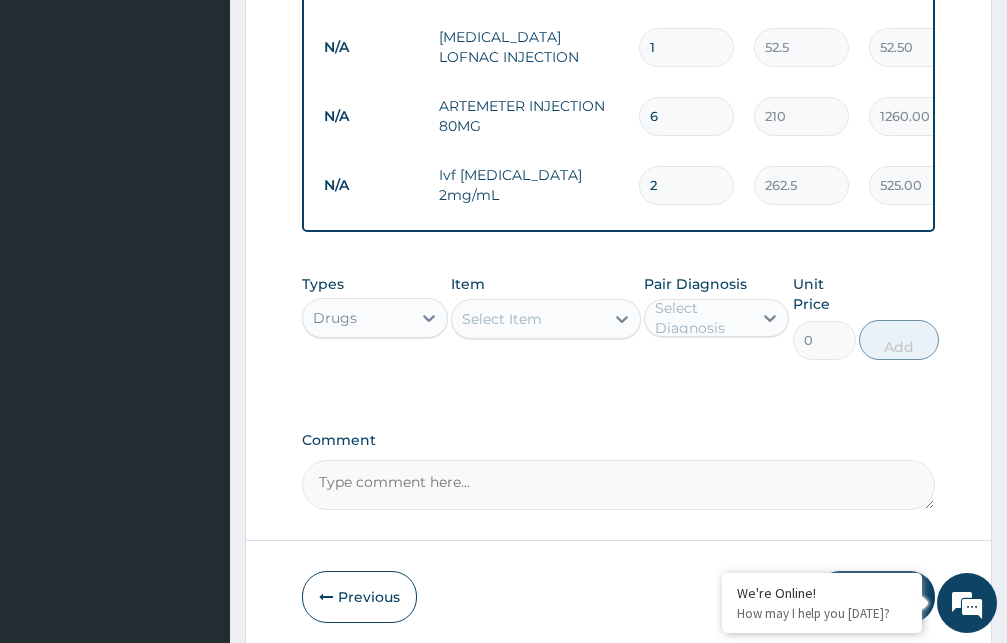 type on "2" 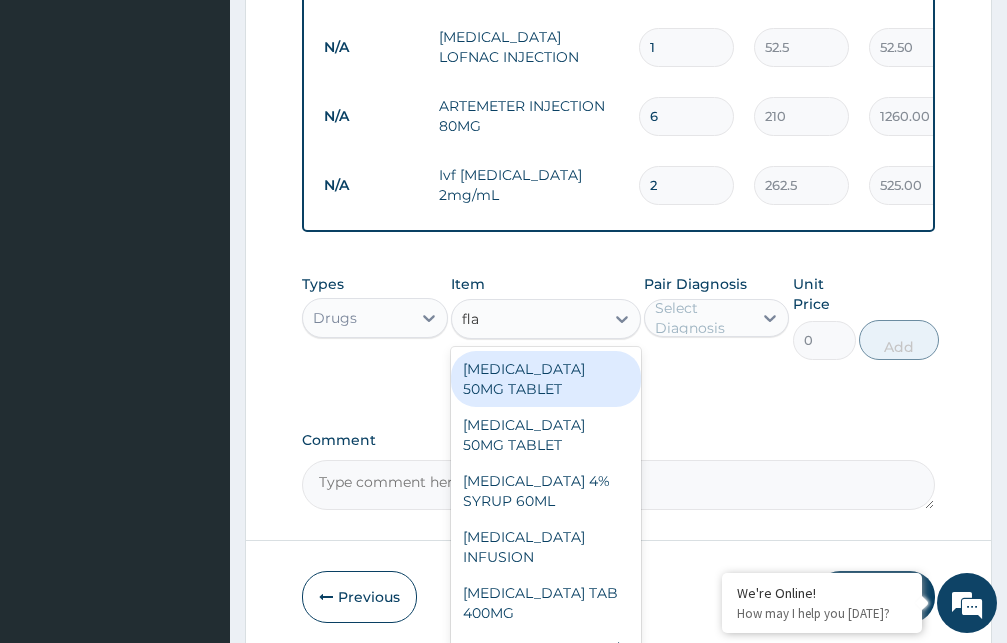 type on "flag" 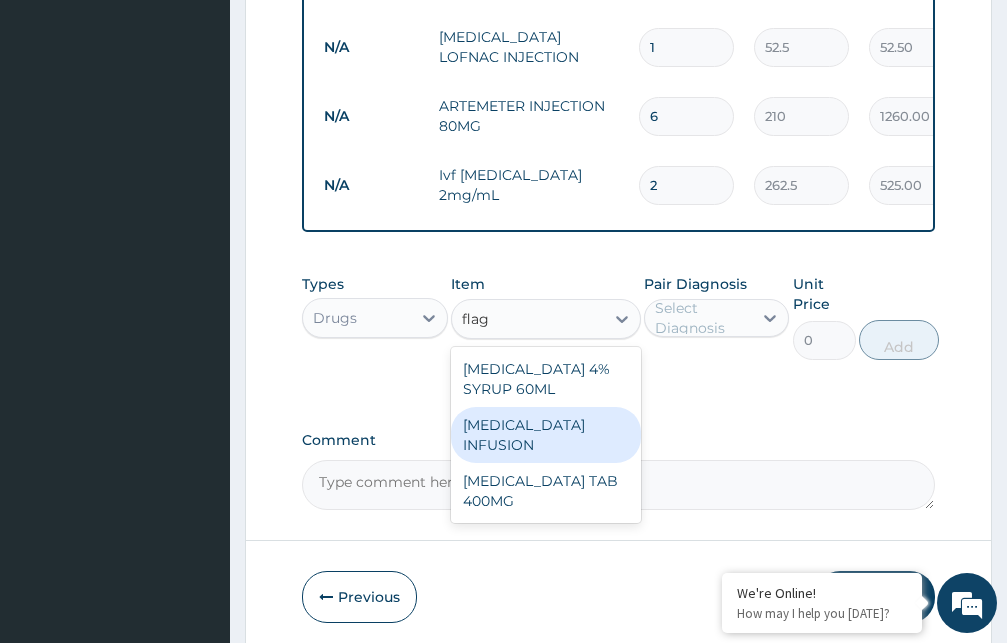 click on "[MEDICAL_DATA] INFUSION" at bounding box center (546, 435) 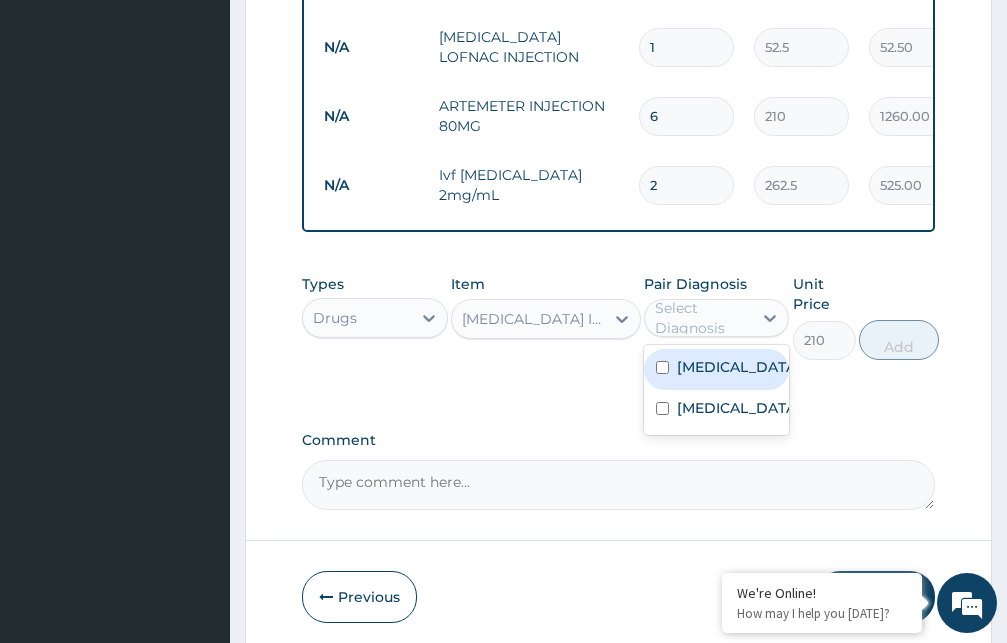 click on "Select Diagnosis" at bounding box center [703, 318] 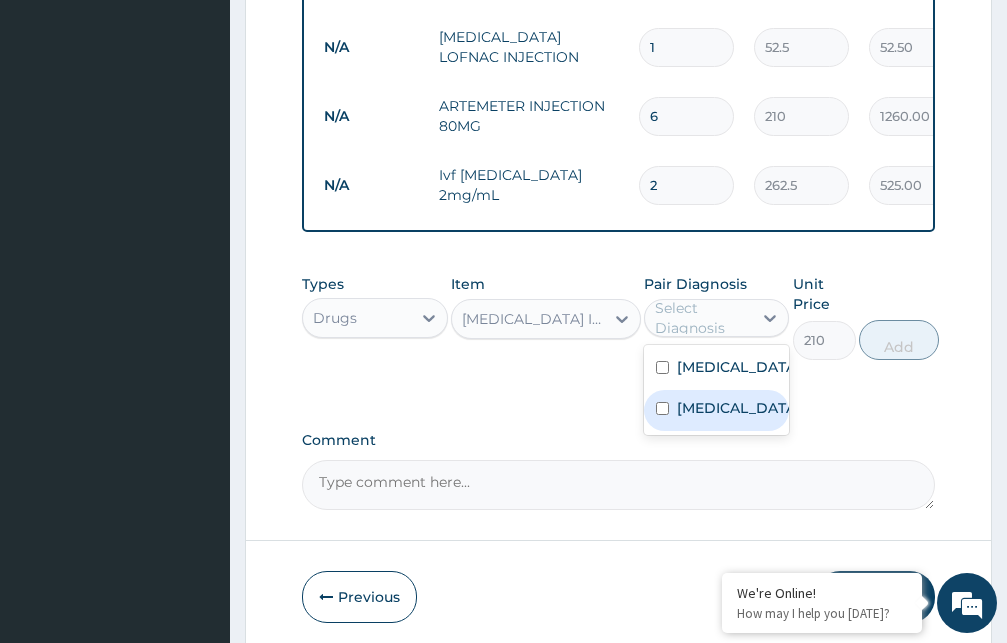 click on "[MEDICAL_DATA]" at bounding box center (738, 408) 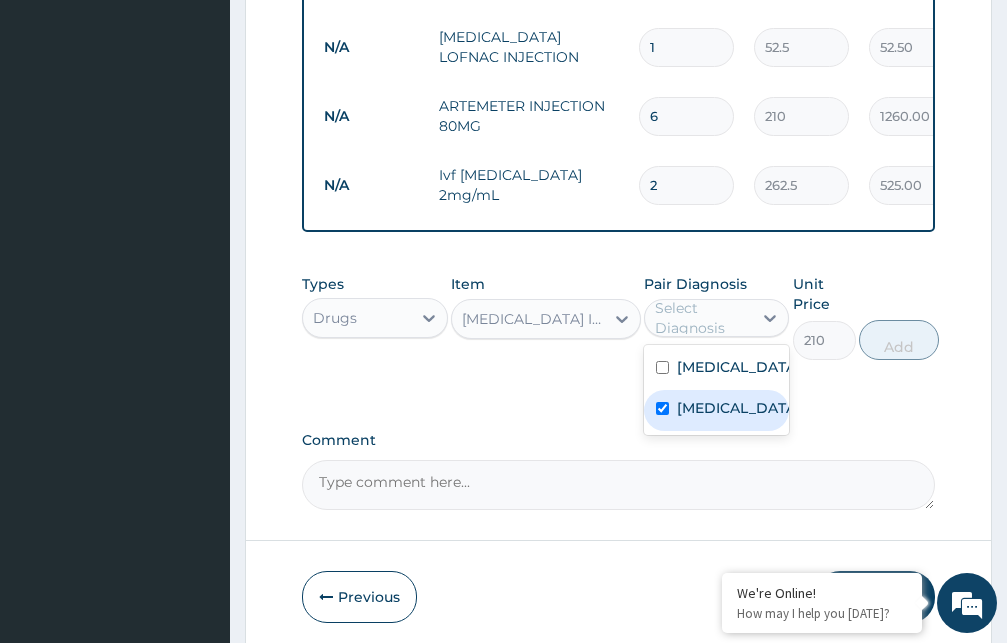 checkbox on "true" 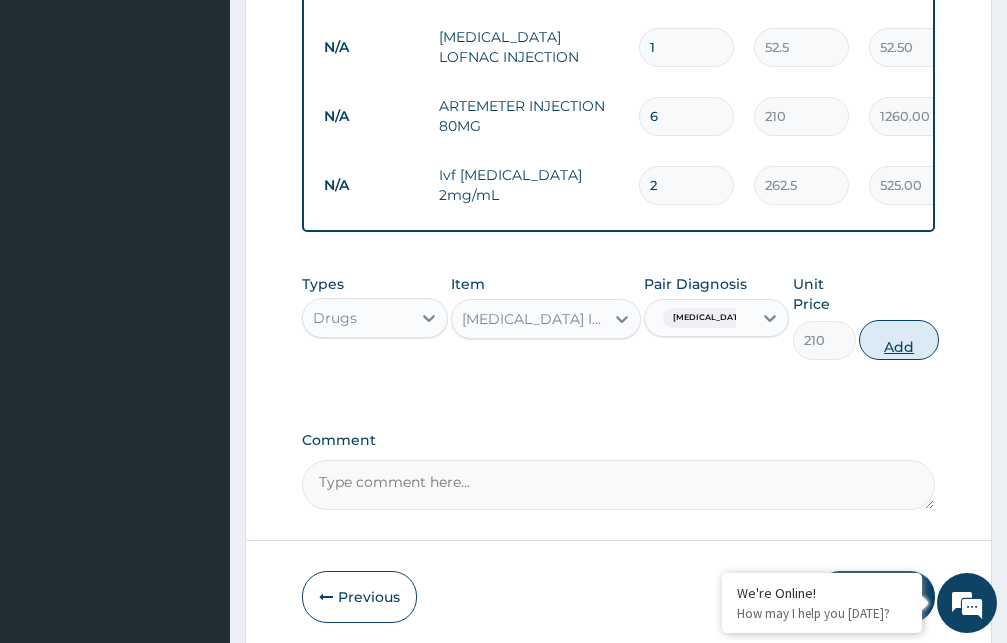 click on "Add" at bounding box center (899, 340) 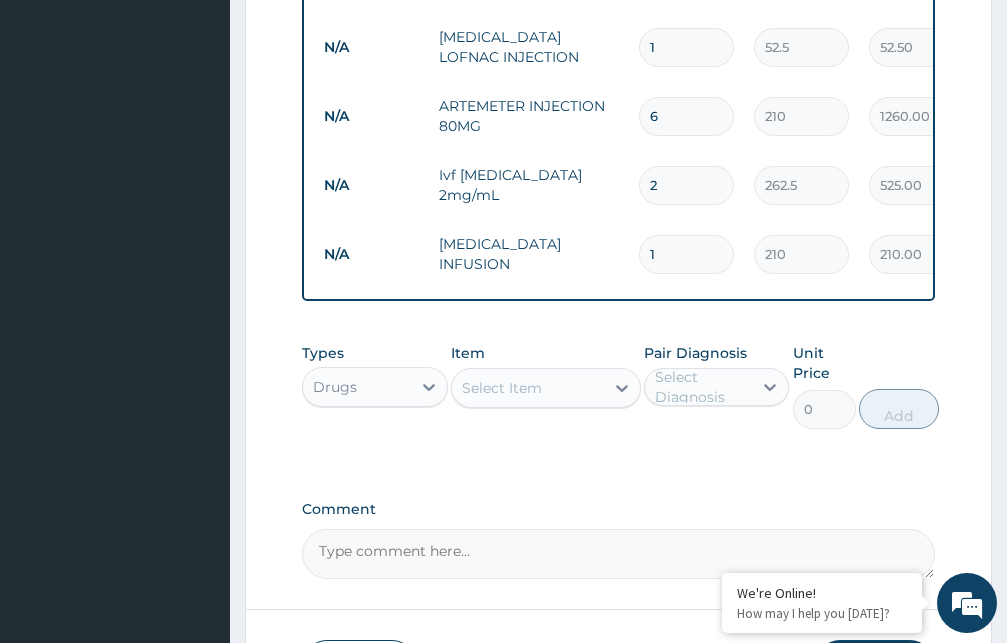 click on "Select Item" at bounding box center [502, 388] 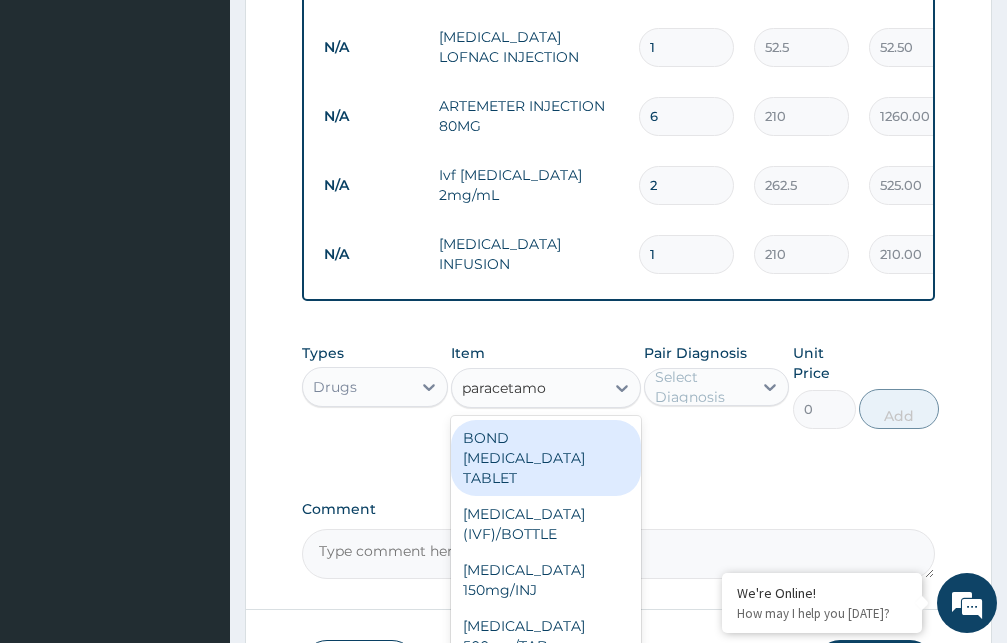 type on "[MEDICAL_DATA]" 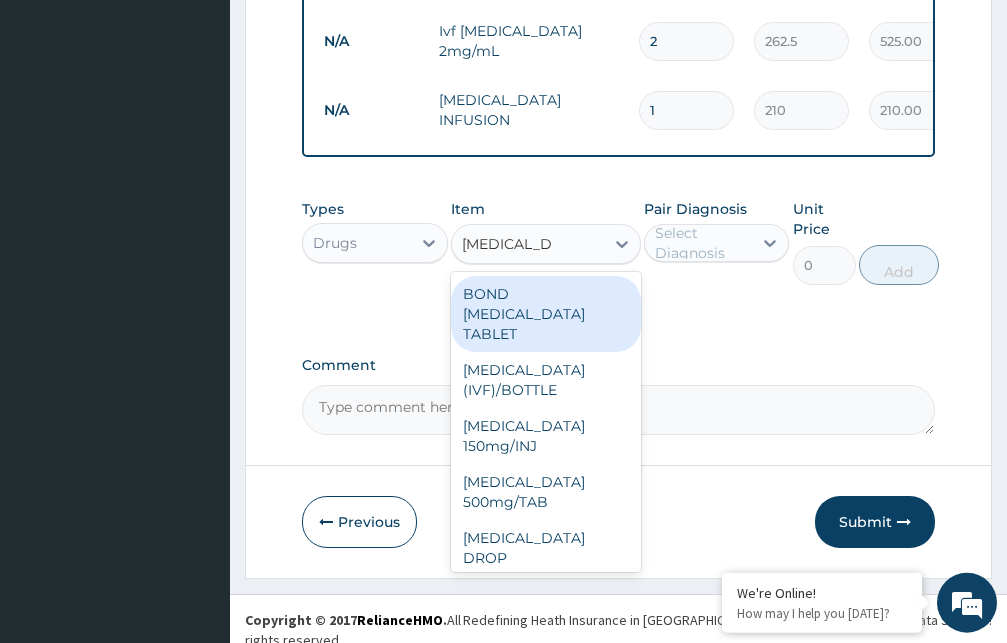 scroll, scrollTop: 1008, scrollLeft: 0, axis: vertical 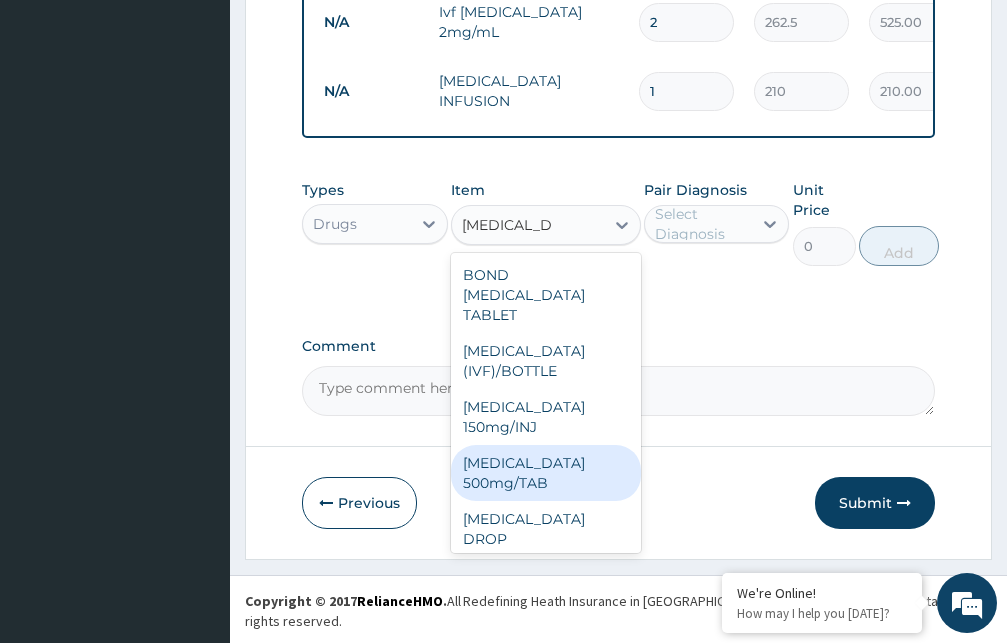 click on "[MEDICAL_DATA] 500mg/TAB" at bounding box center [546, 473] 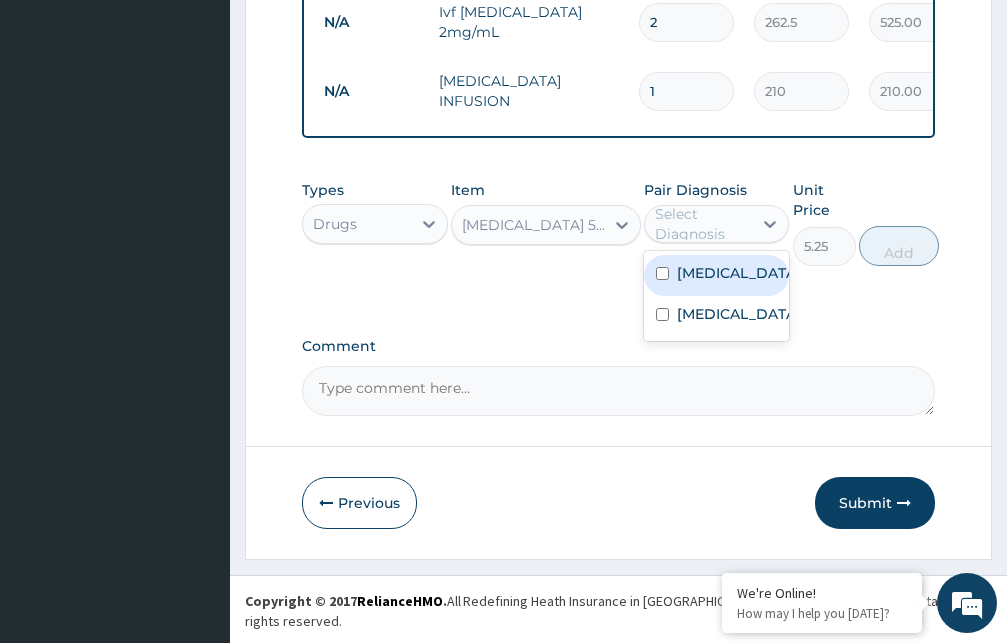 click on "Select Diagnosis" at bounding box center [703, 224] 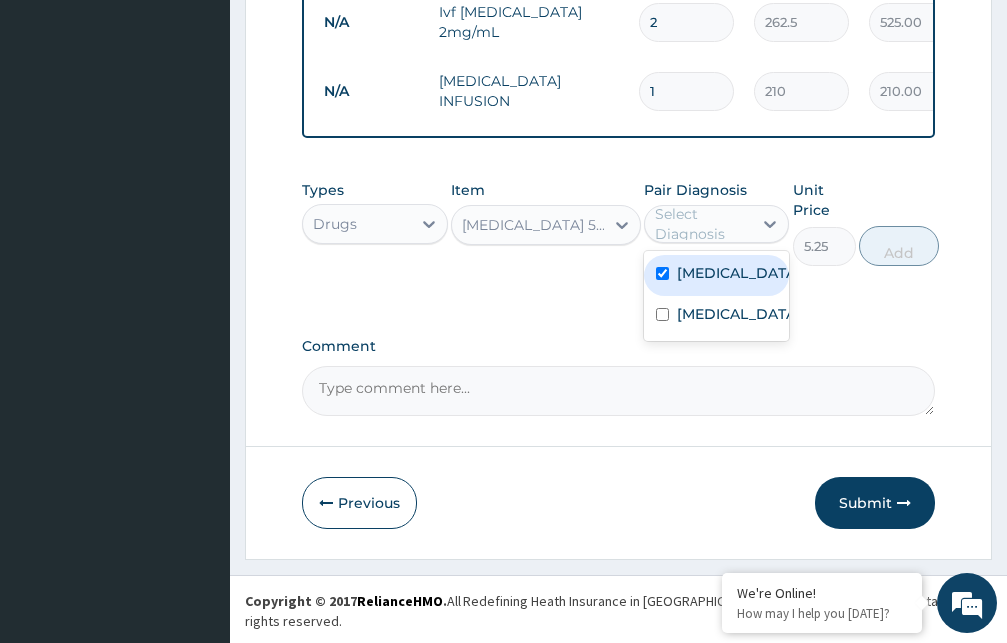 checkbox on "true" 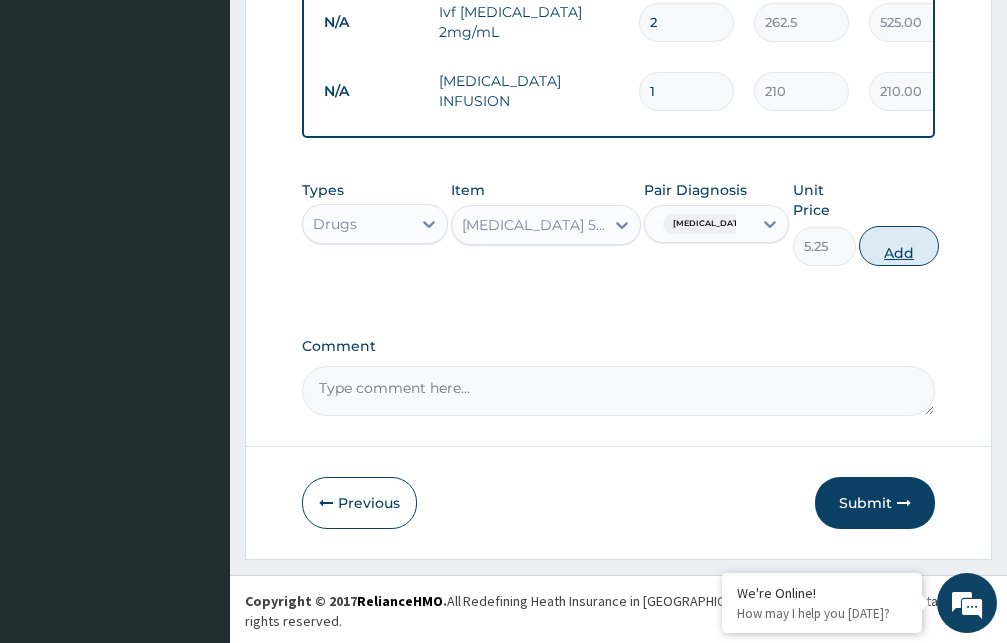 click on "Add" at bounding box center (899, 246) 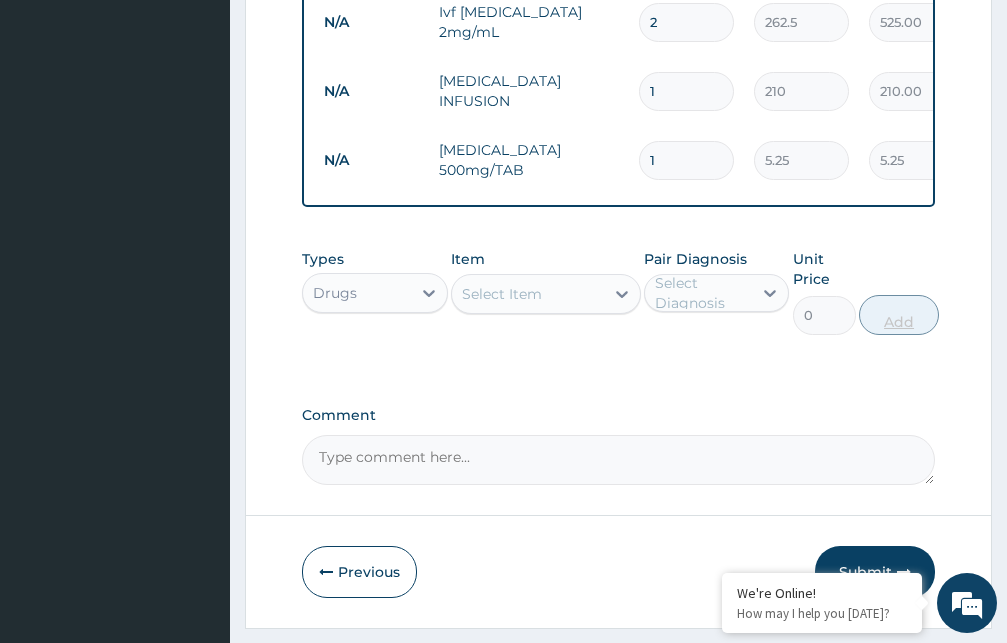 type on "18" 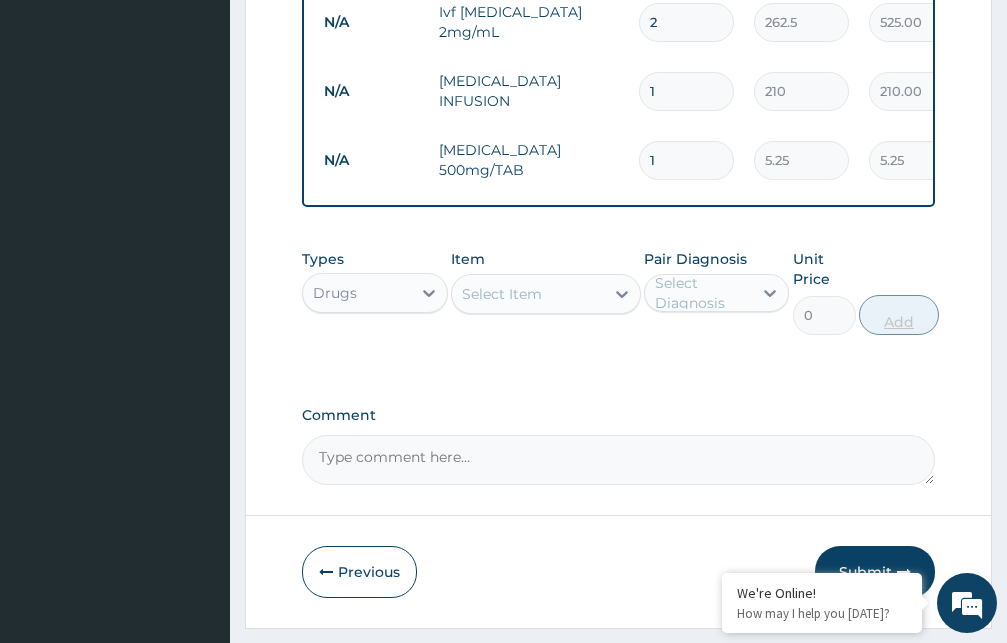 type on "94.50" 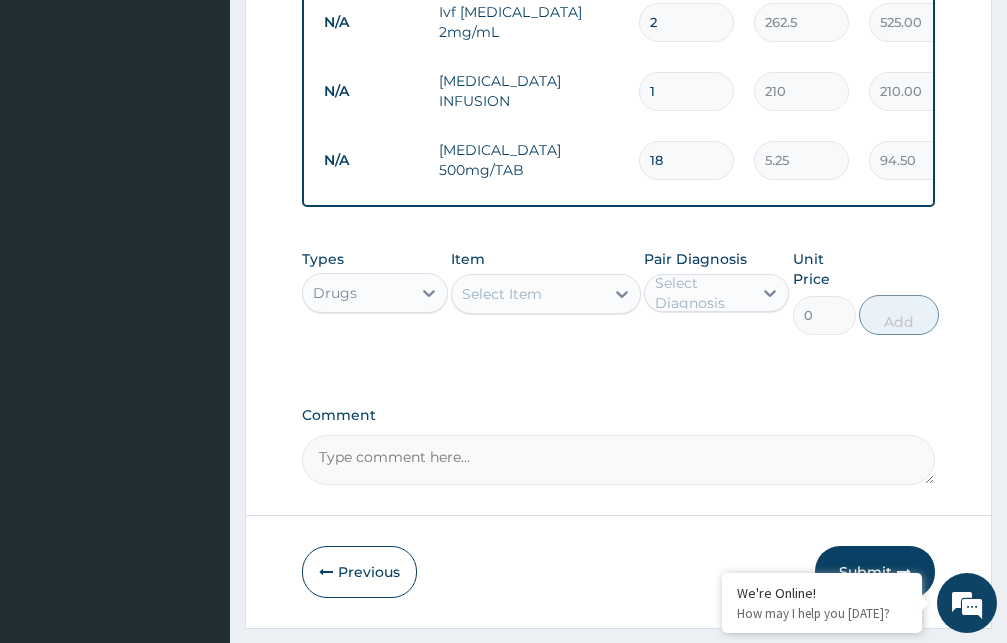 type on "18" 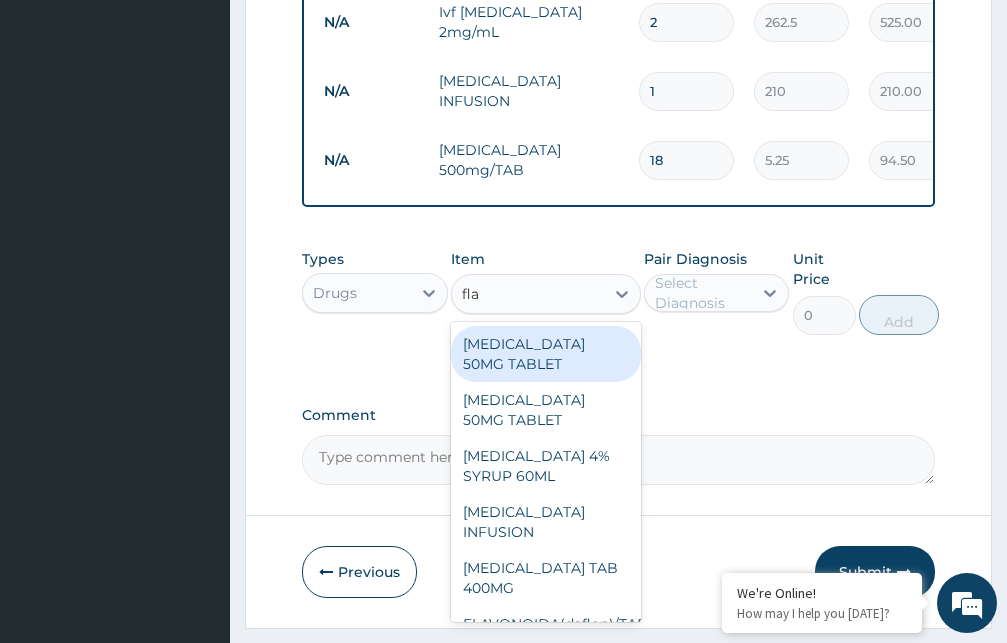 type on "flag" 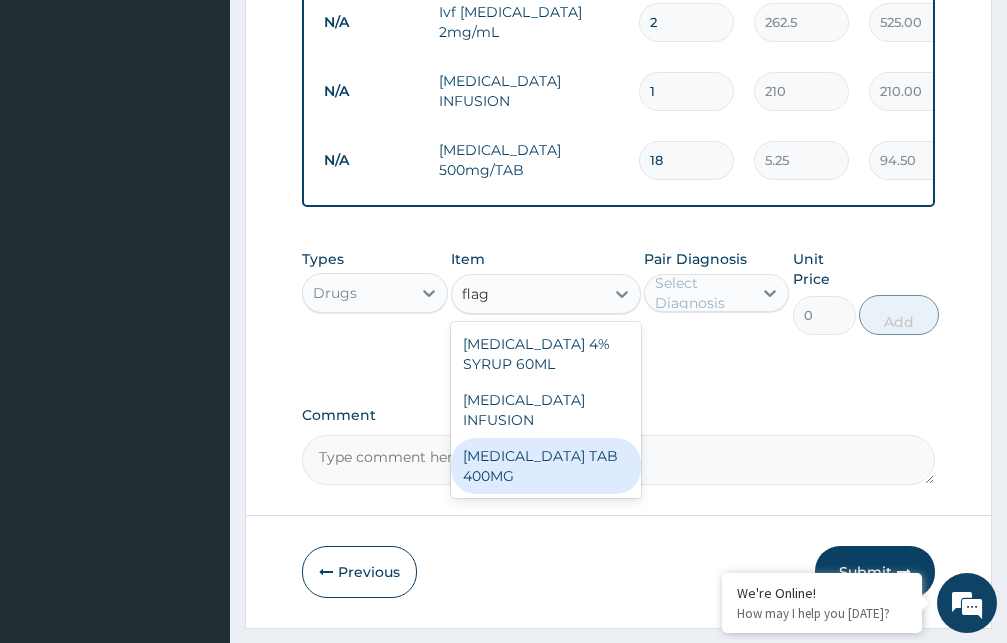 click on "[MEDICAL_DATA] TAB 400MG" at bounding box center (546, 466) 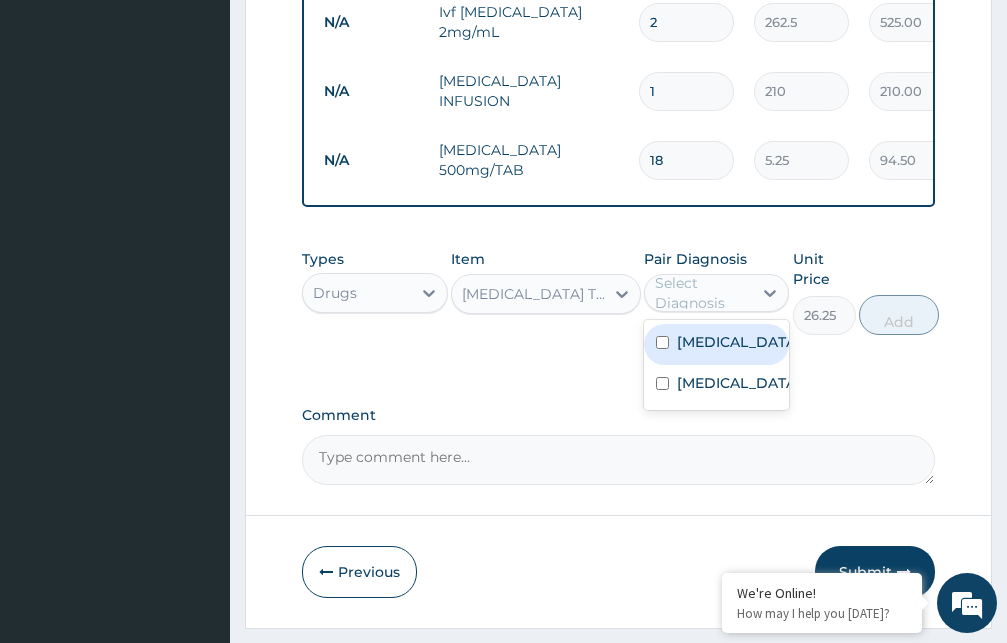 click on "Select Diagnosis" at bounding box center (703, 293) 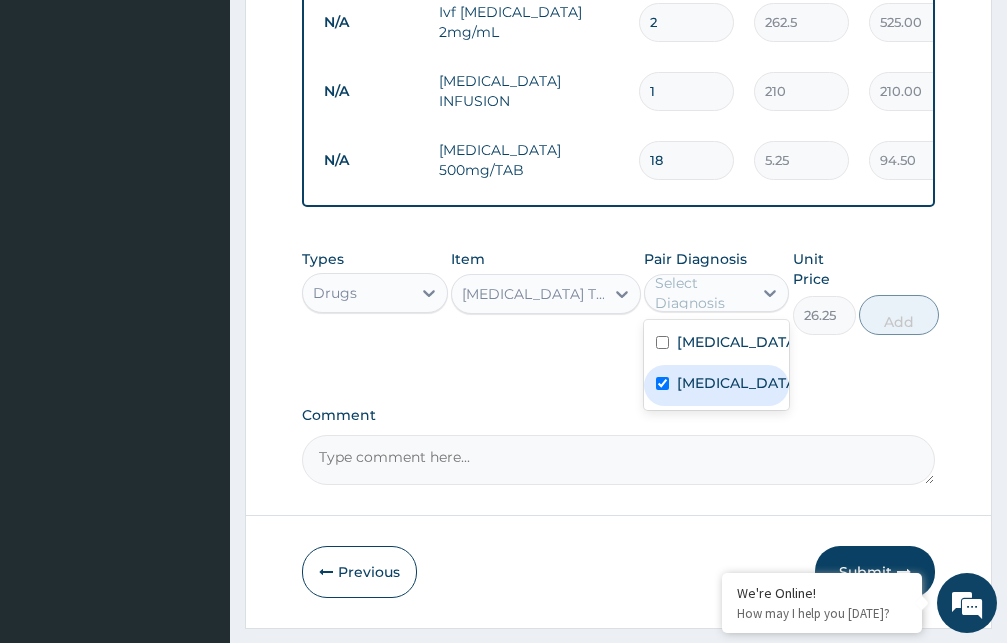 checkbox on "true" 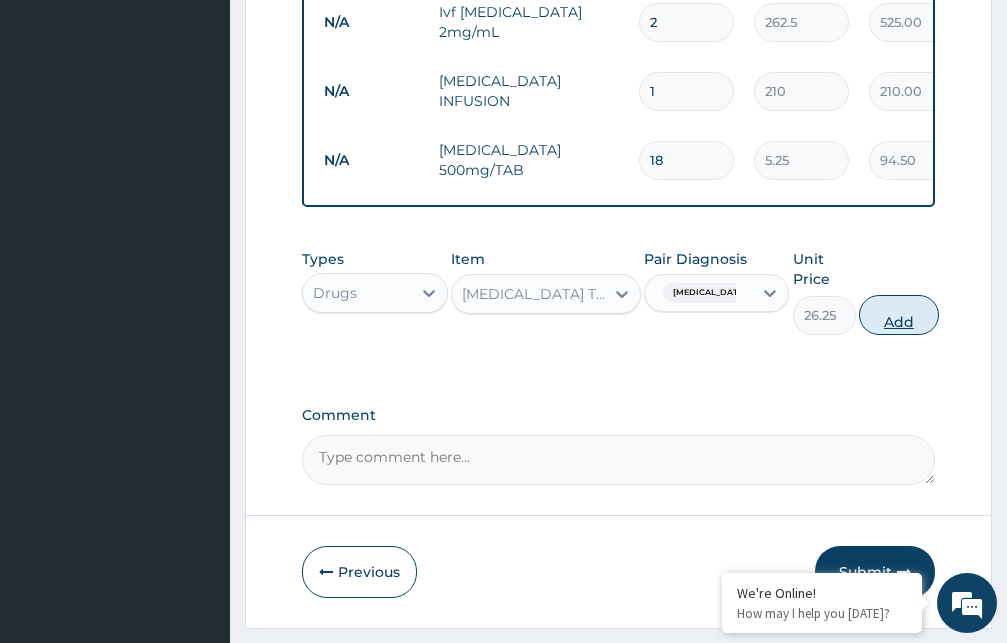click on "Add" at bounding box center [899, 315] 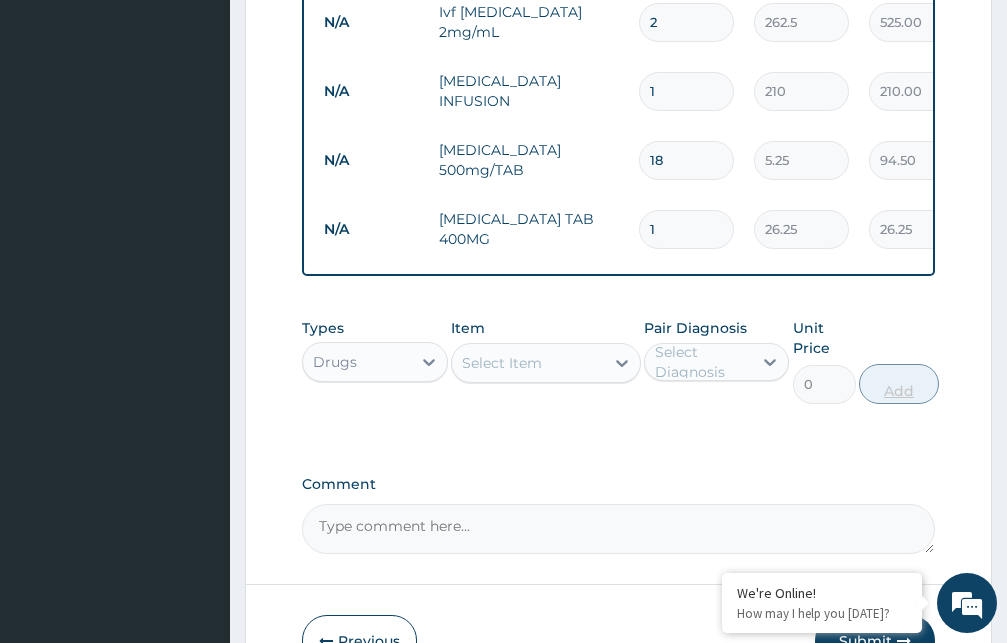 type on "15" 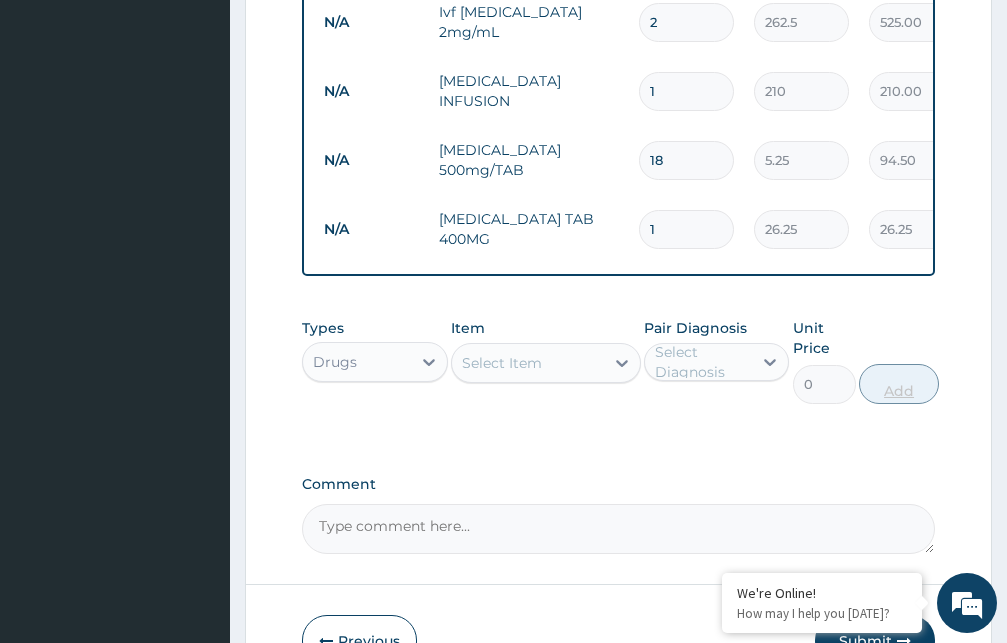 type on "393.75" 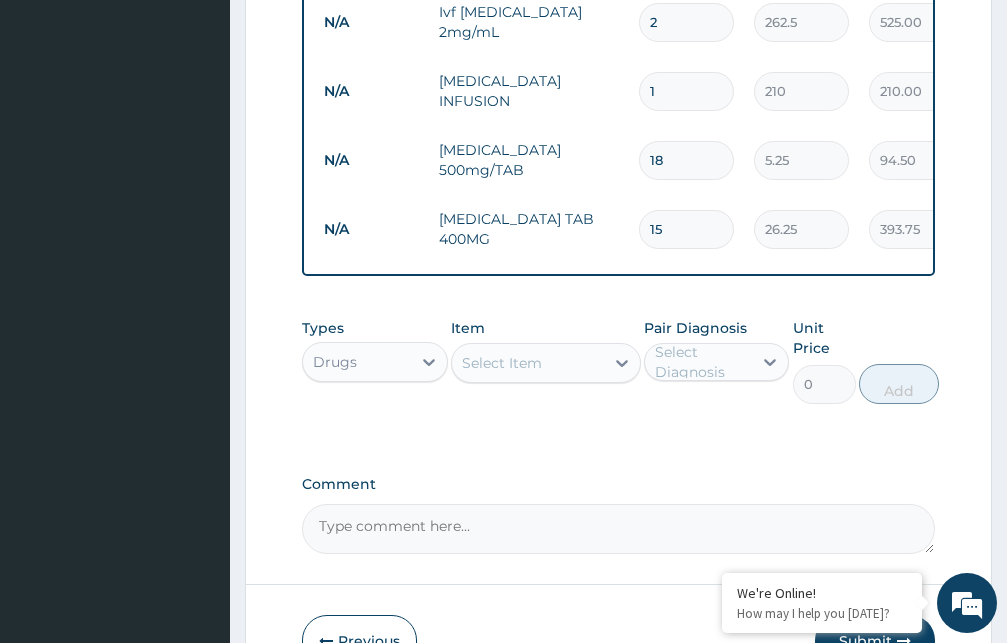 type on "15" 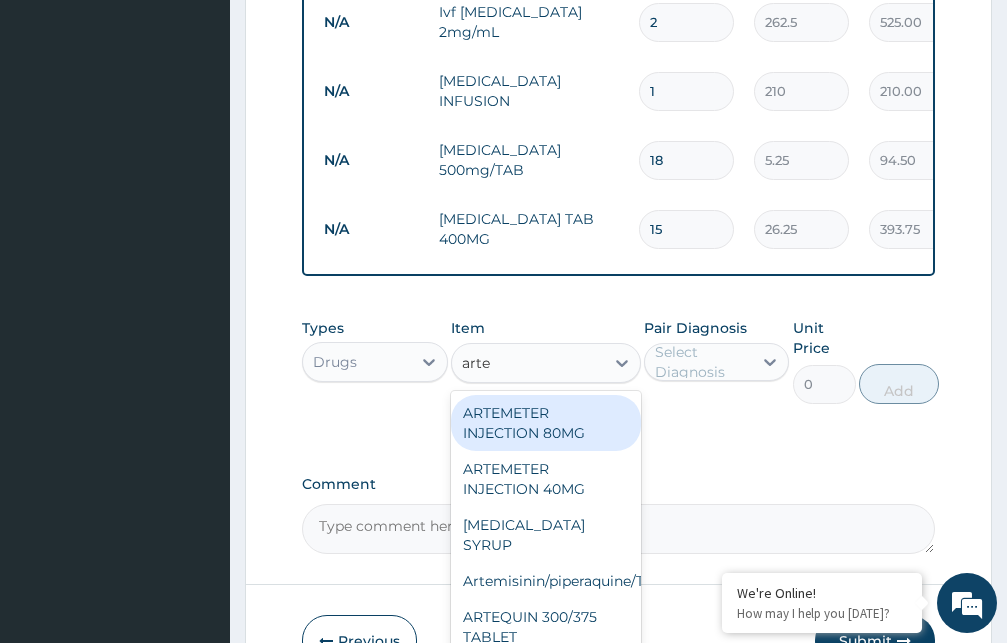type on "artem" 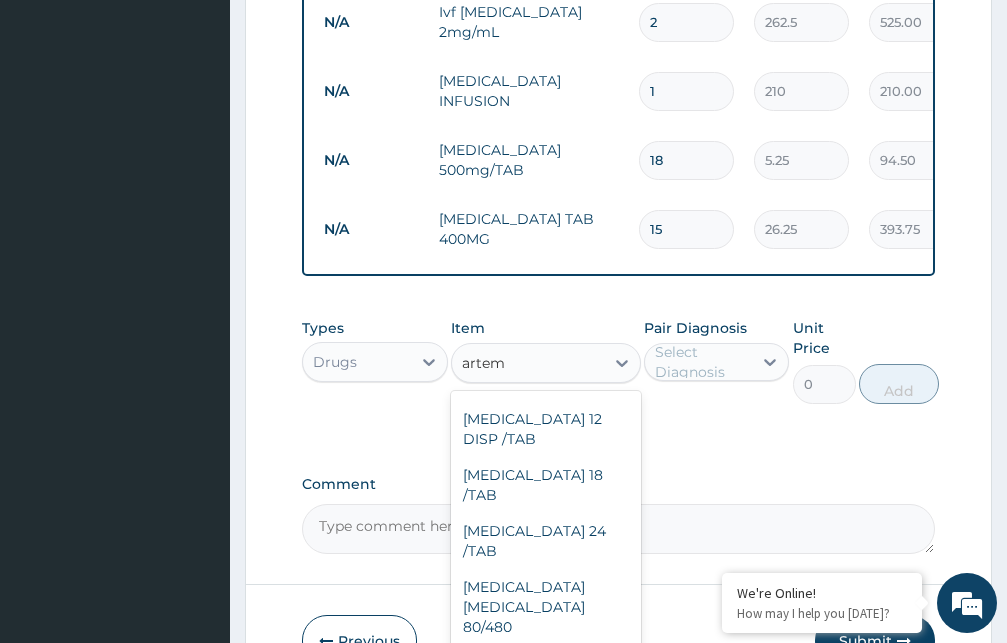 scroll, scrollTop: 317, scrollLeft: 0, axis: vertical 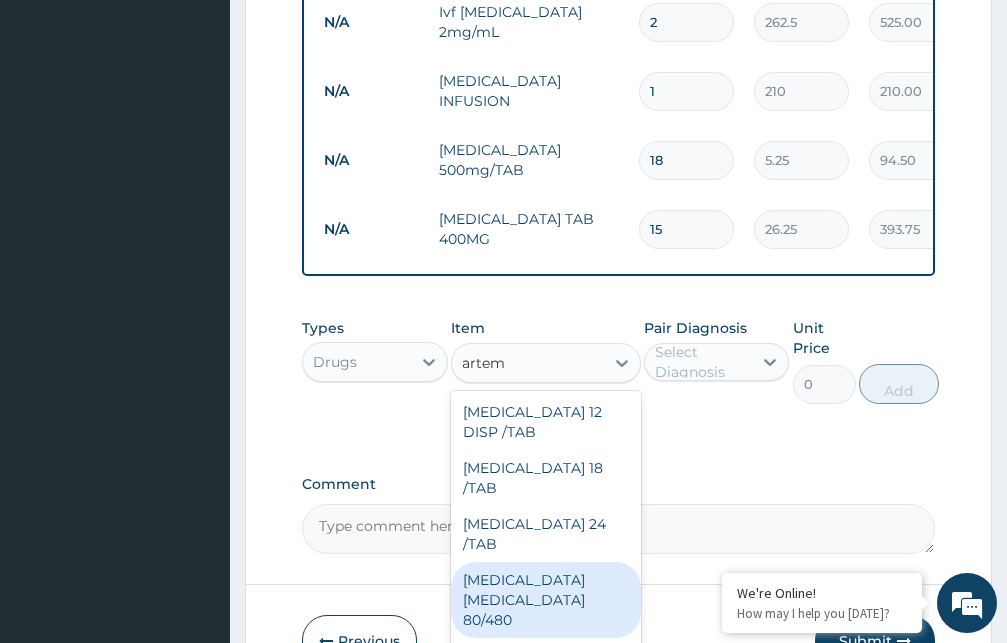click on "[MEDICAL_DATA] [MEDICAL_DATA] 80/480" at bounding box center [546, 600] 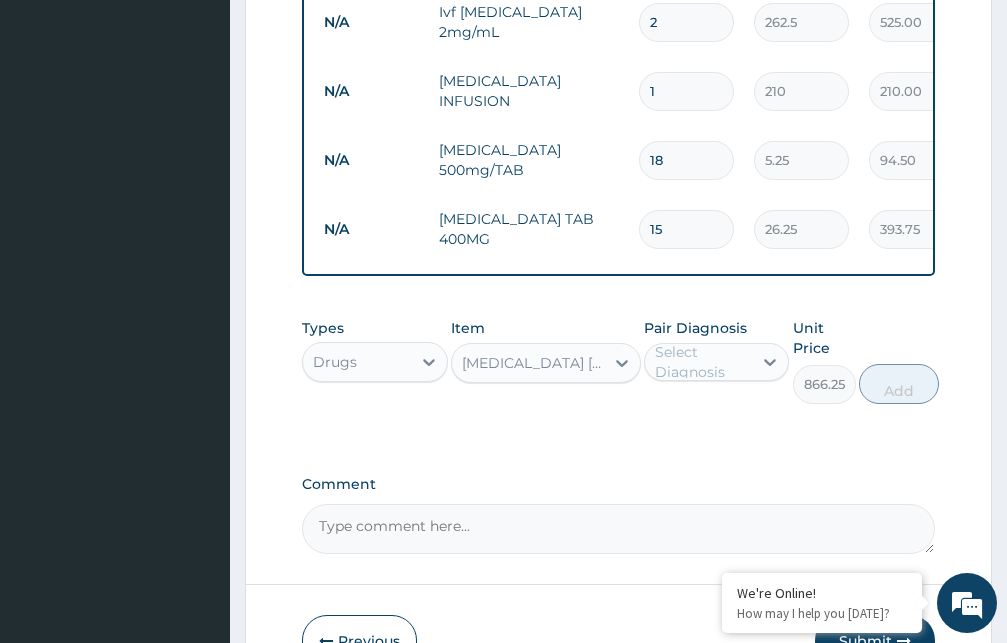 click on "Select Diagnosis" at bounding box center (703, 362) 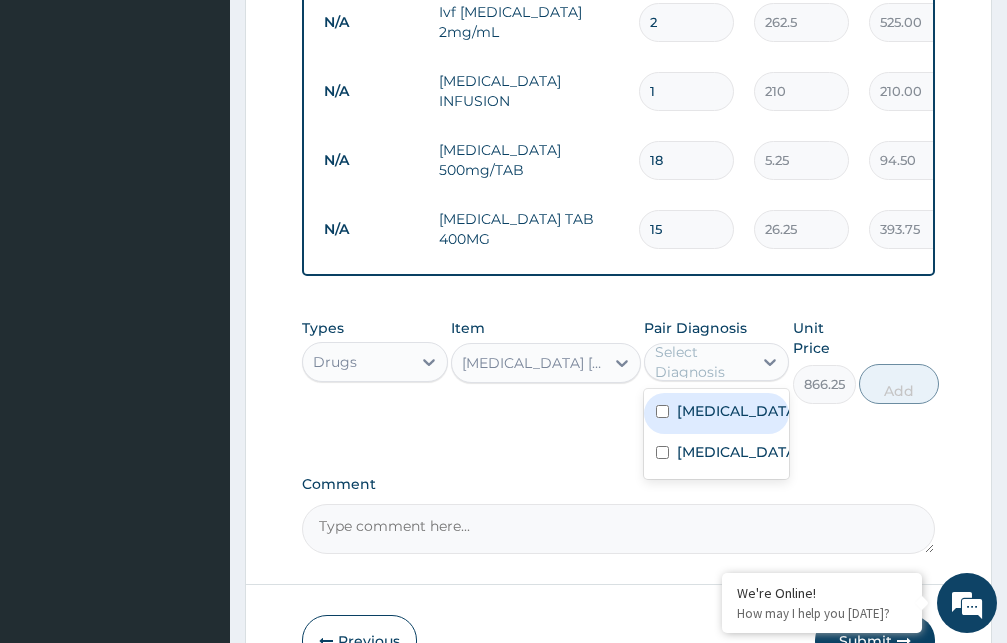 click on "[MEDICAL_DATA]" at bounding box center [738, 411] 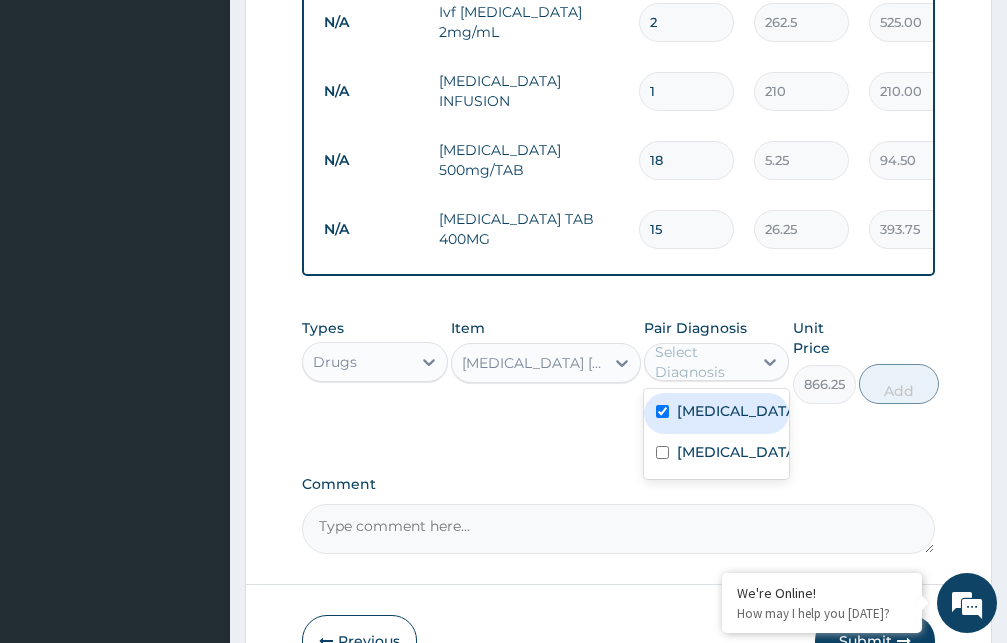 checkbox on "true" 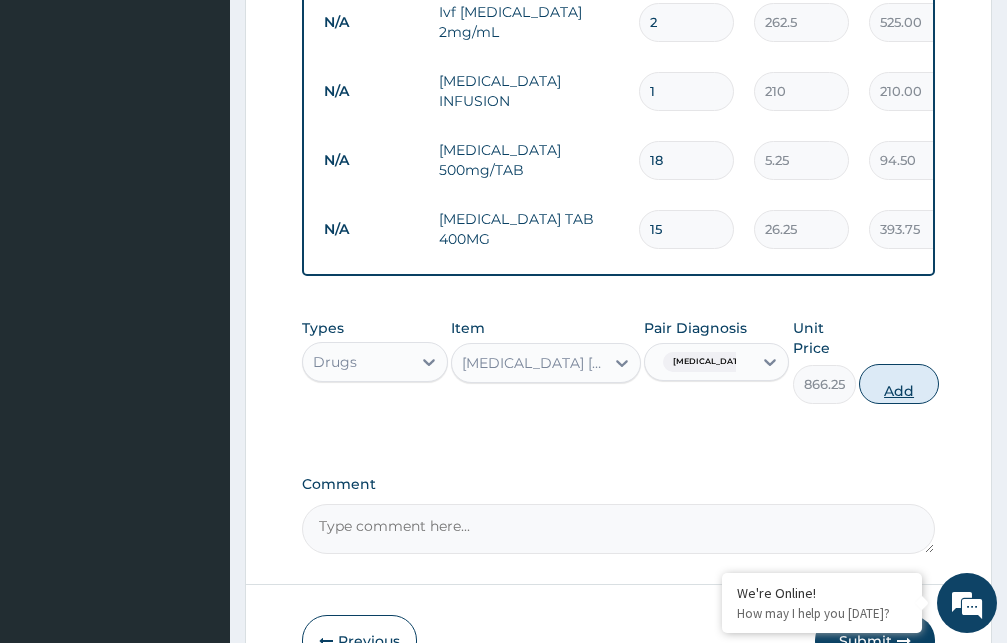 click on "Add" at bounding box center (899, 384) 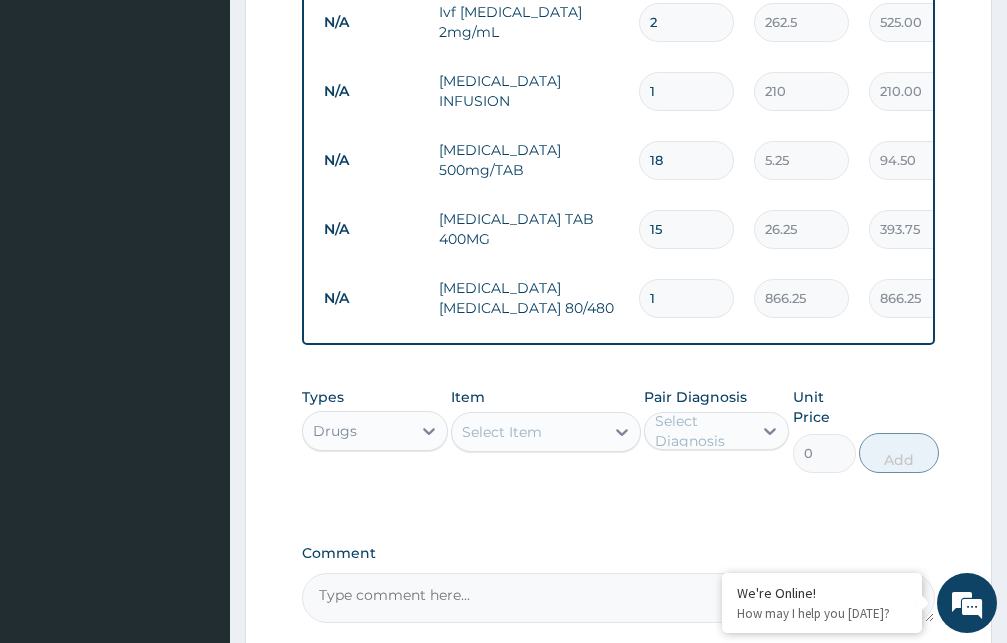 click on "Select Item" at bounding box center [528, 432] 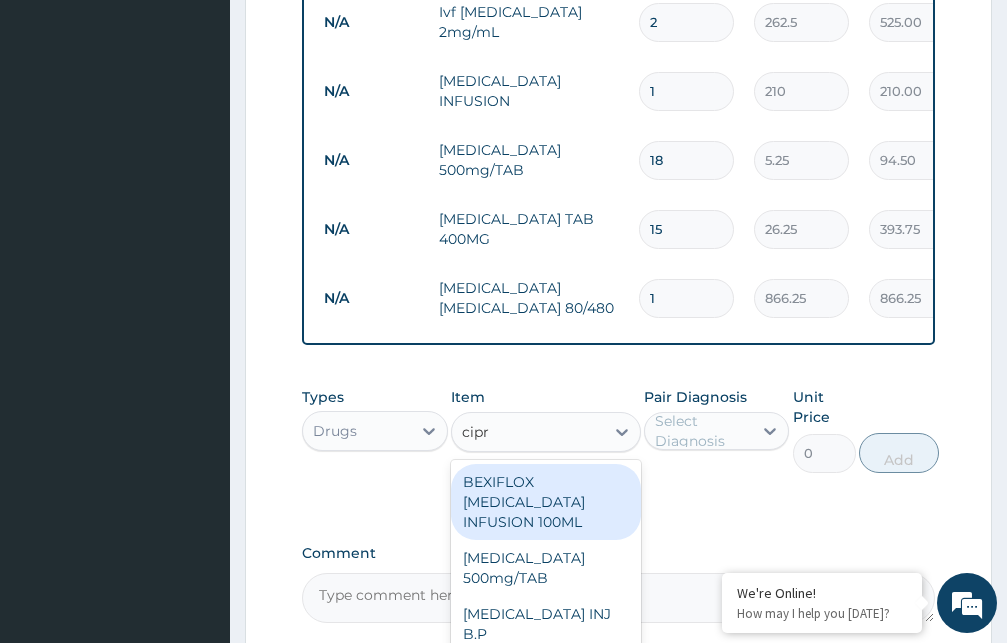 type on "[MEDICAL_DATA]" 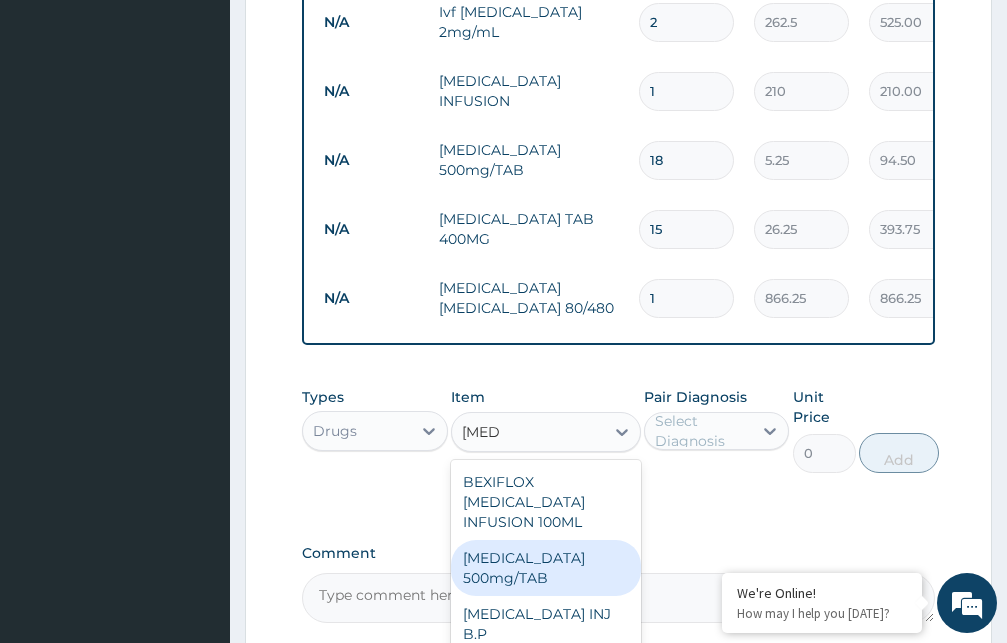 click on "[MEDICAL_DATA] 500mg/TAB" at bounding box center [546, 568] 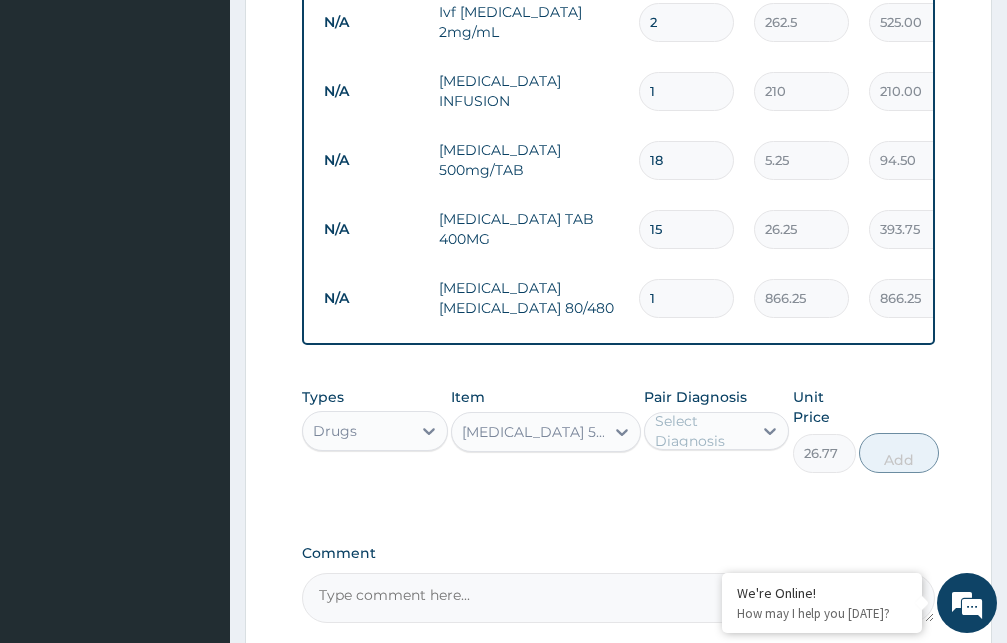 click on "Select Diagnosis" at bounding box center [703, 431] 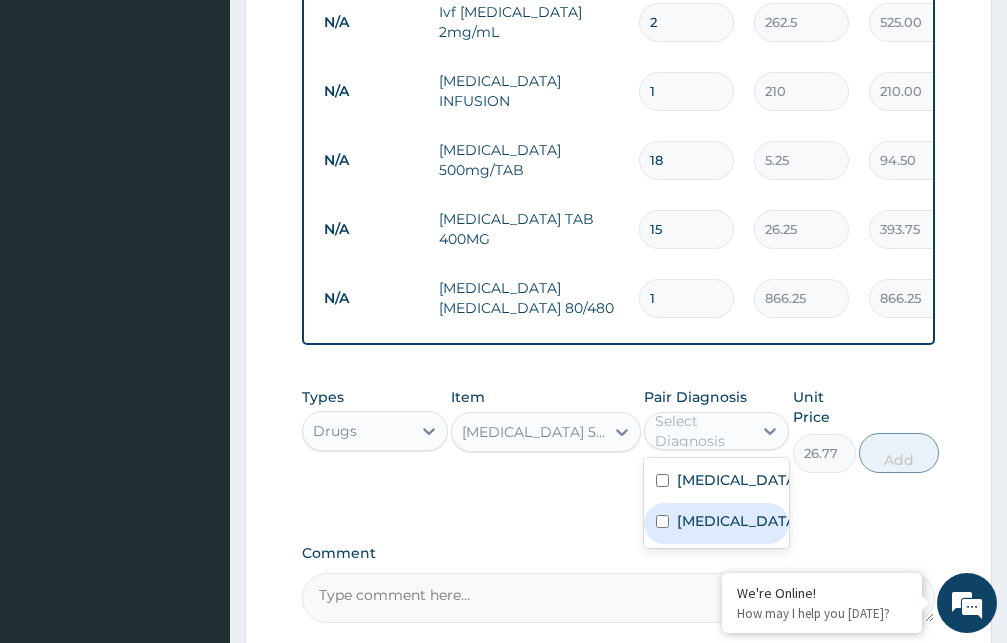 click on "[MEDICAL_DATA]" at bounding box center [738, 521] 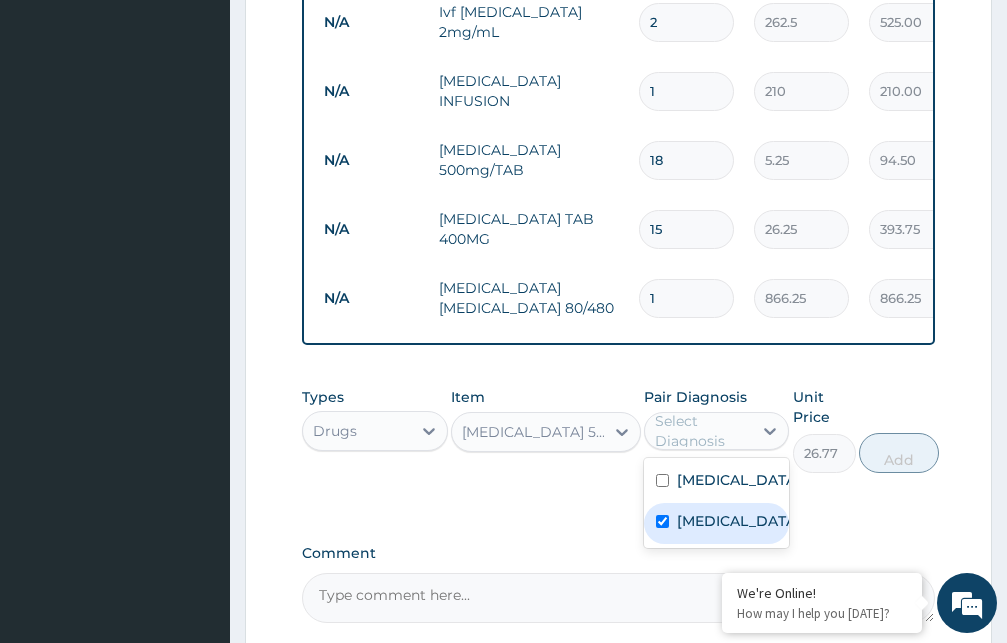 checkbox on "true" 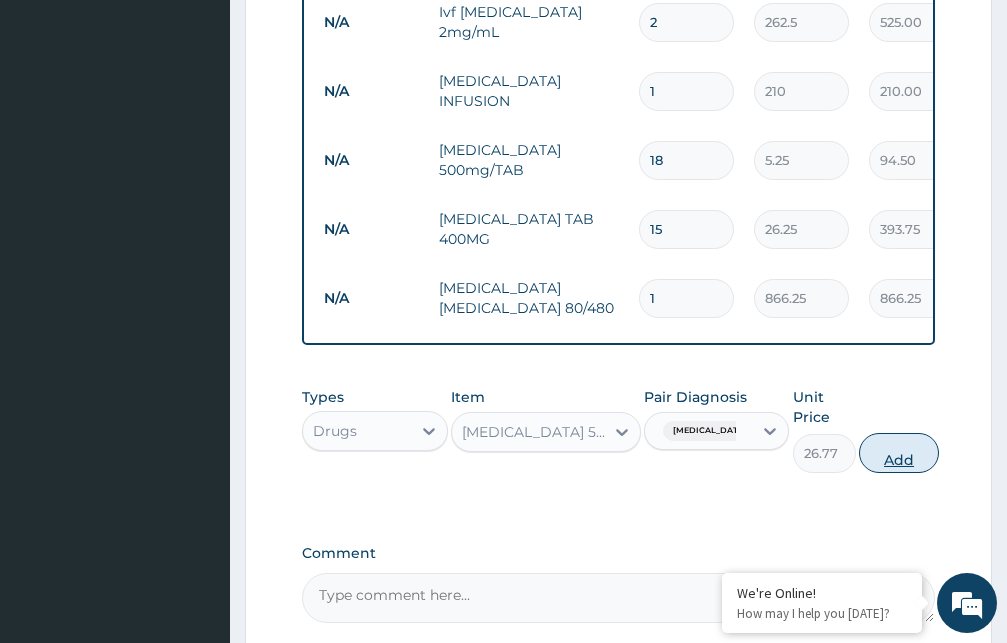 click on "Add" at bounding box center (899, 453) 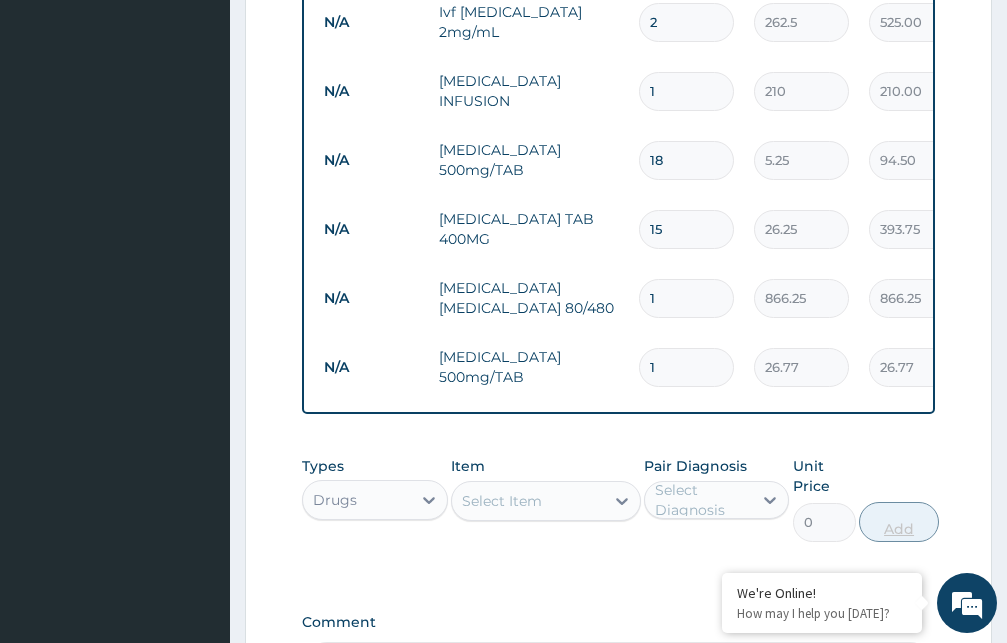 type on "10" 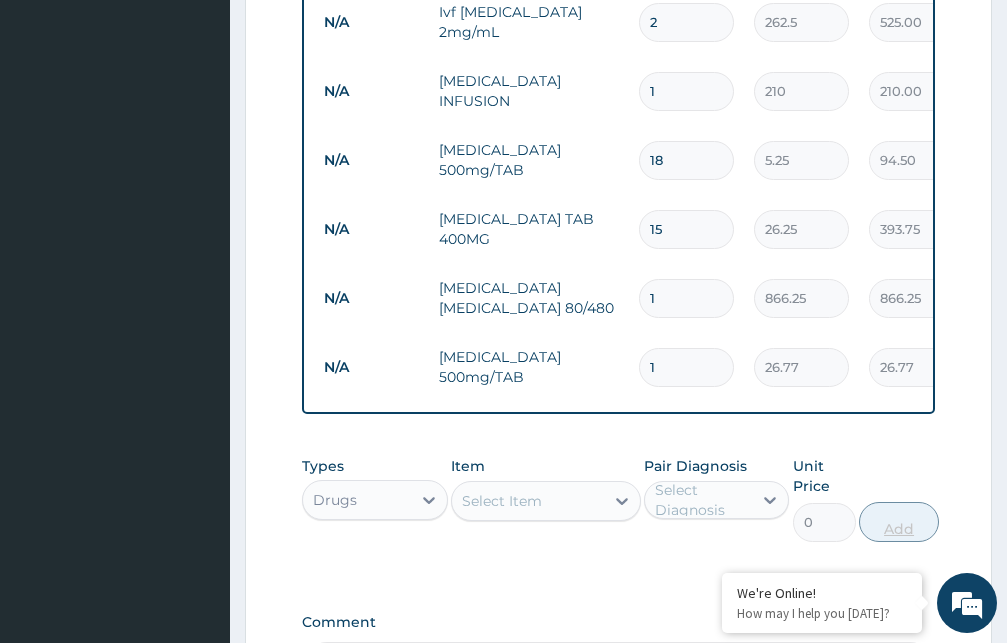 type on "267.70" 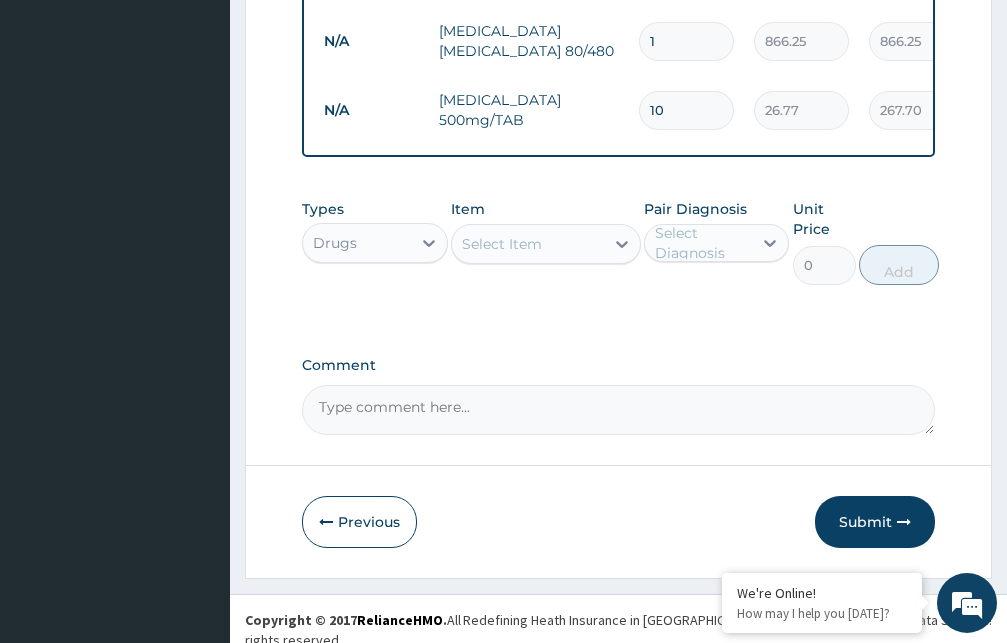 scroll, scrollTop: 1284, scrollLeft: 0, axis: vertical 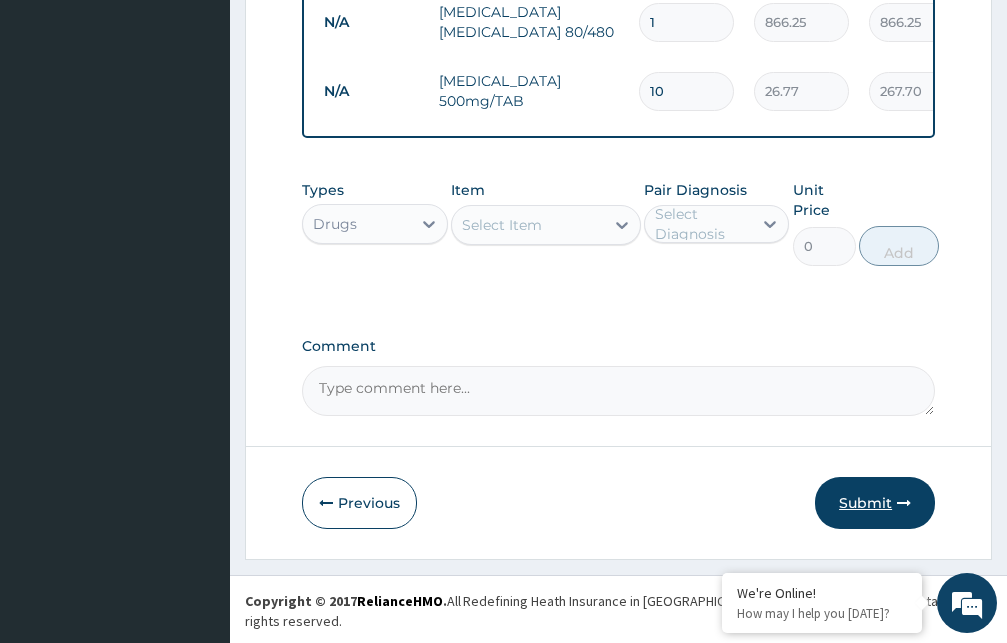 type on "10" 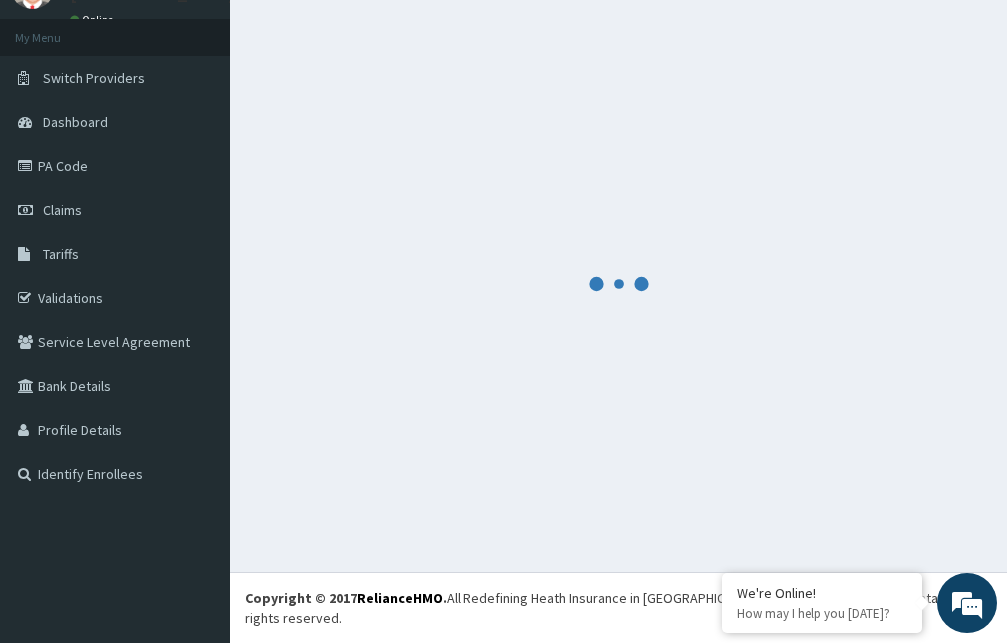 scroll, scrollTop: 76, scrollLeft: 0, axis: vertical 